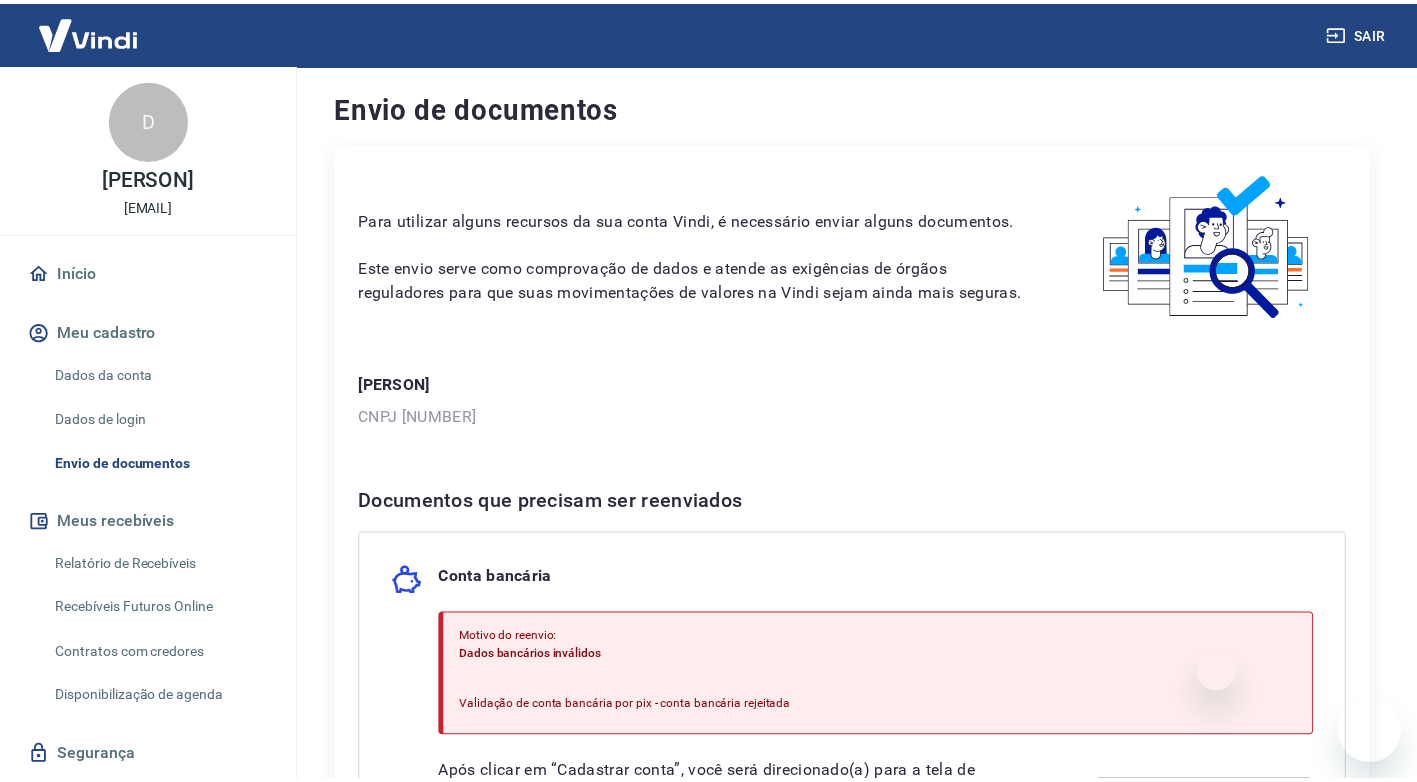 scroll, scrollTop: 0, scrollLeft: 0, axis: both 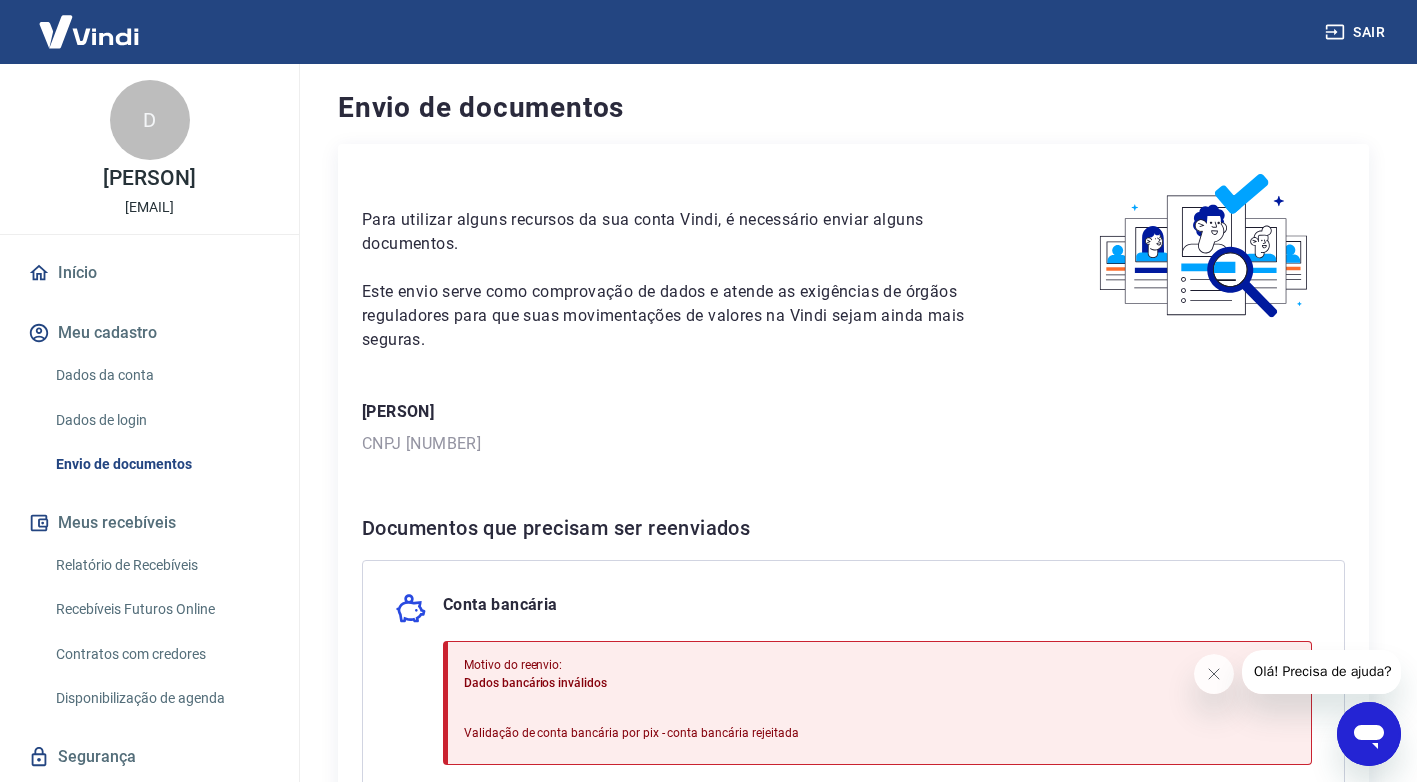 click at bounding box center (1369, 734) 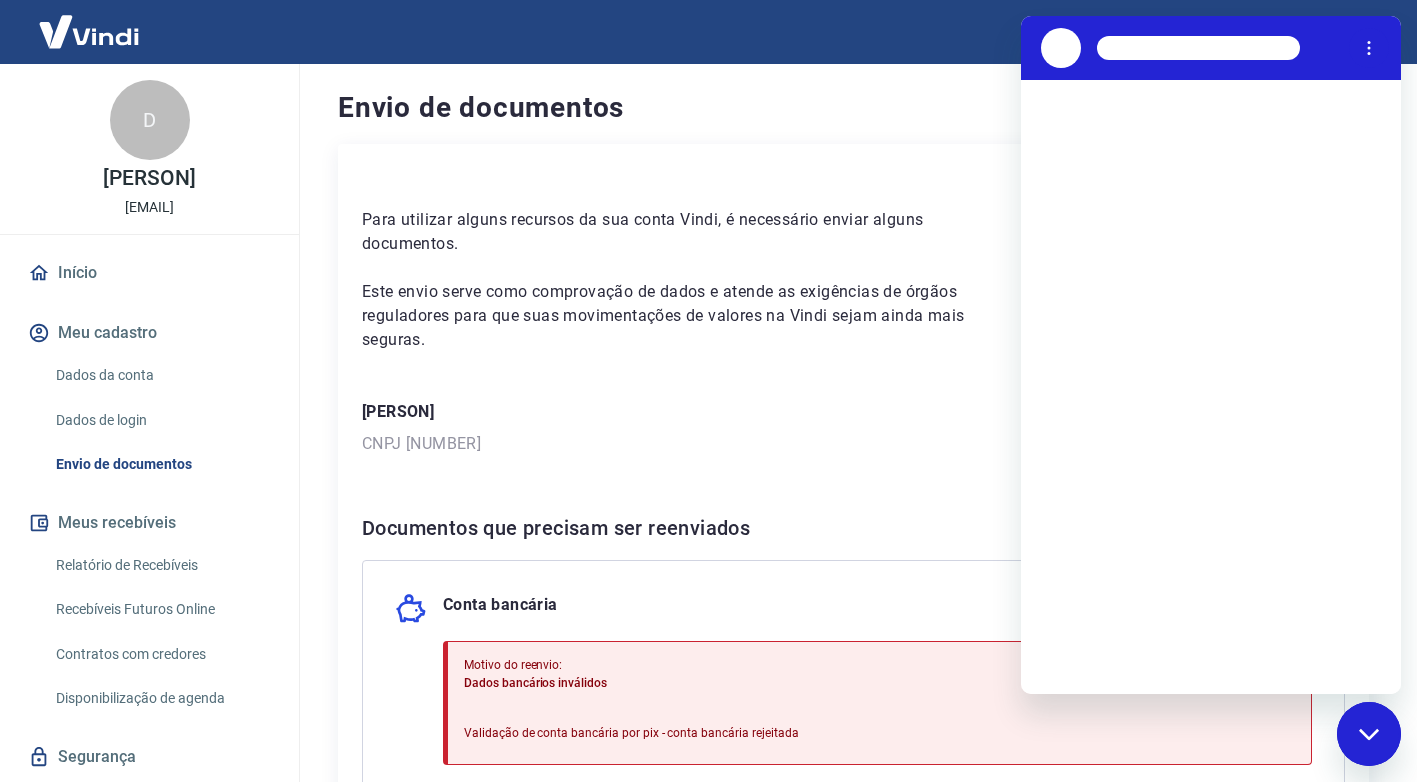 scroll, scrollTop: 0, scrollLeft: 0, axis: both 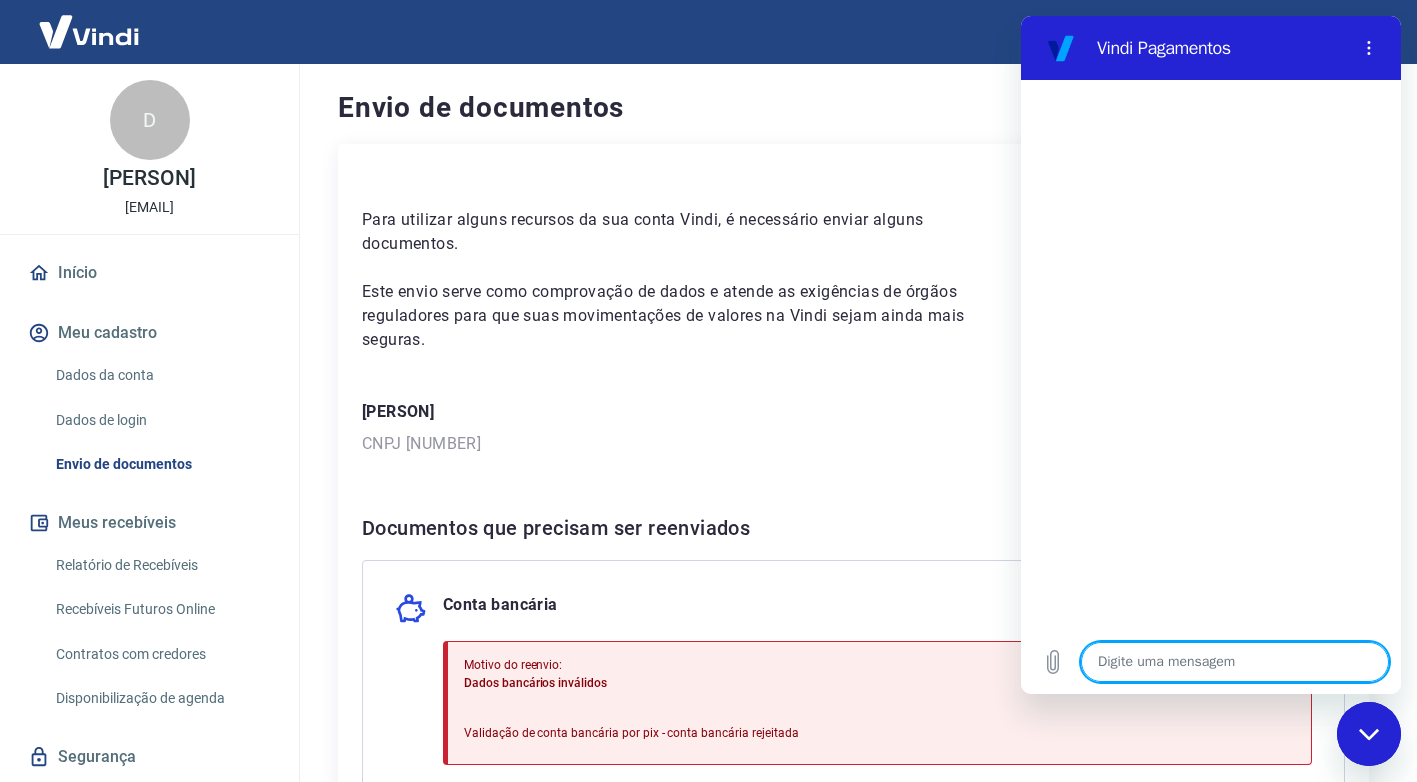 click at bounding box center [1235, 662] 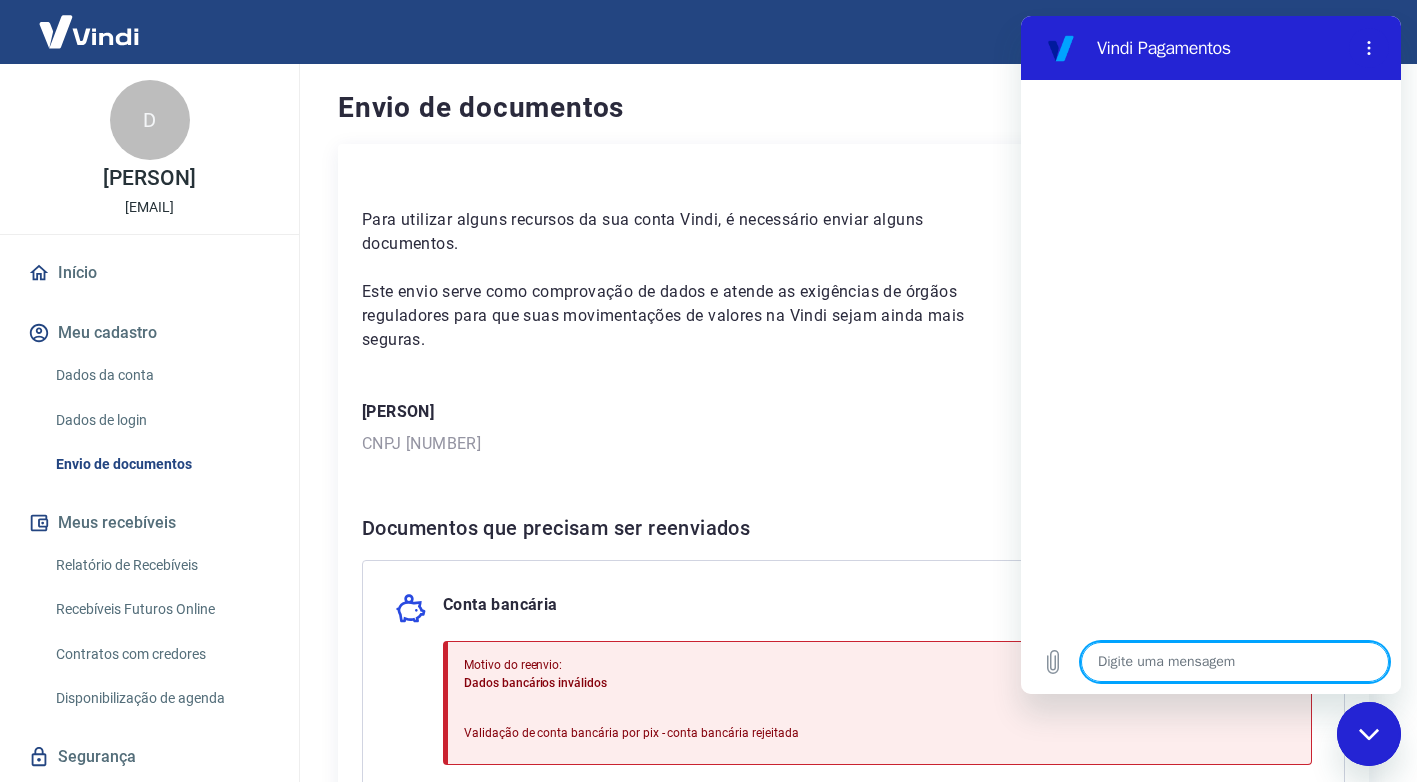 type on "O" 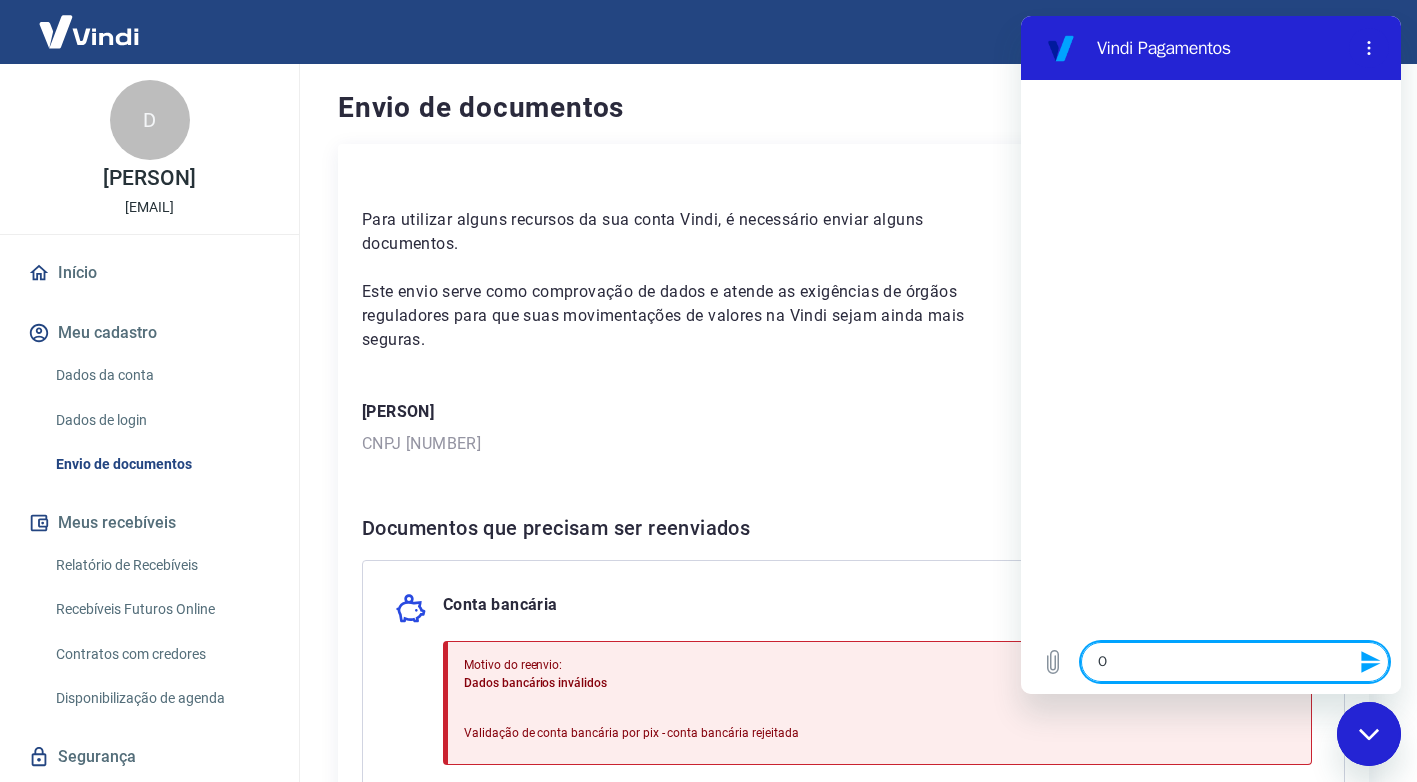 type on "Ol" 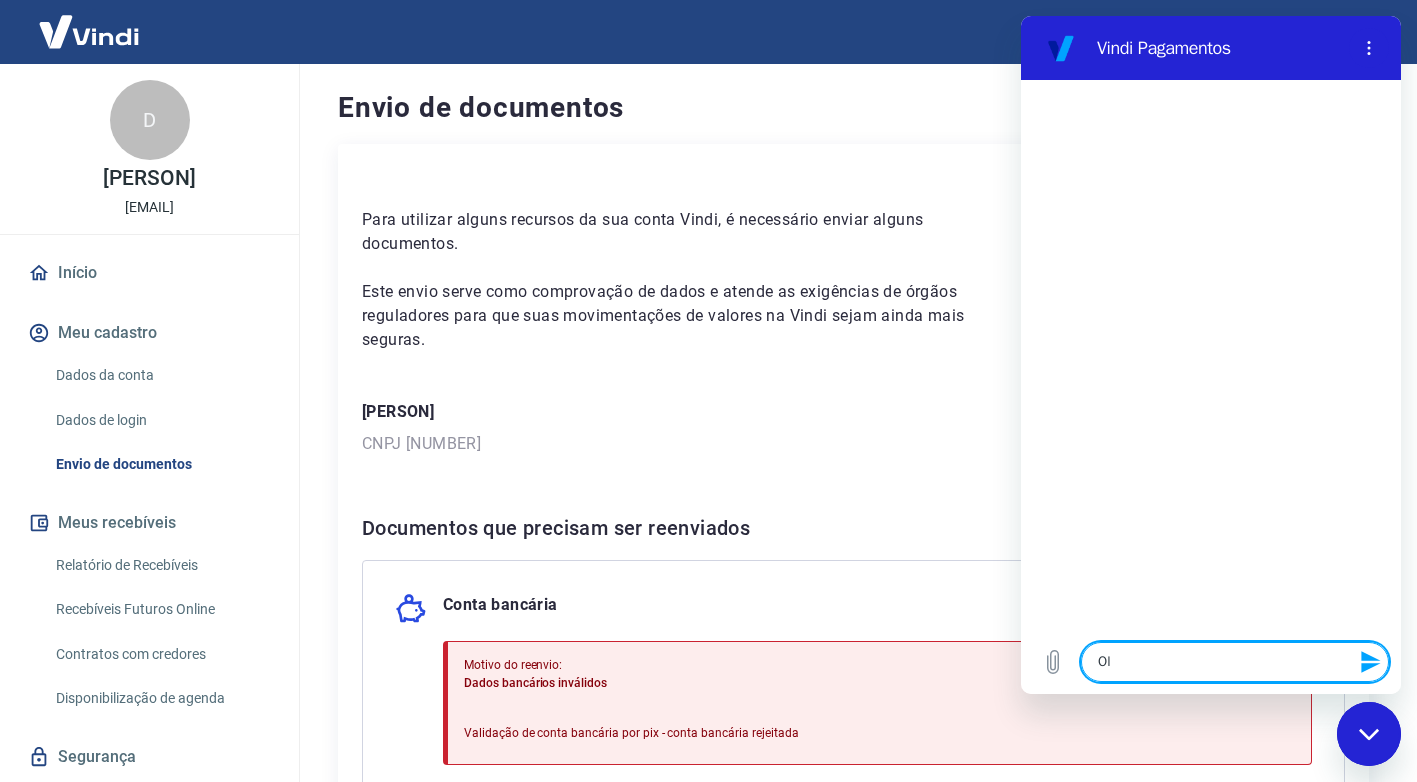 type on "Olá" 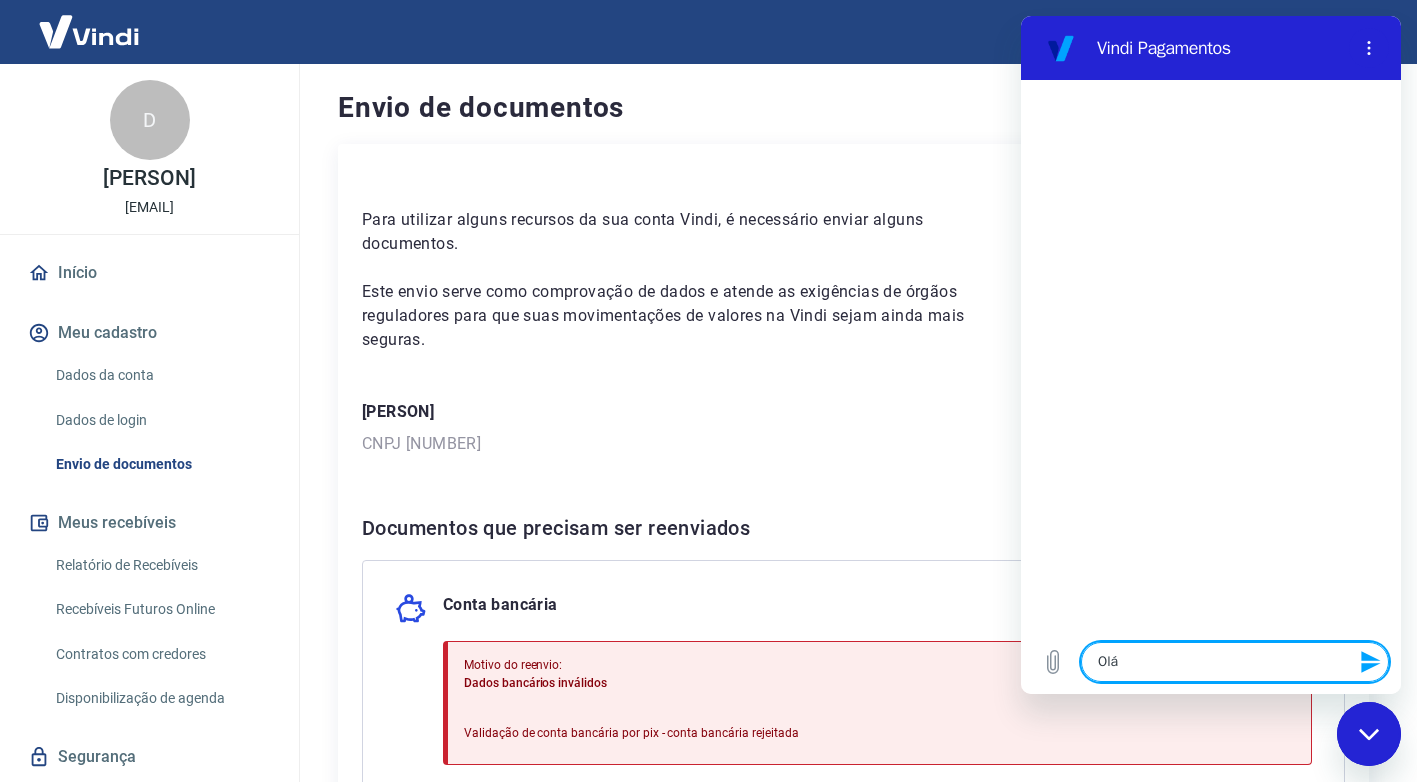 type on "Olá," 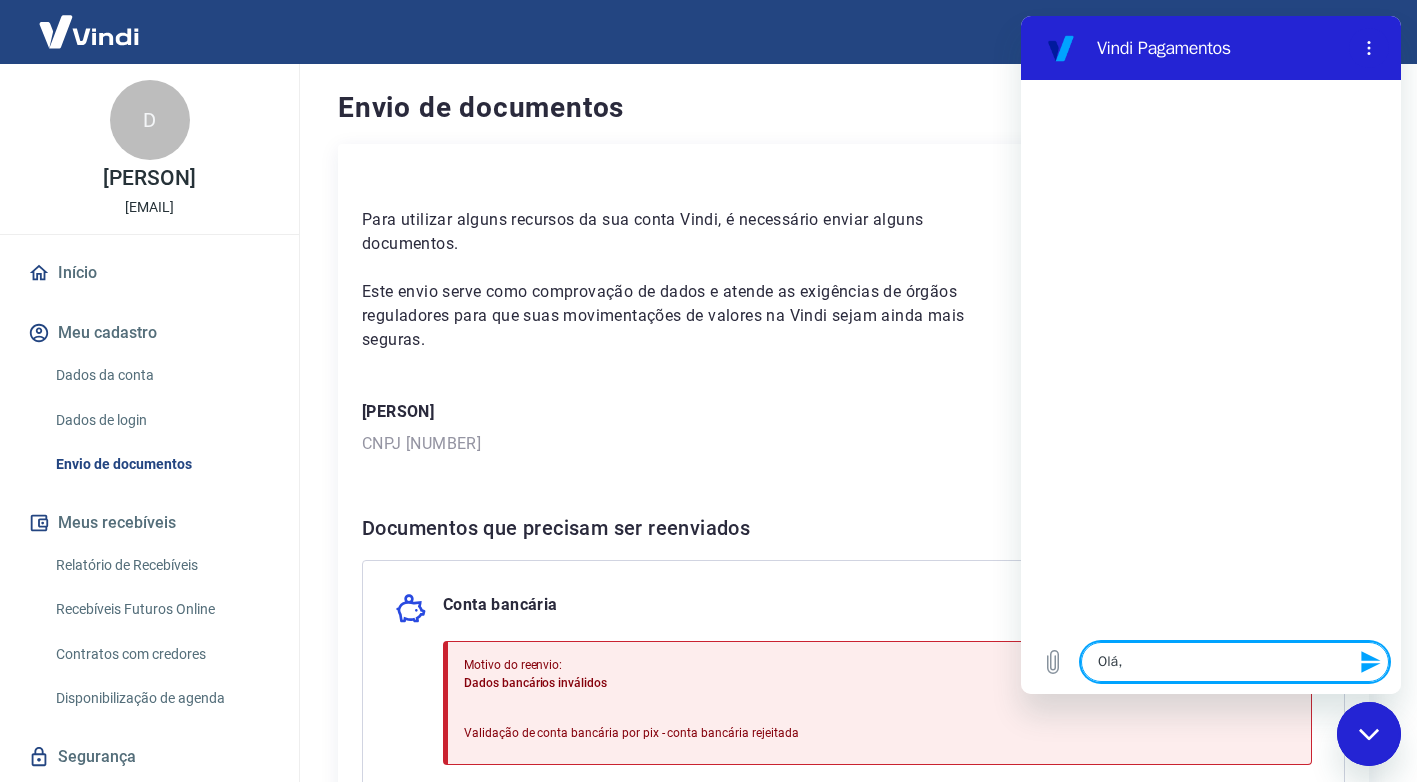 type on "Olá," 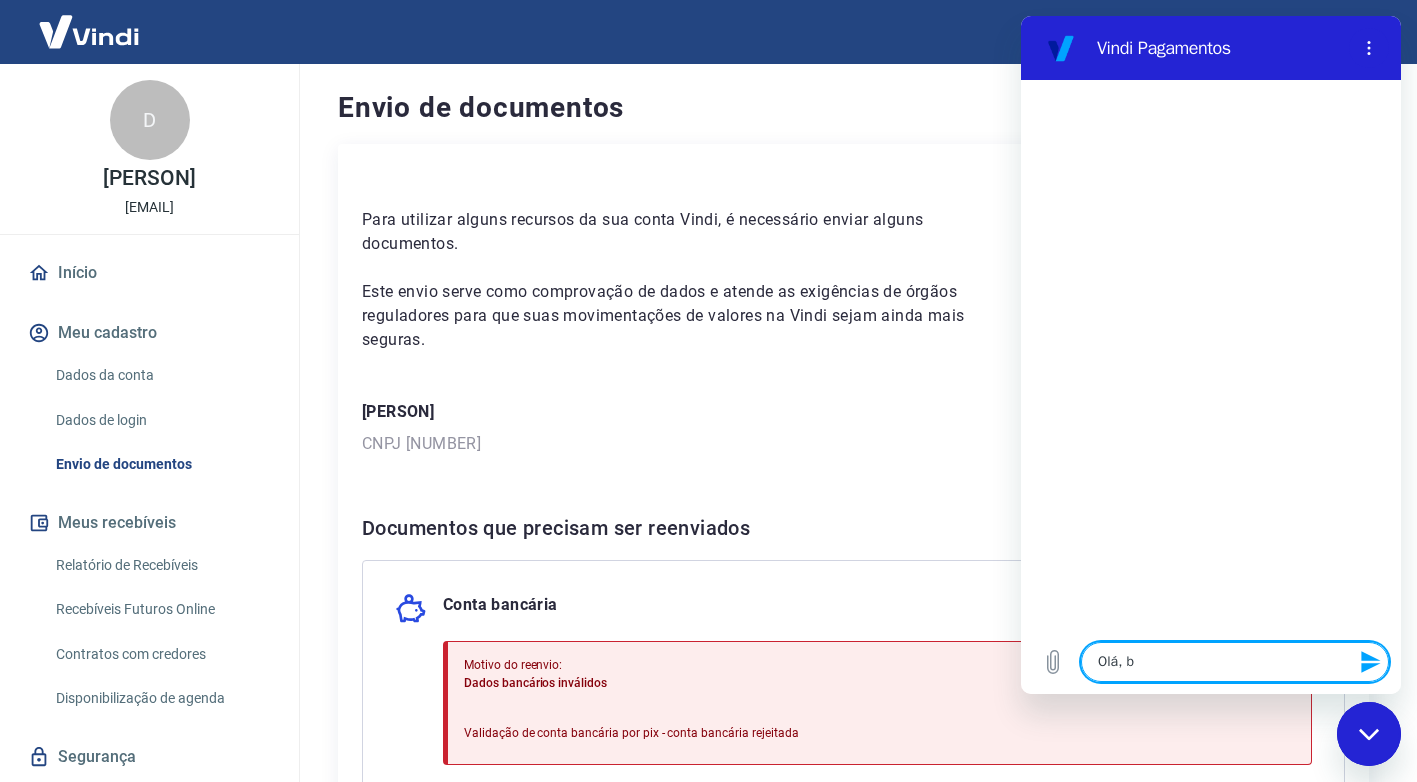 type on "Olá, bo" 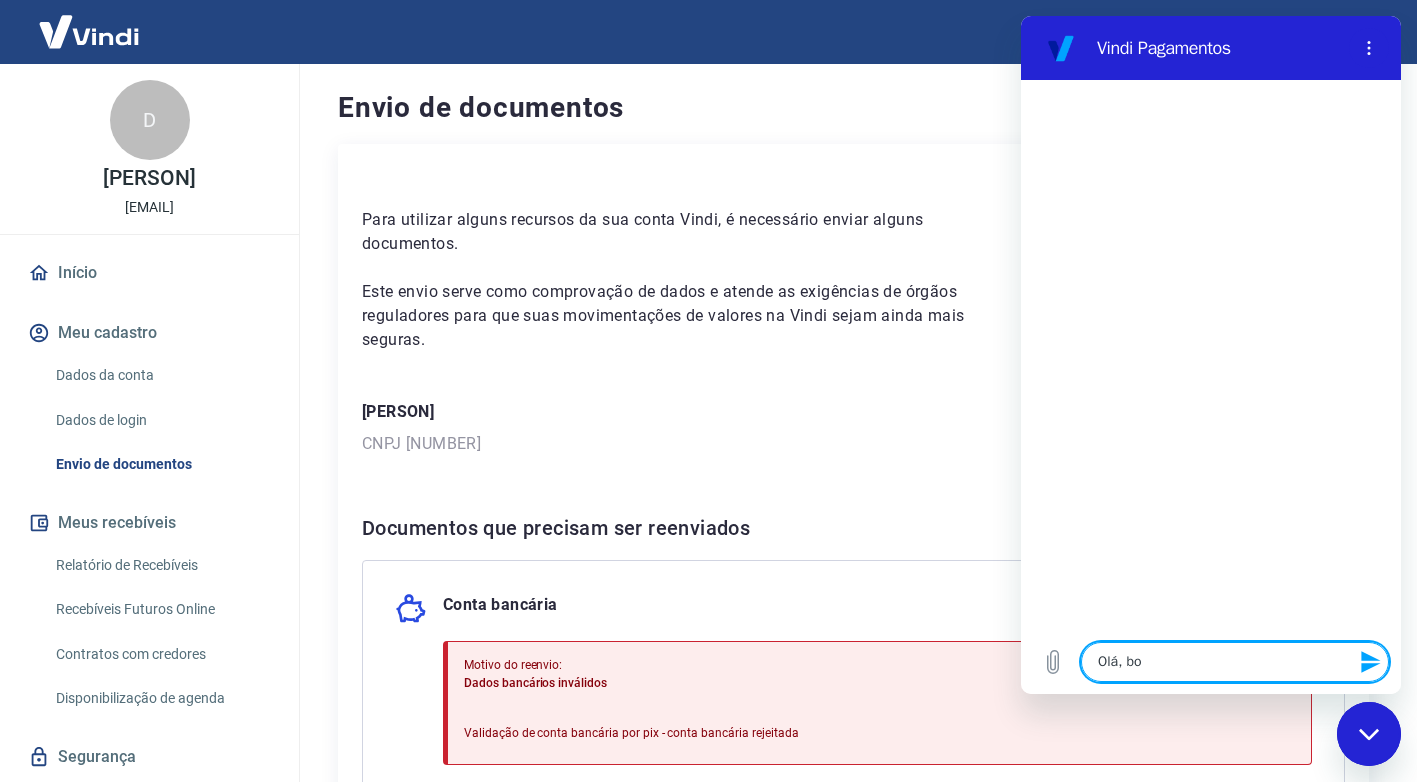 type on "Olá, bom" 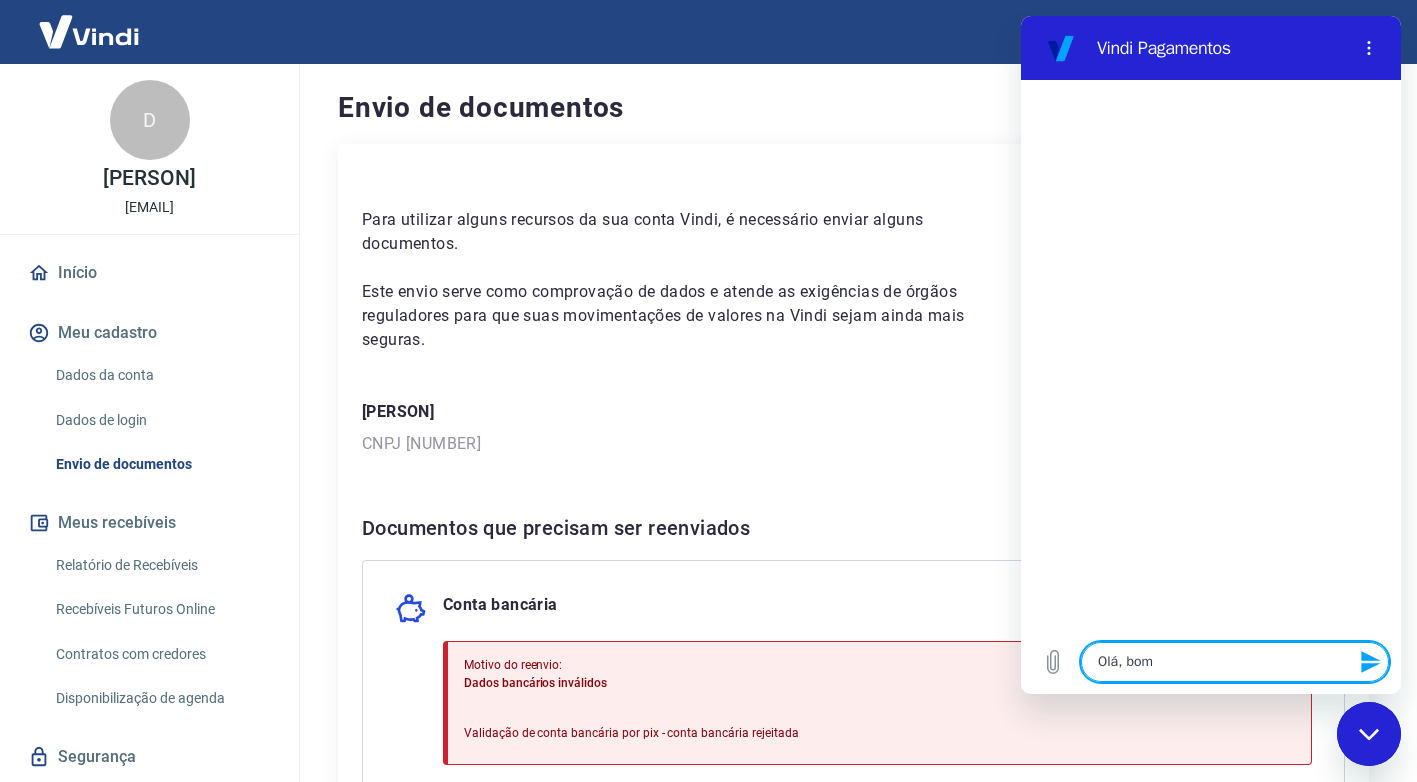 type on "Olá, bom" 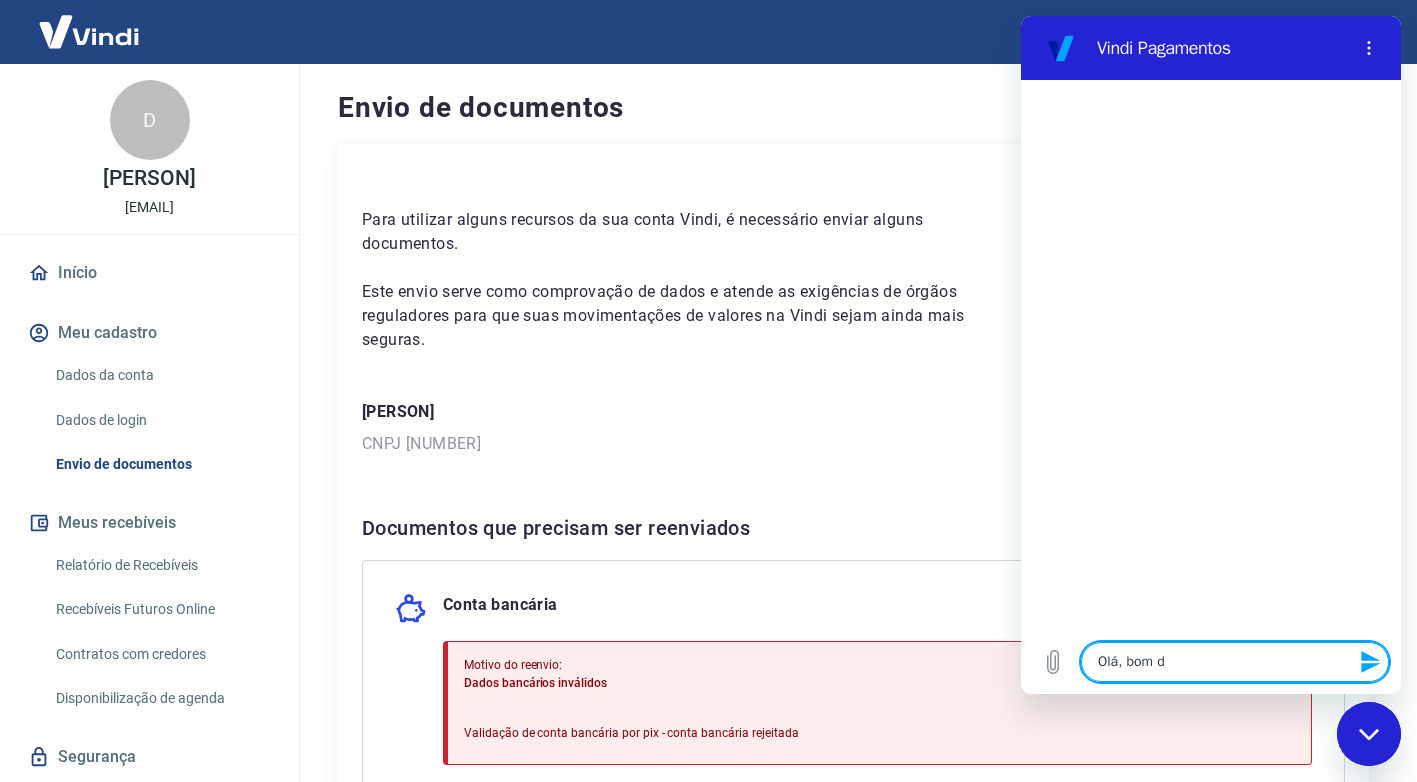 type on "Olá, bom di" 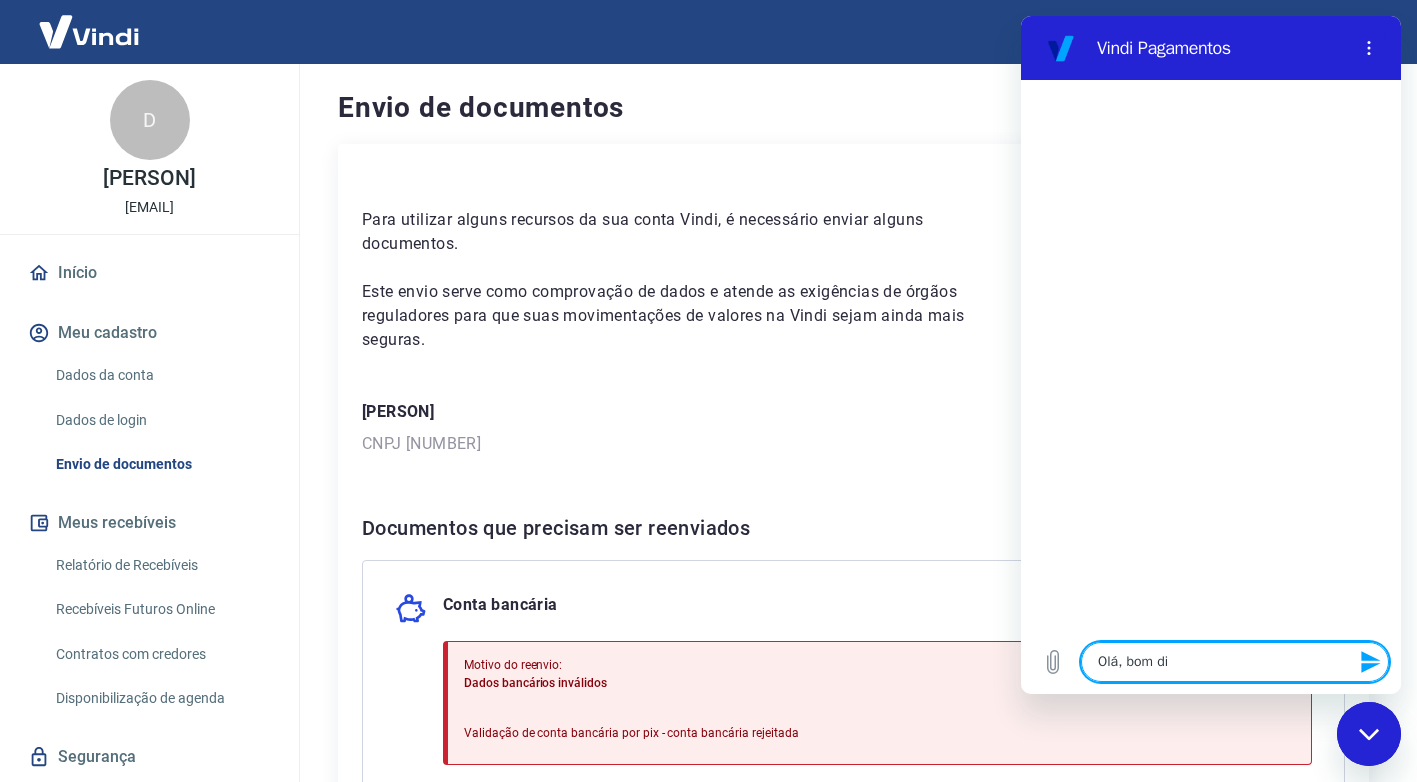 type on "Olá, bom dia" 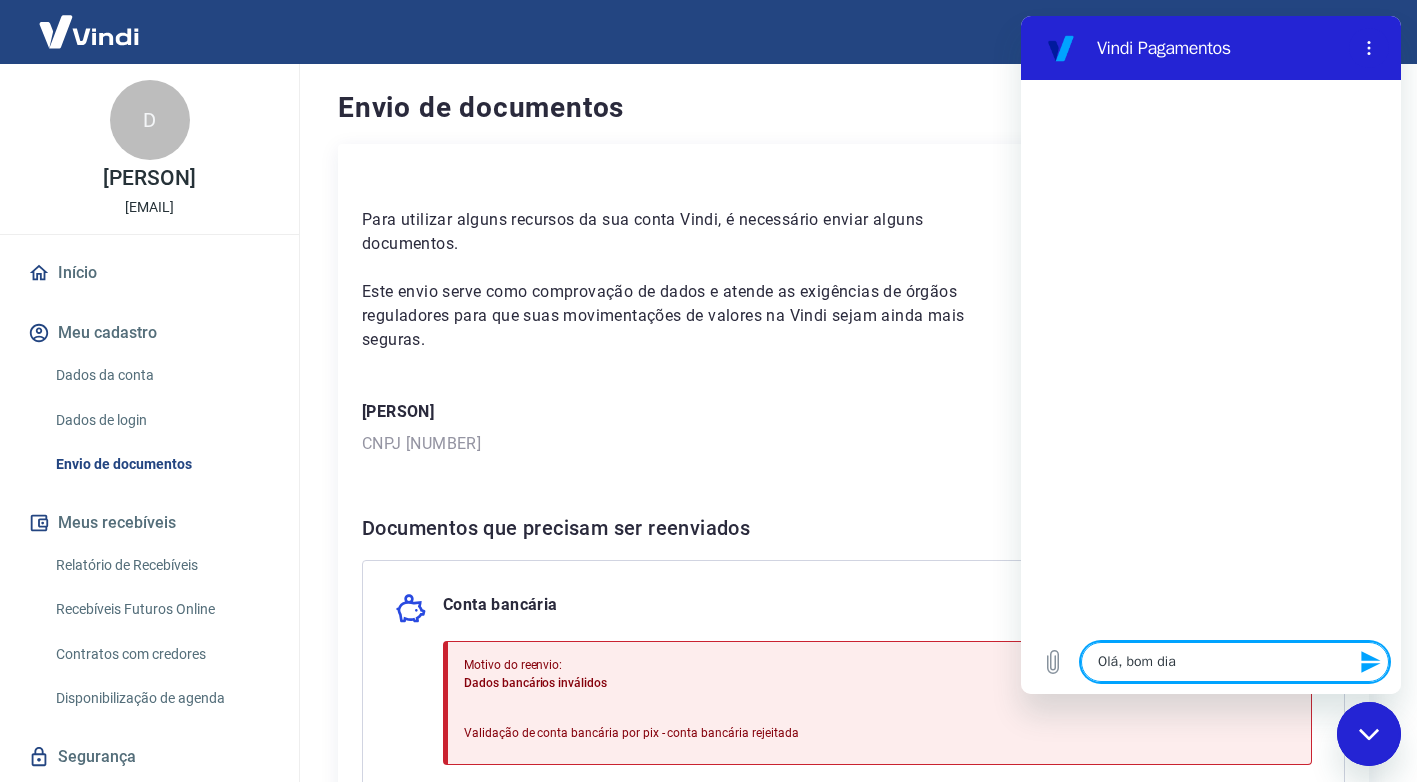 type 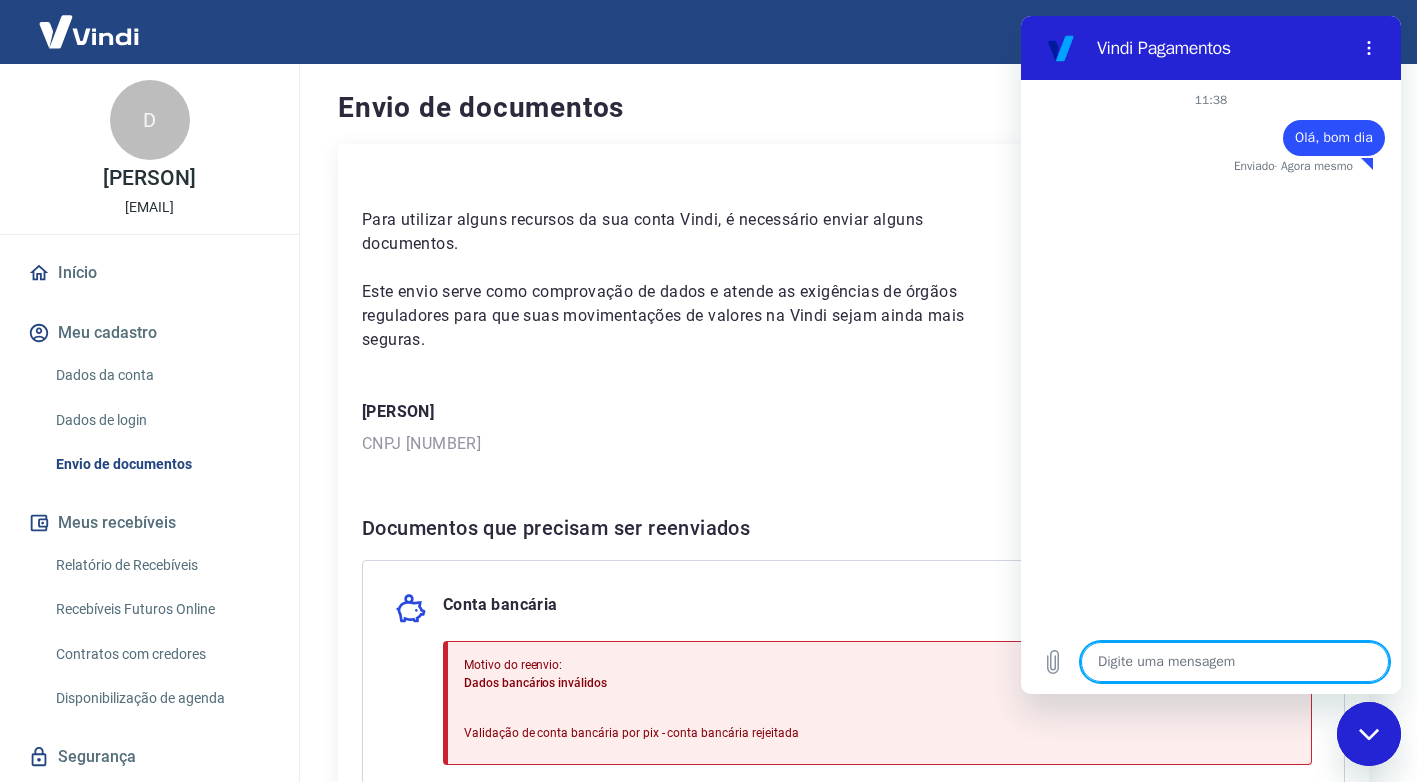click at bounding box center [1235, 662] 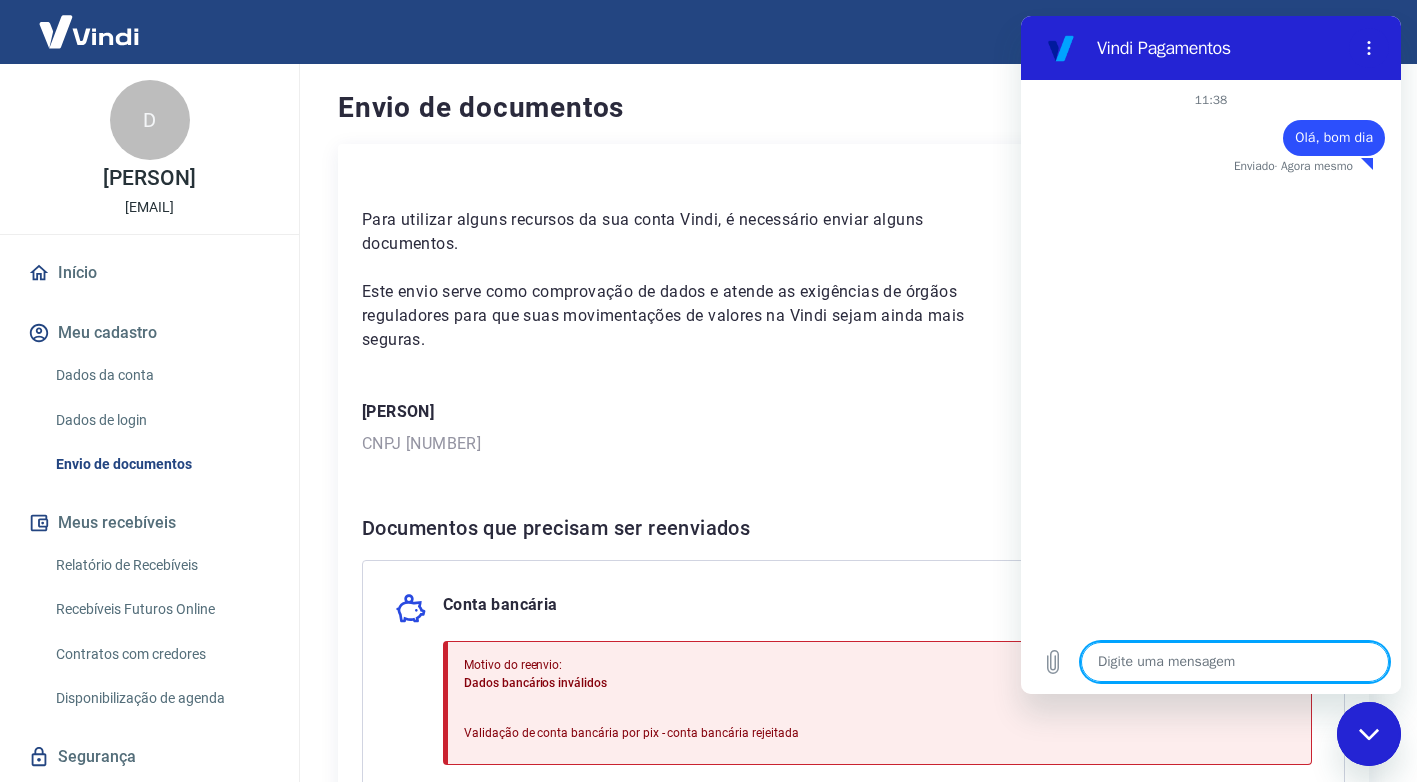 type on "x" 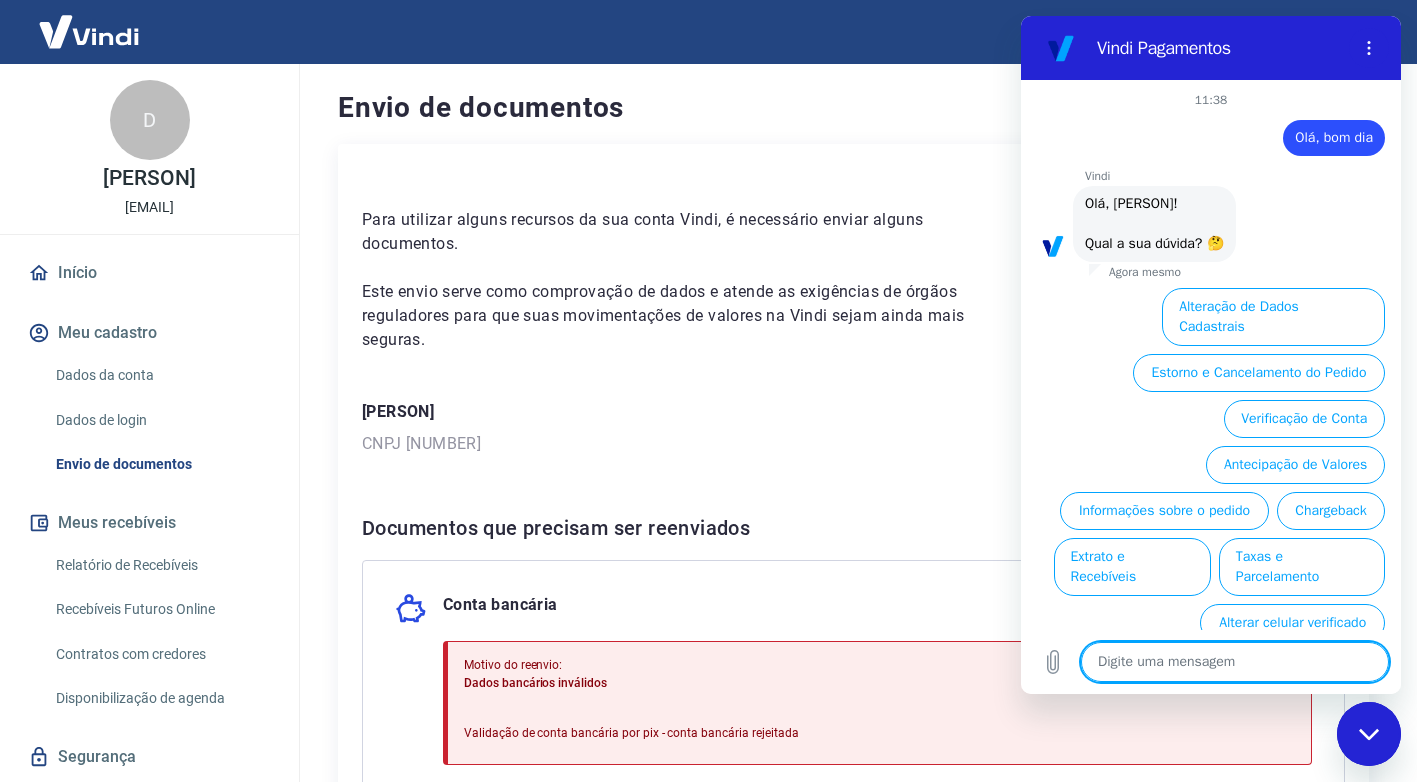 type on "O" 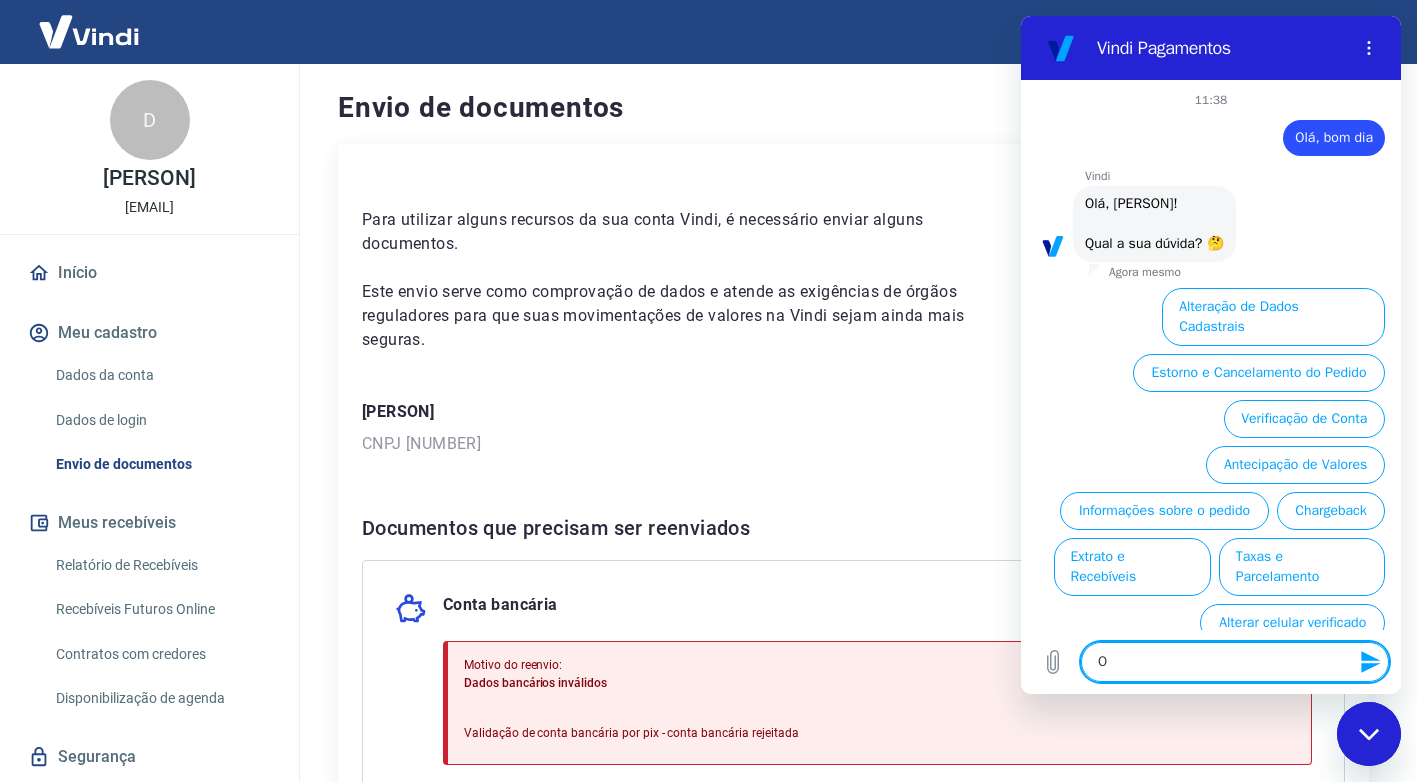 type on "Os" 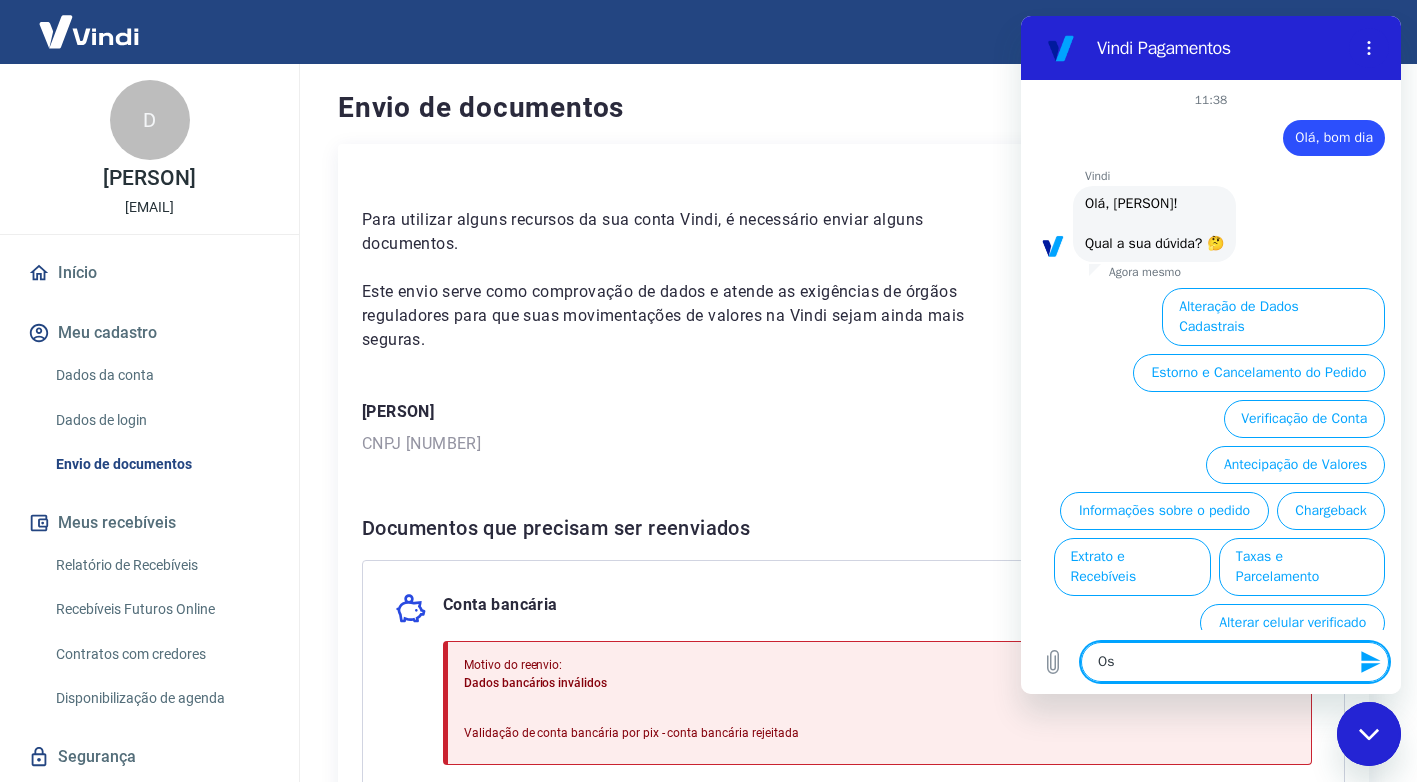 type on "x" 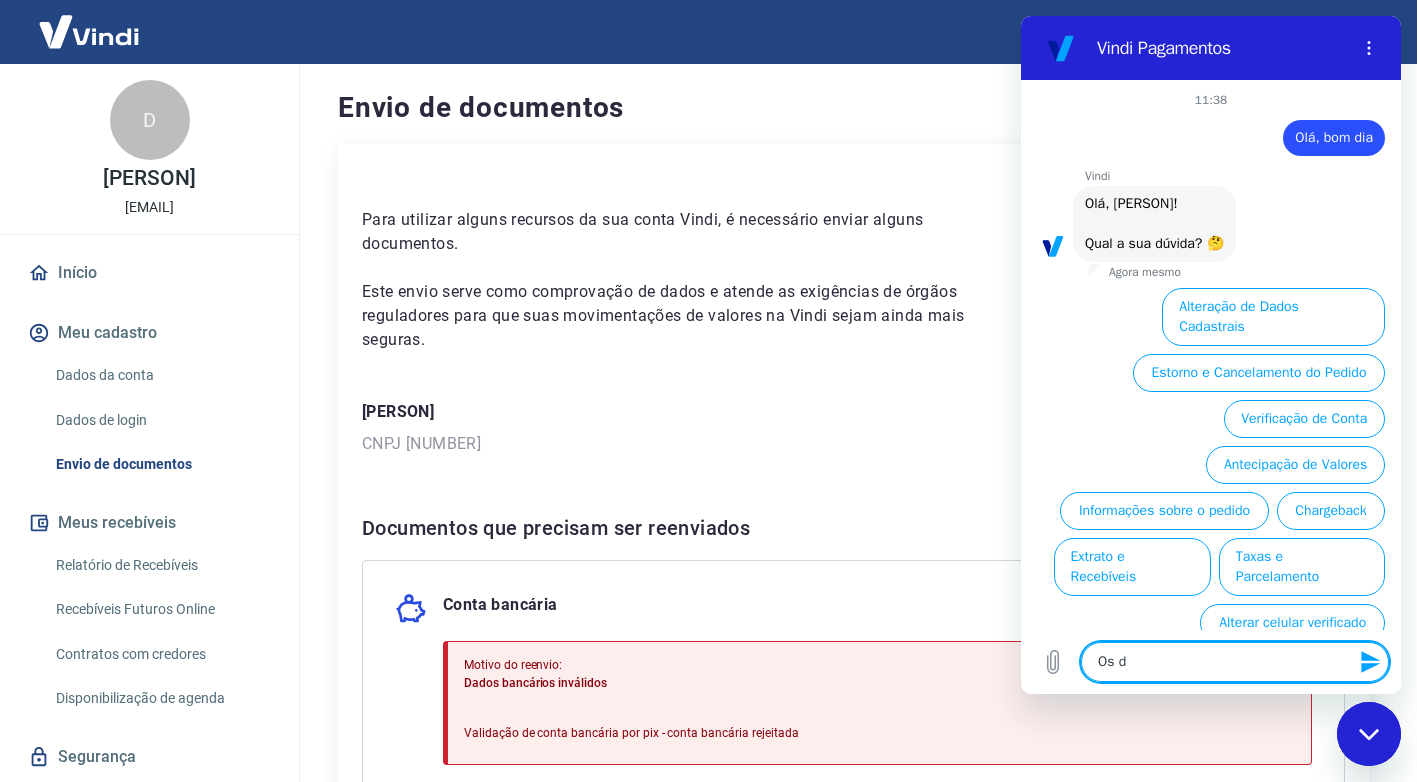 type on "Os da" 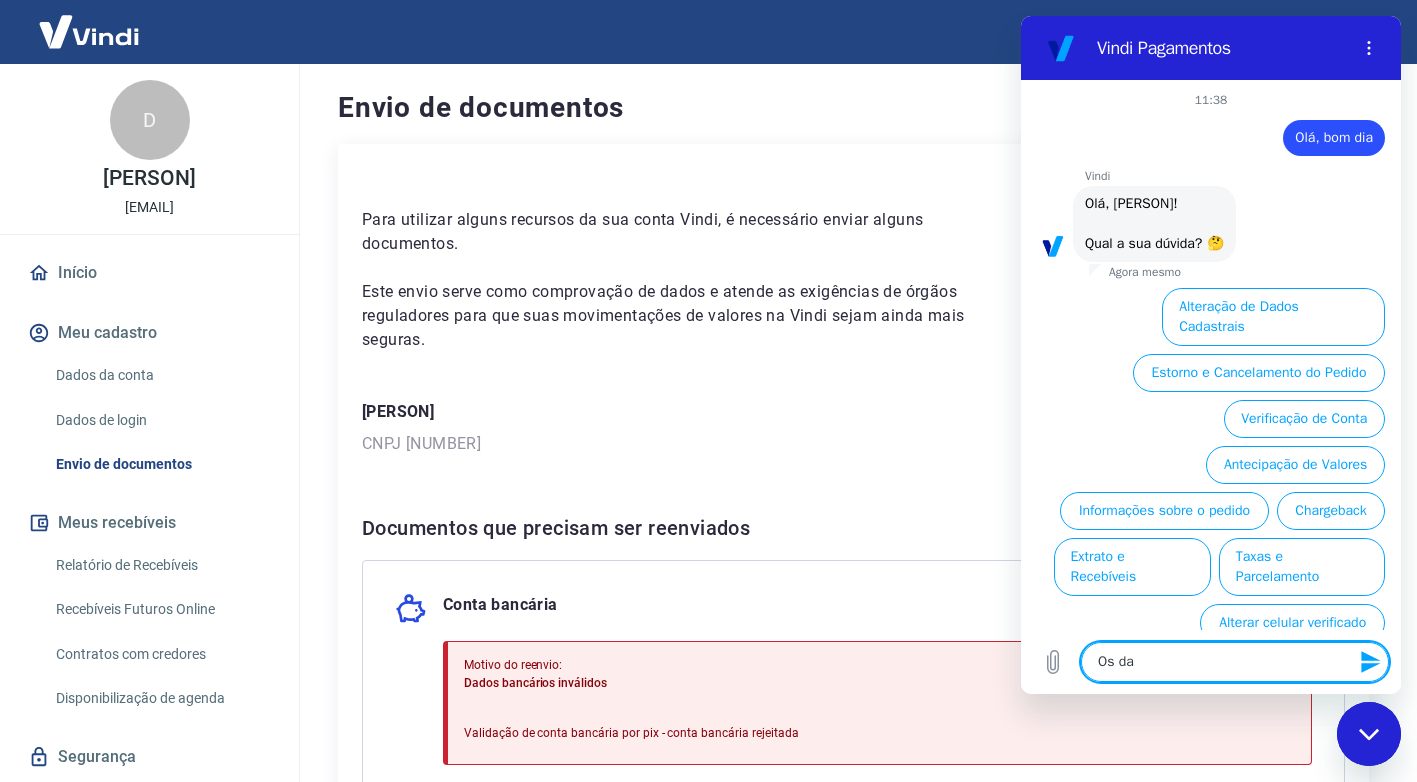 type on "Os dad" 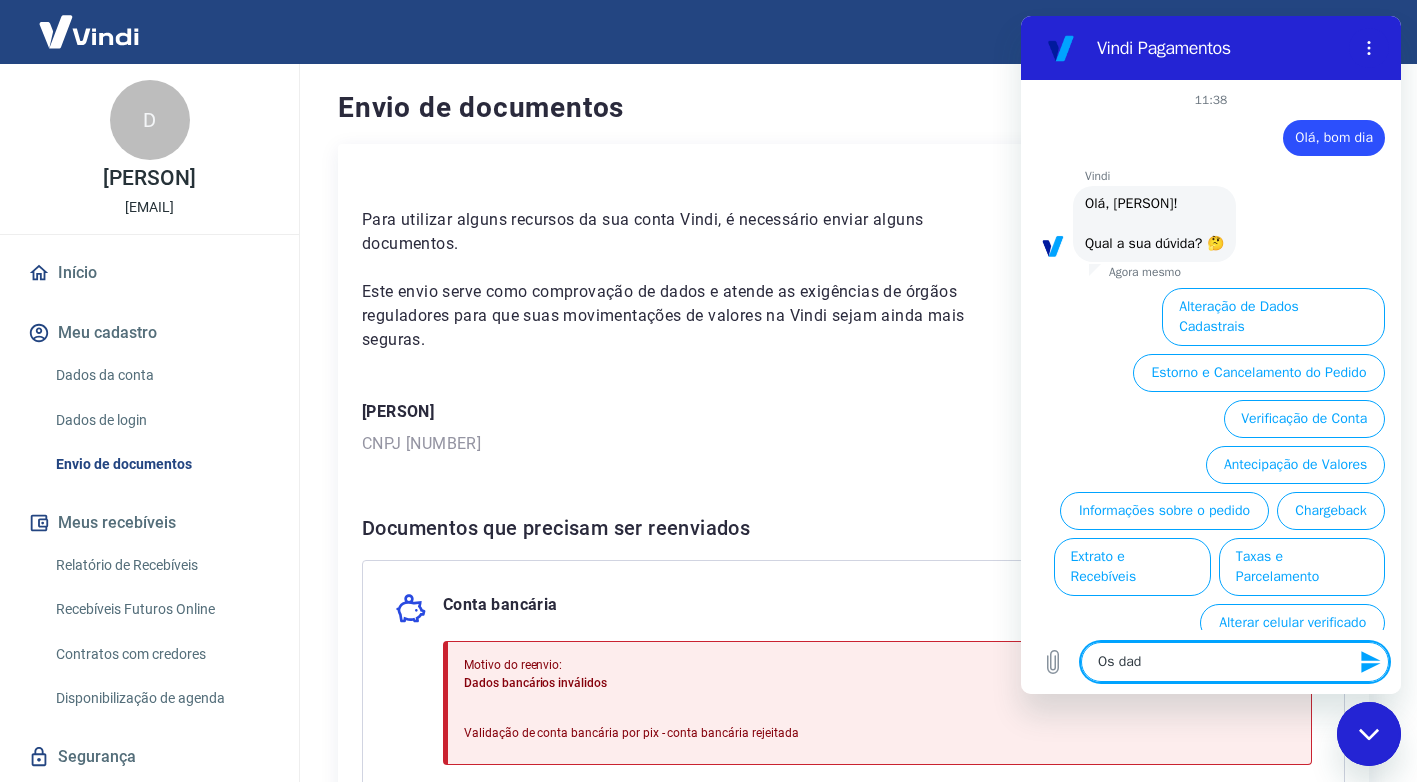 type on "Os dado" 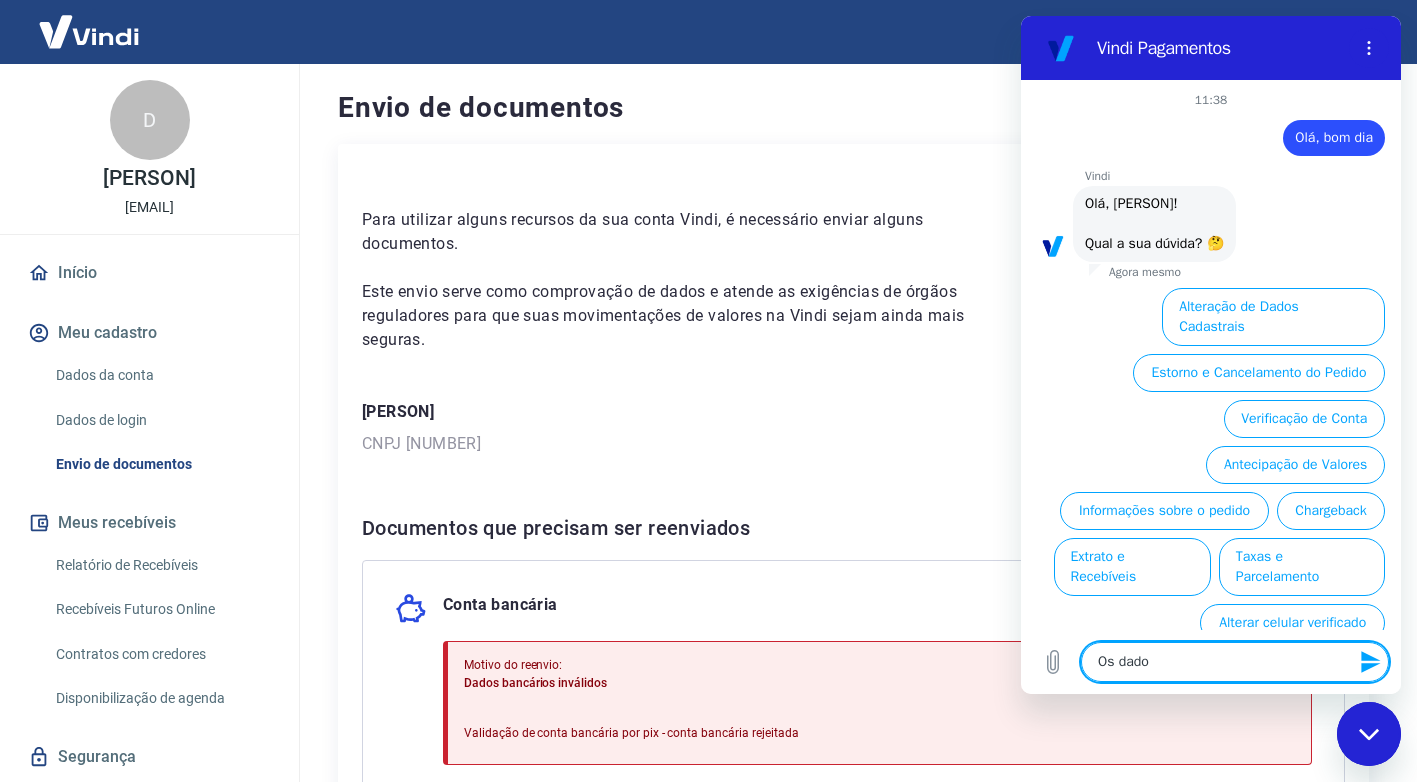 type on "Os dados" 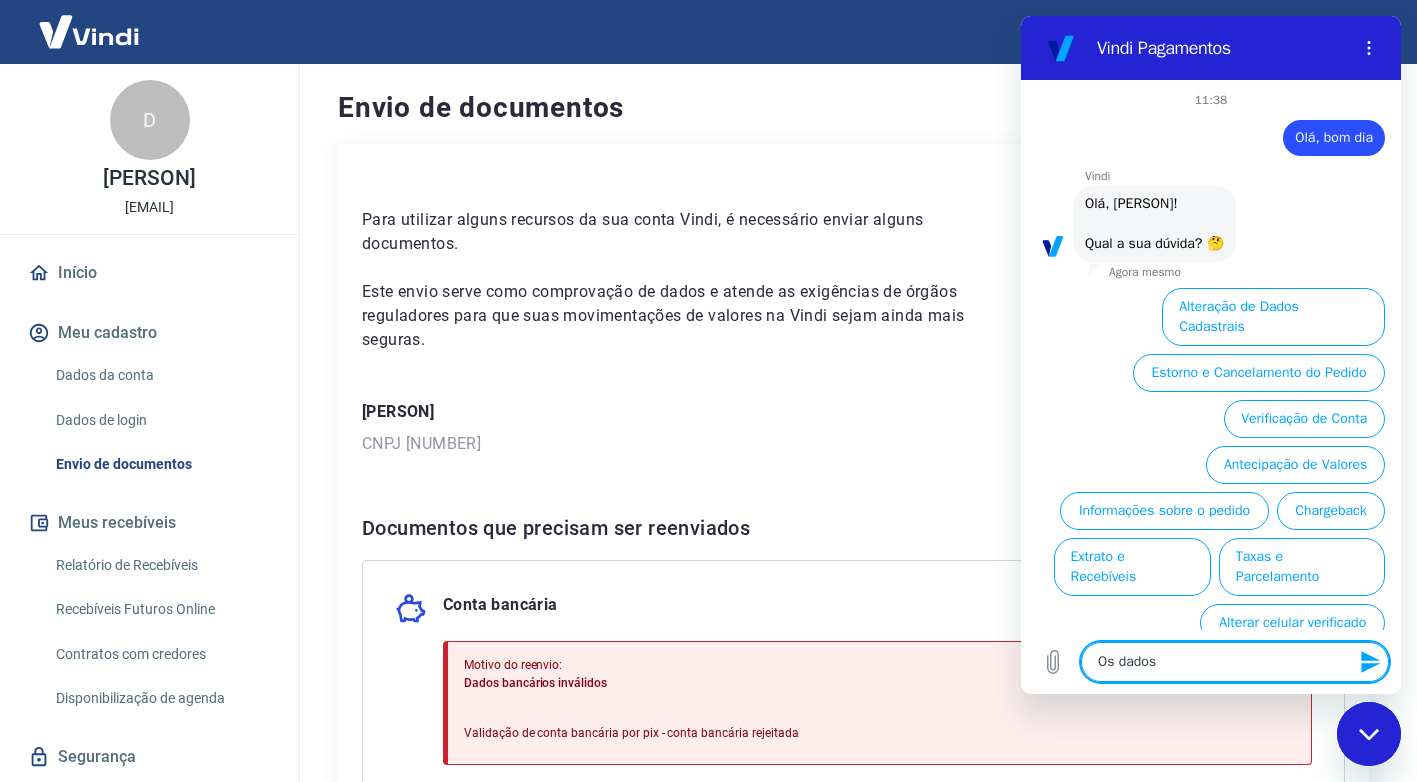 type on "Os dados" 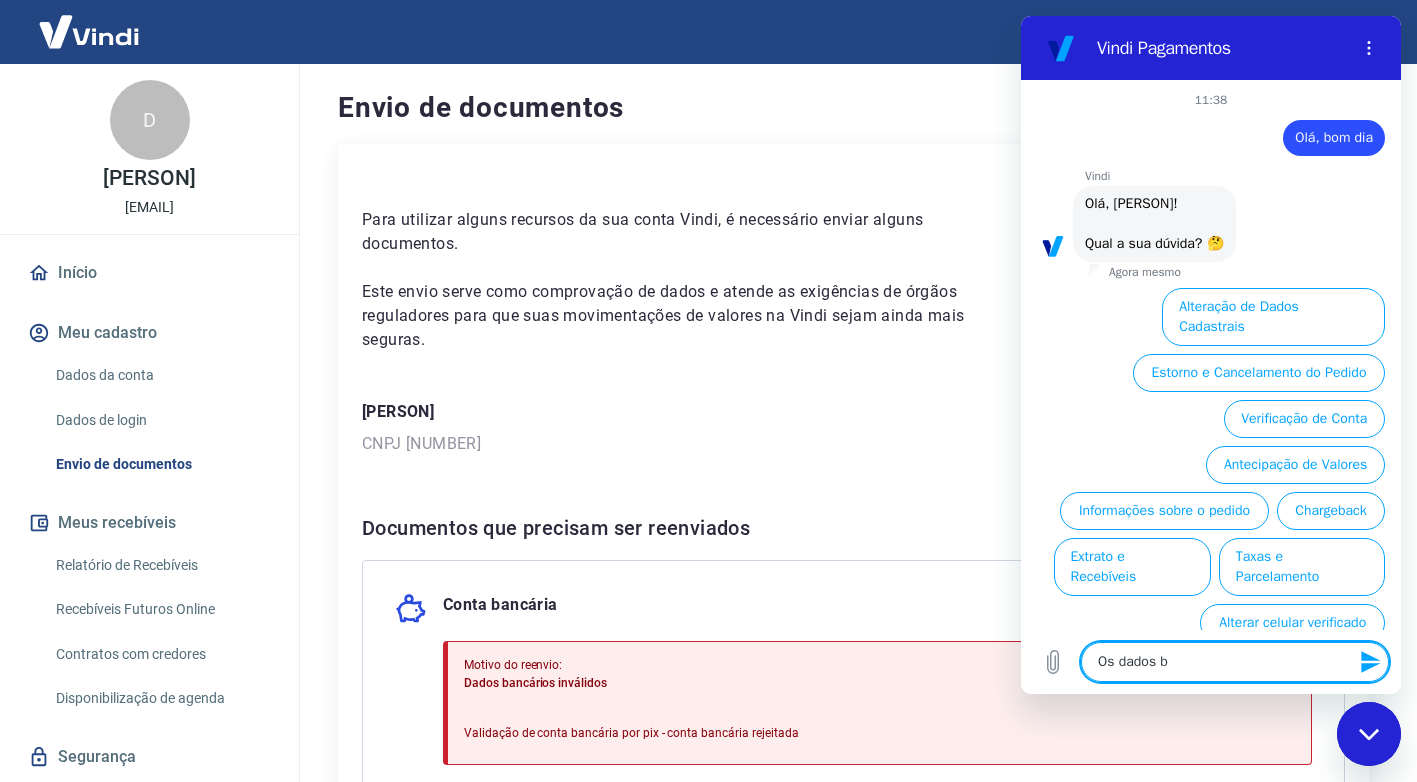 type on "Os dados ba" 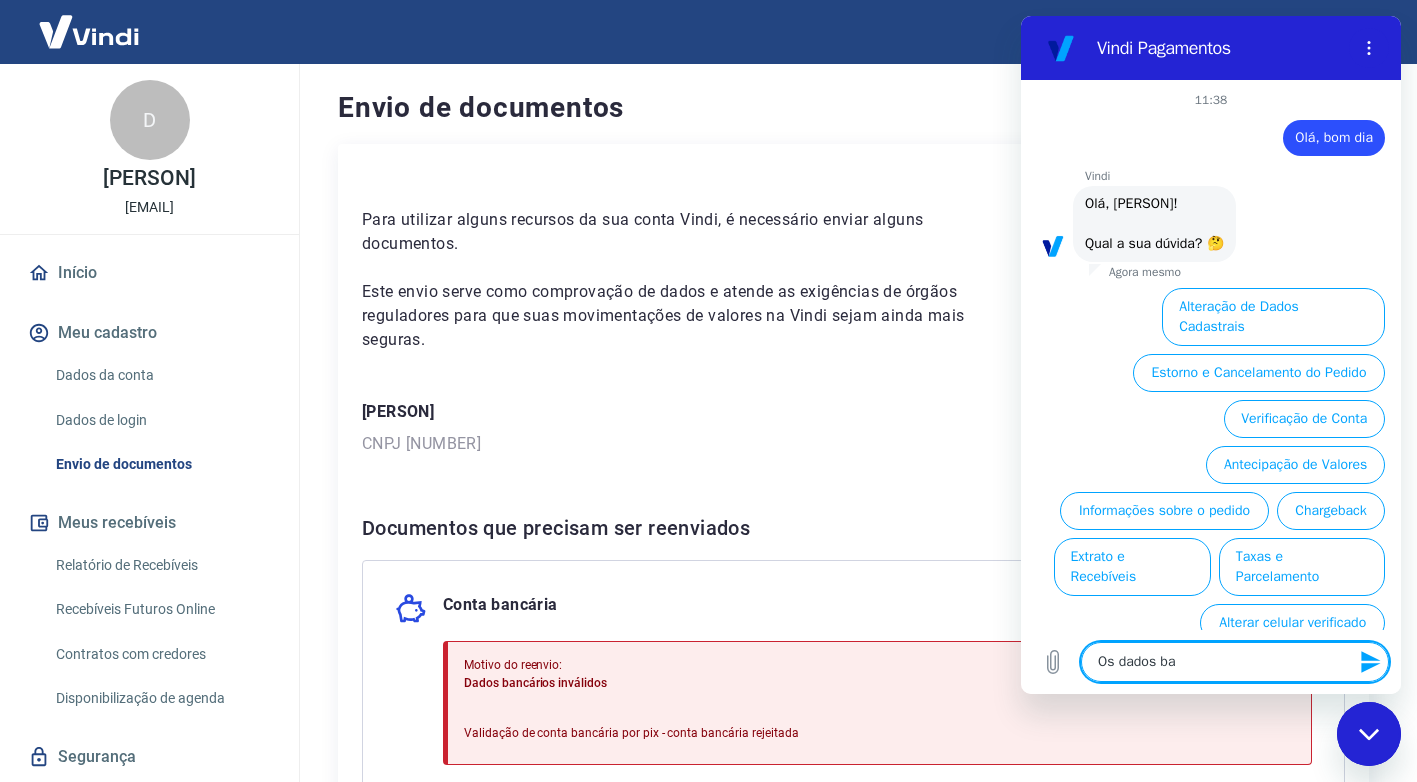 type on "Os dados ban" 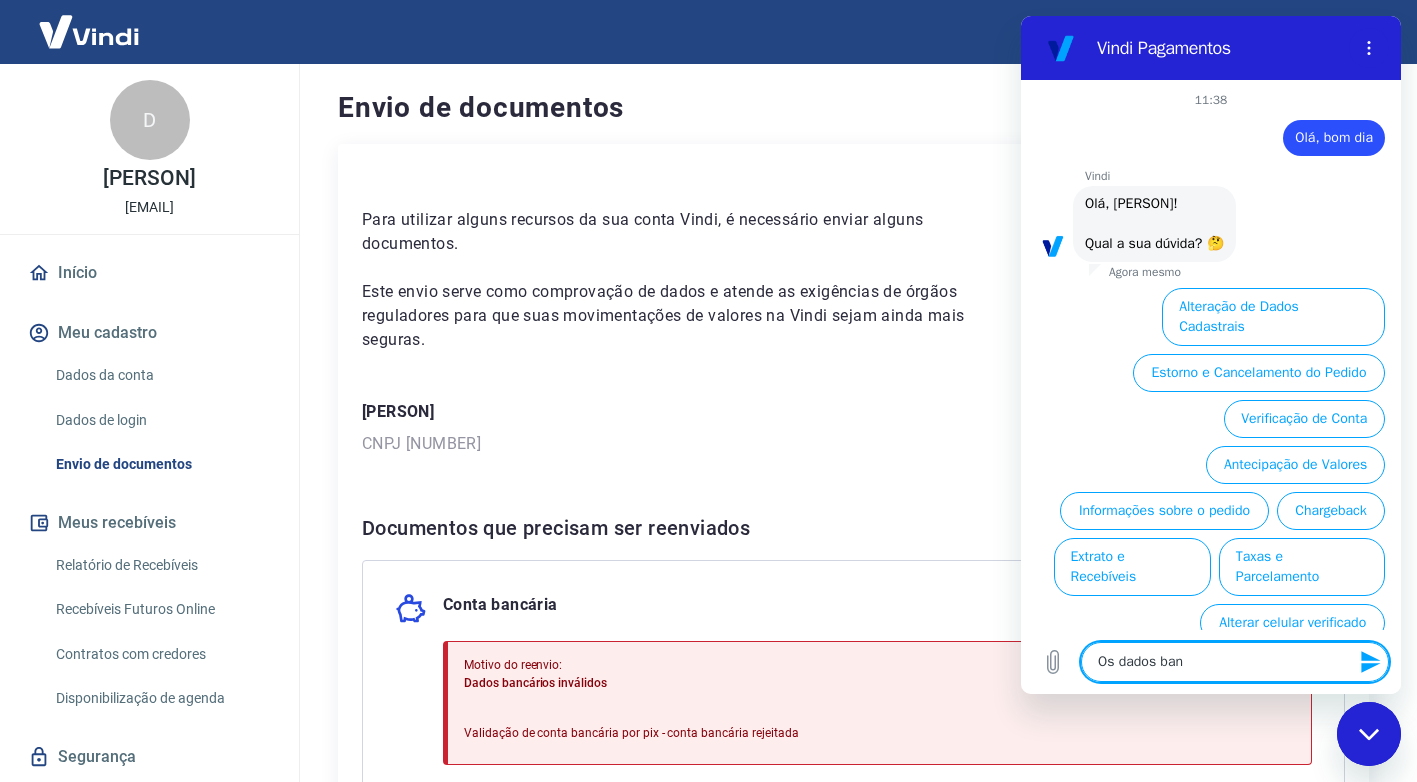 type on "Os dados banc" 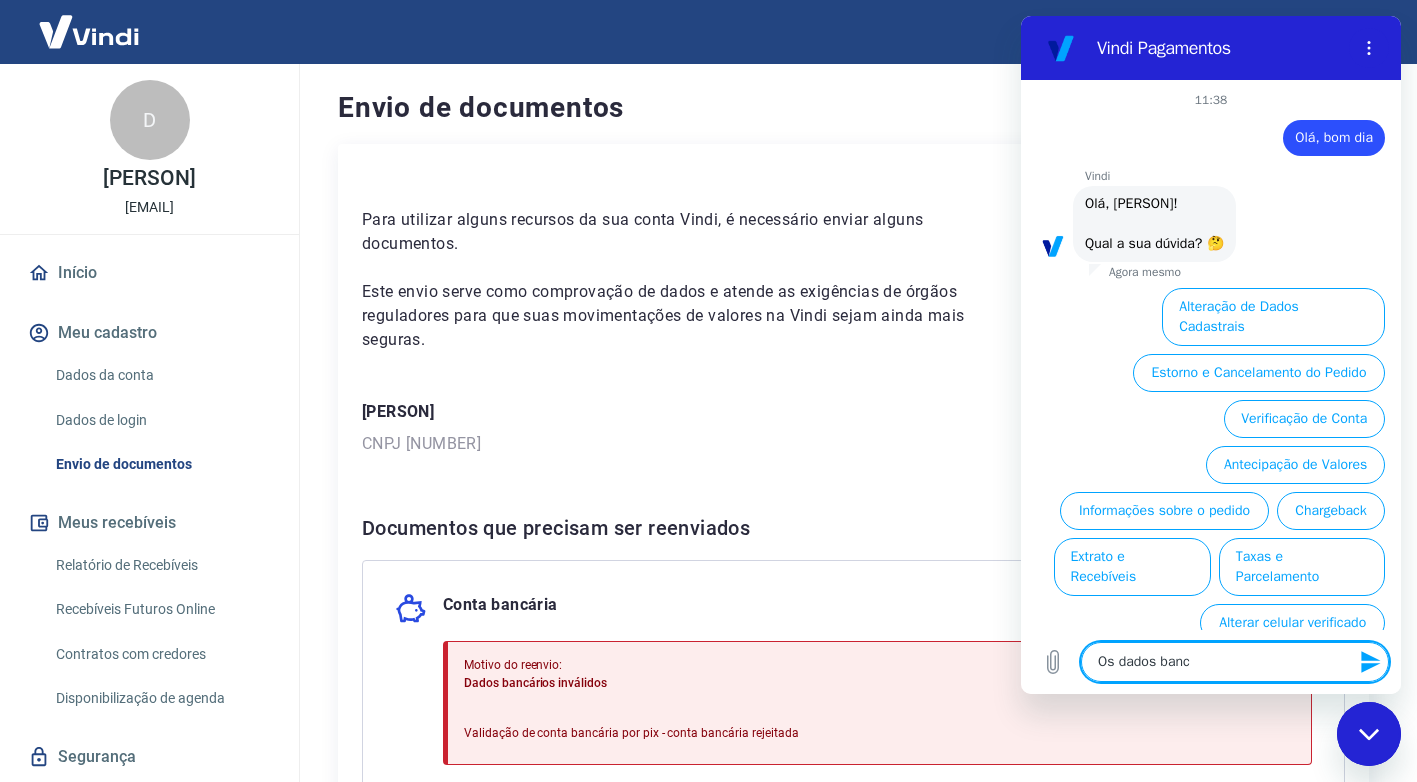 type on "Os dados bancá" 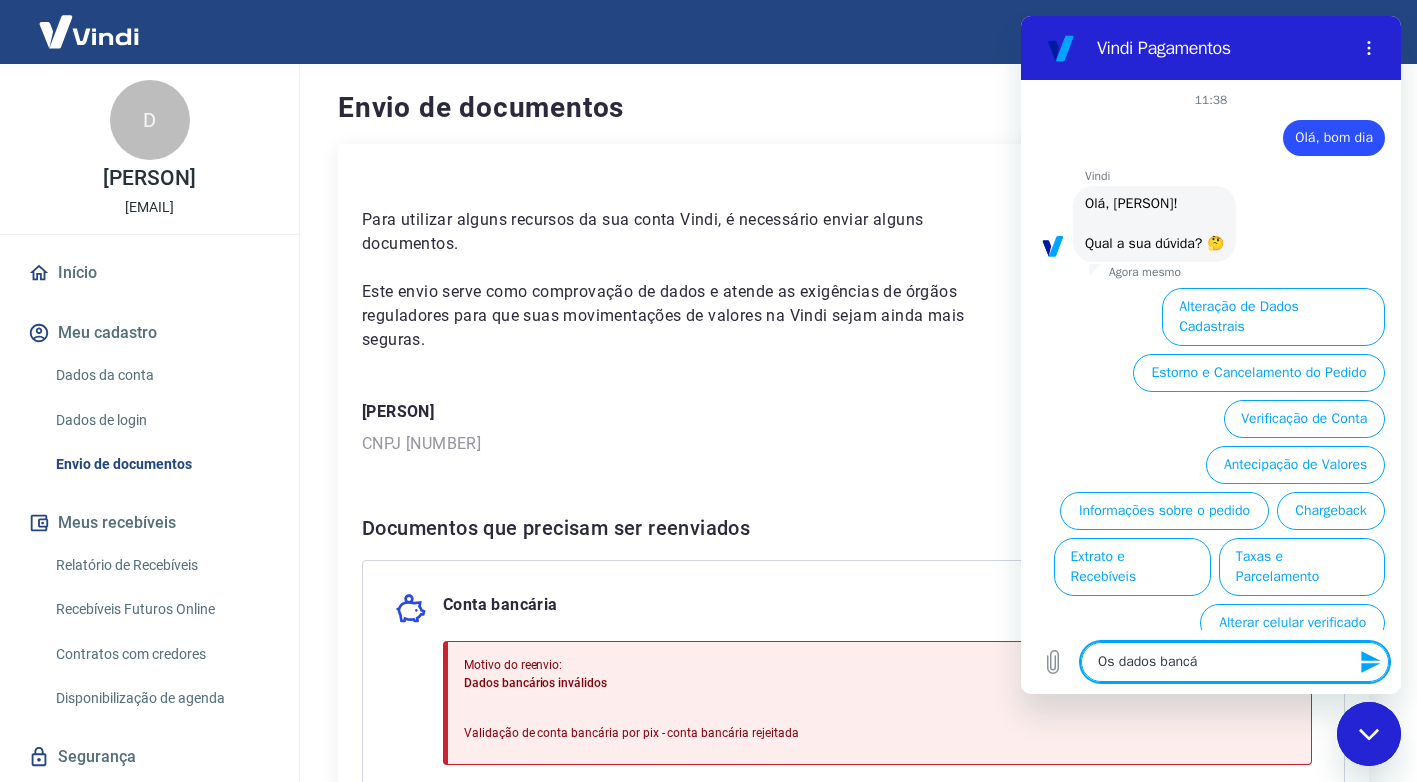 type on "Os dados bancár" 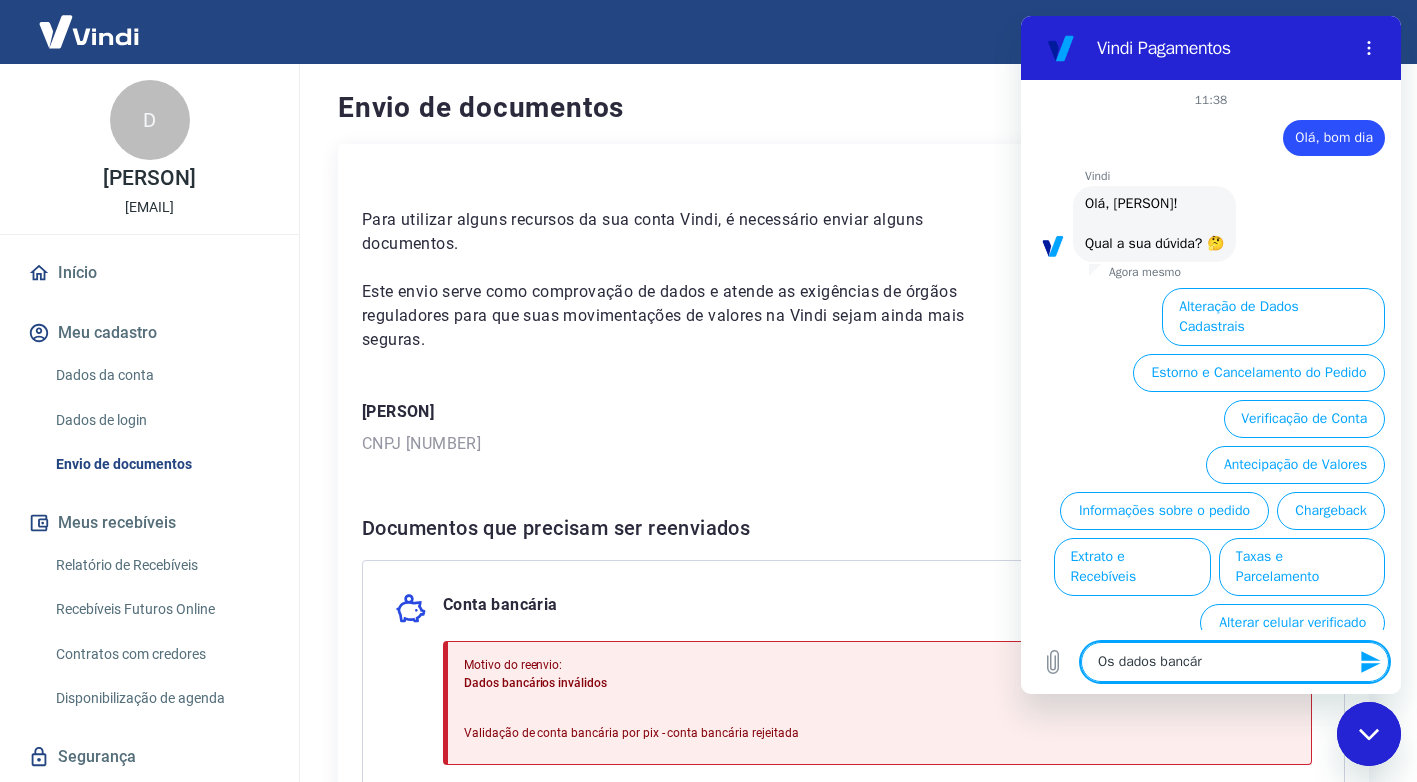 type on "x" 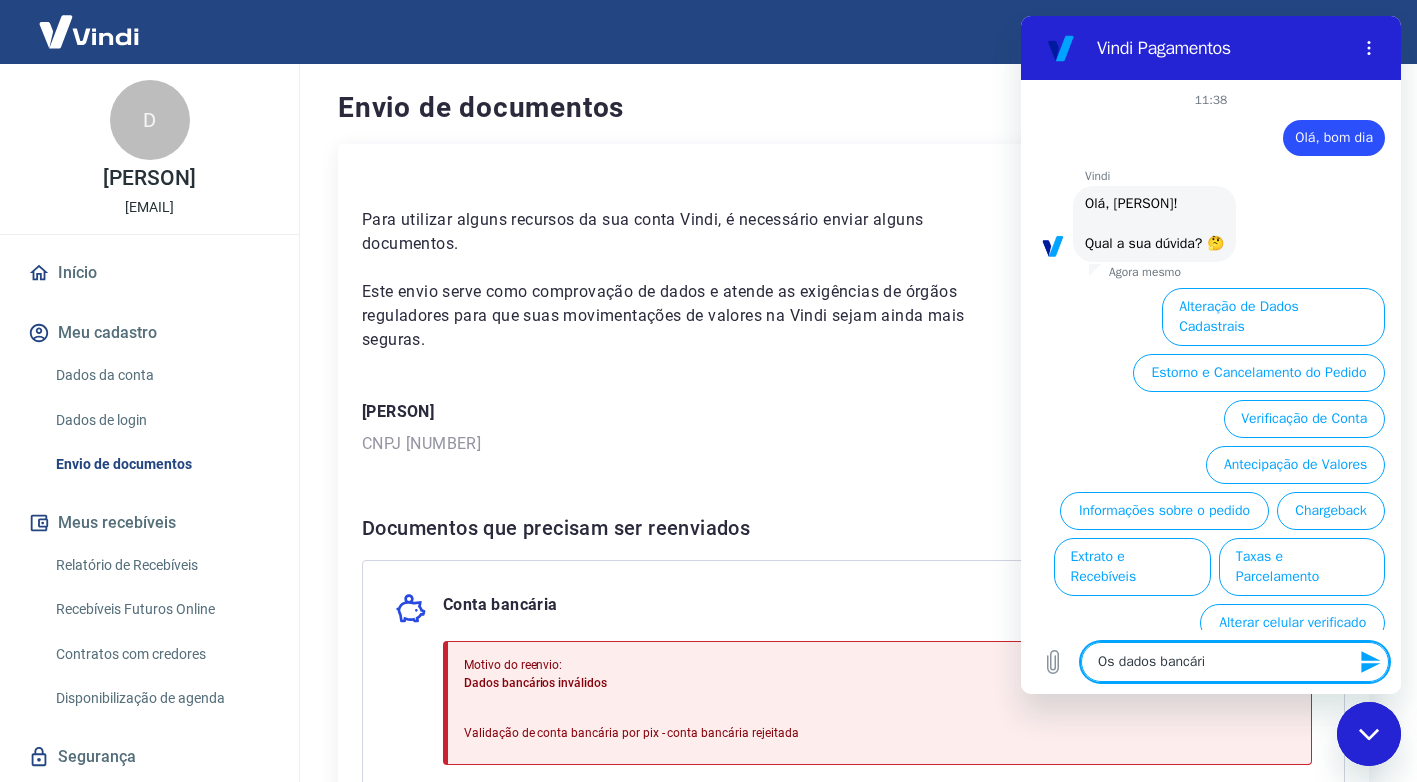 type on "Os dados bancário" 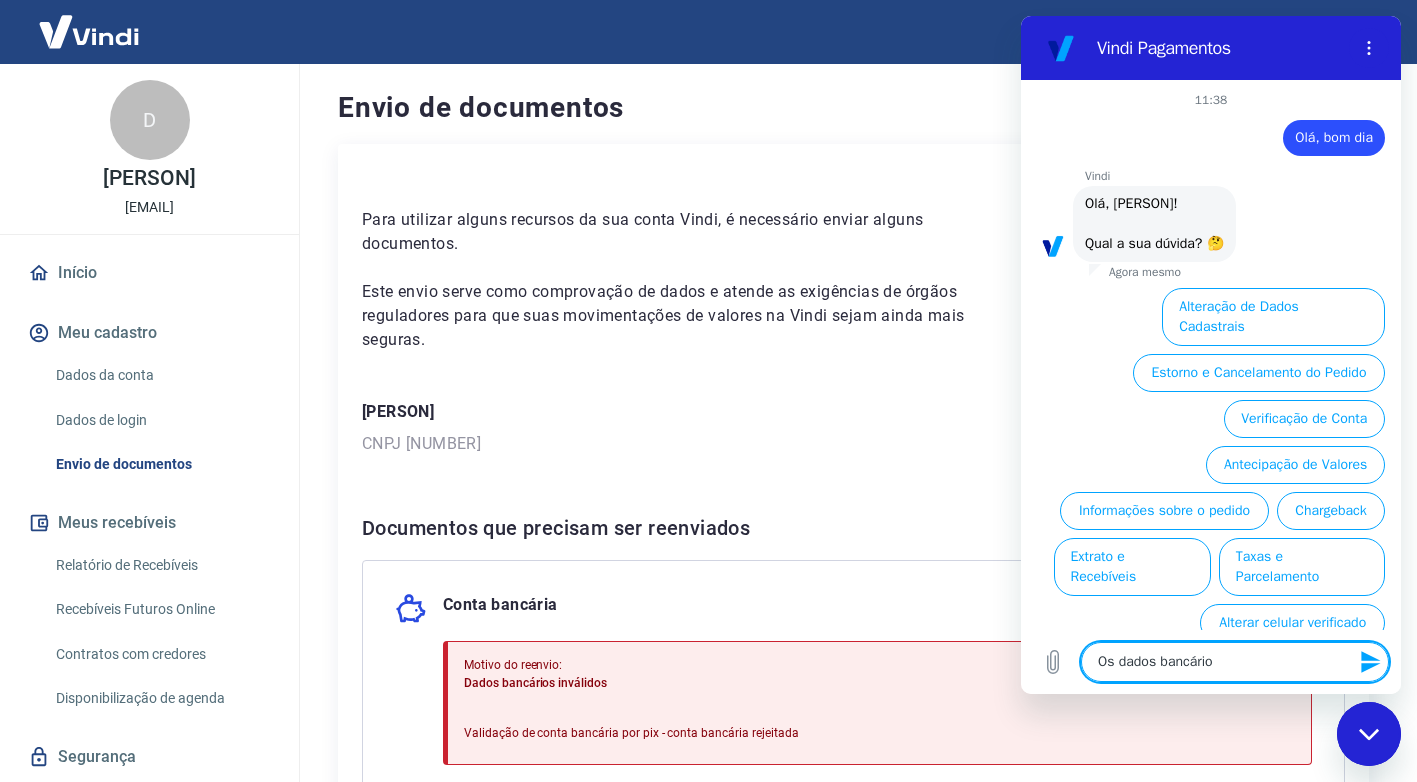type on "x" 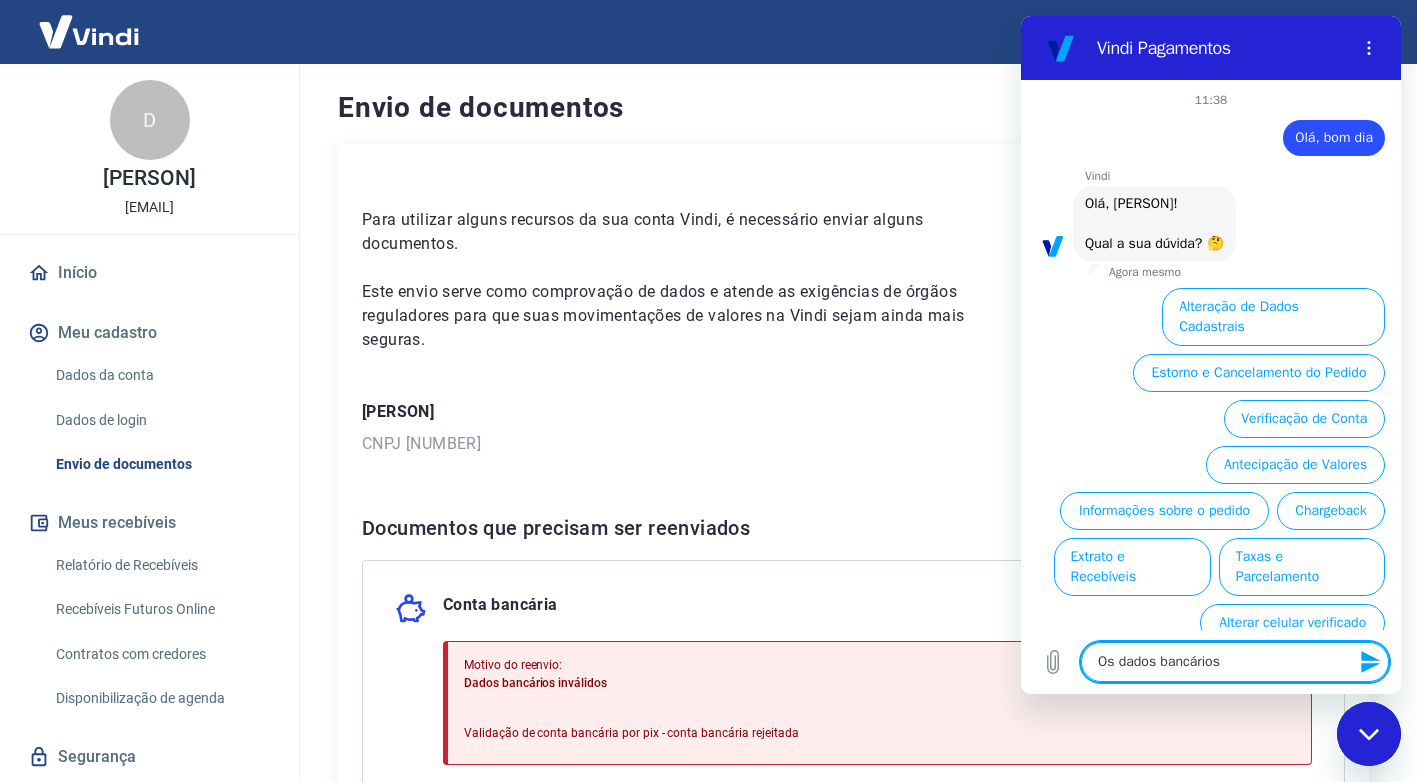 type on "Os dados bancários" 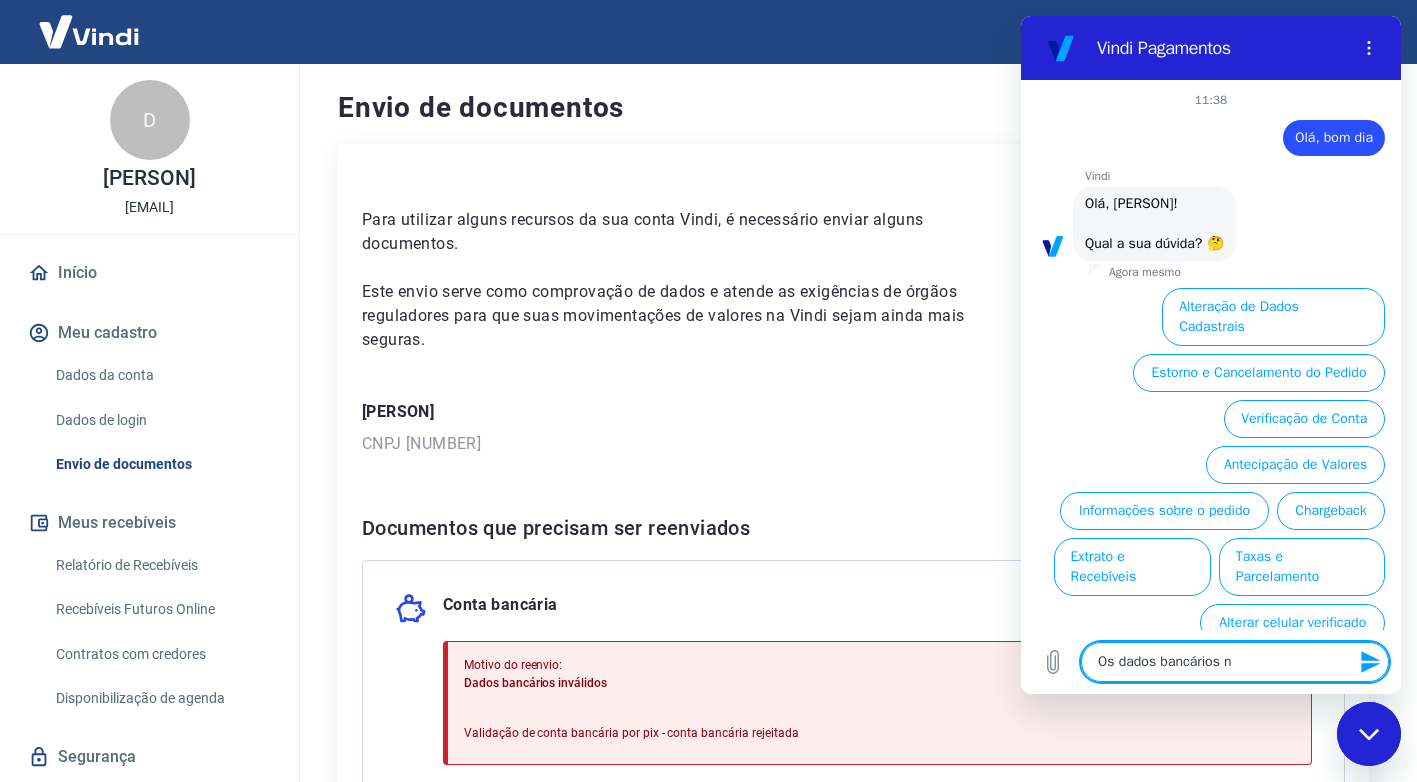 type on "Os dados bancários ne" 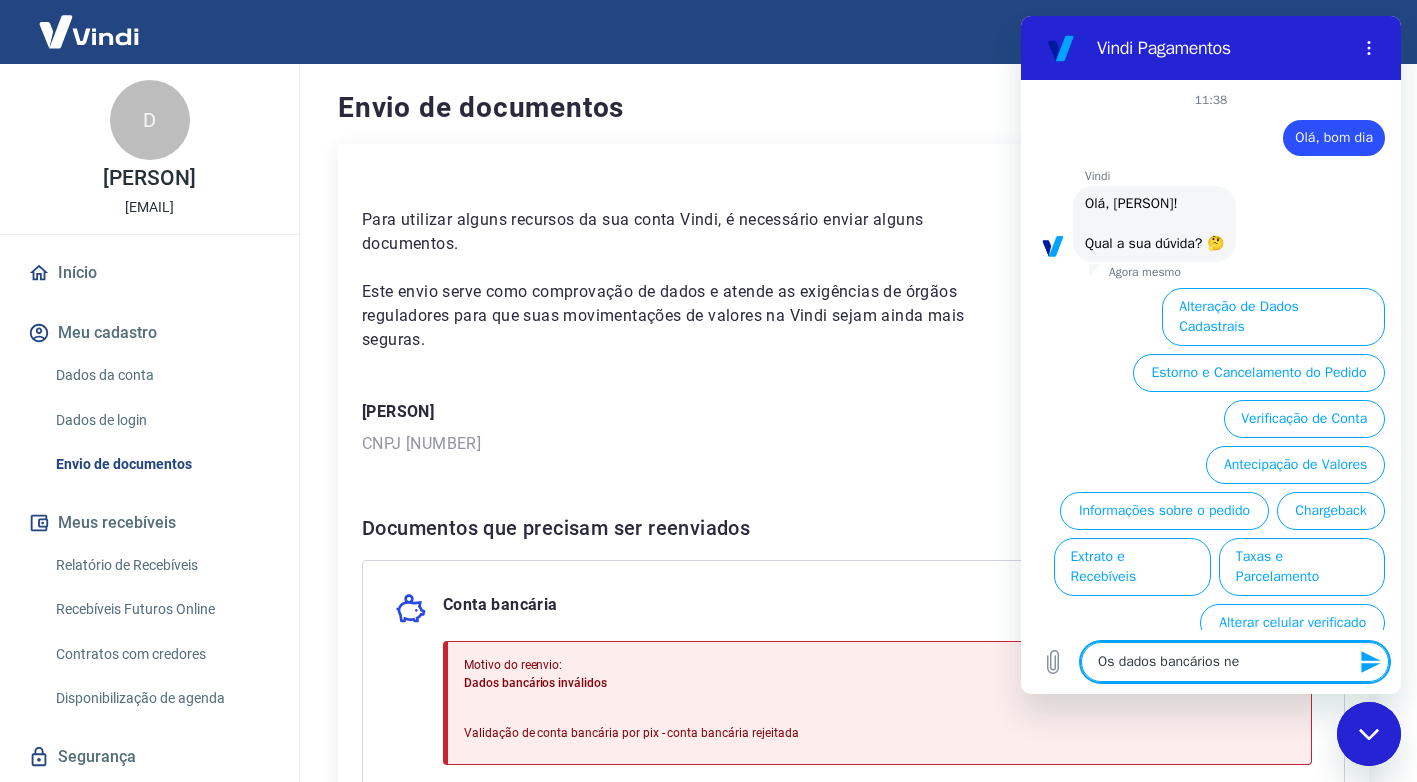 type on "Os dados bancários nec" 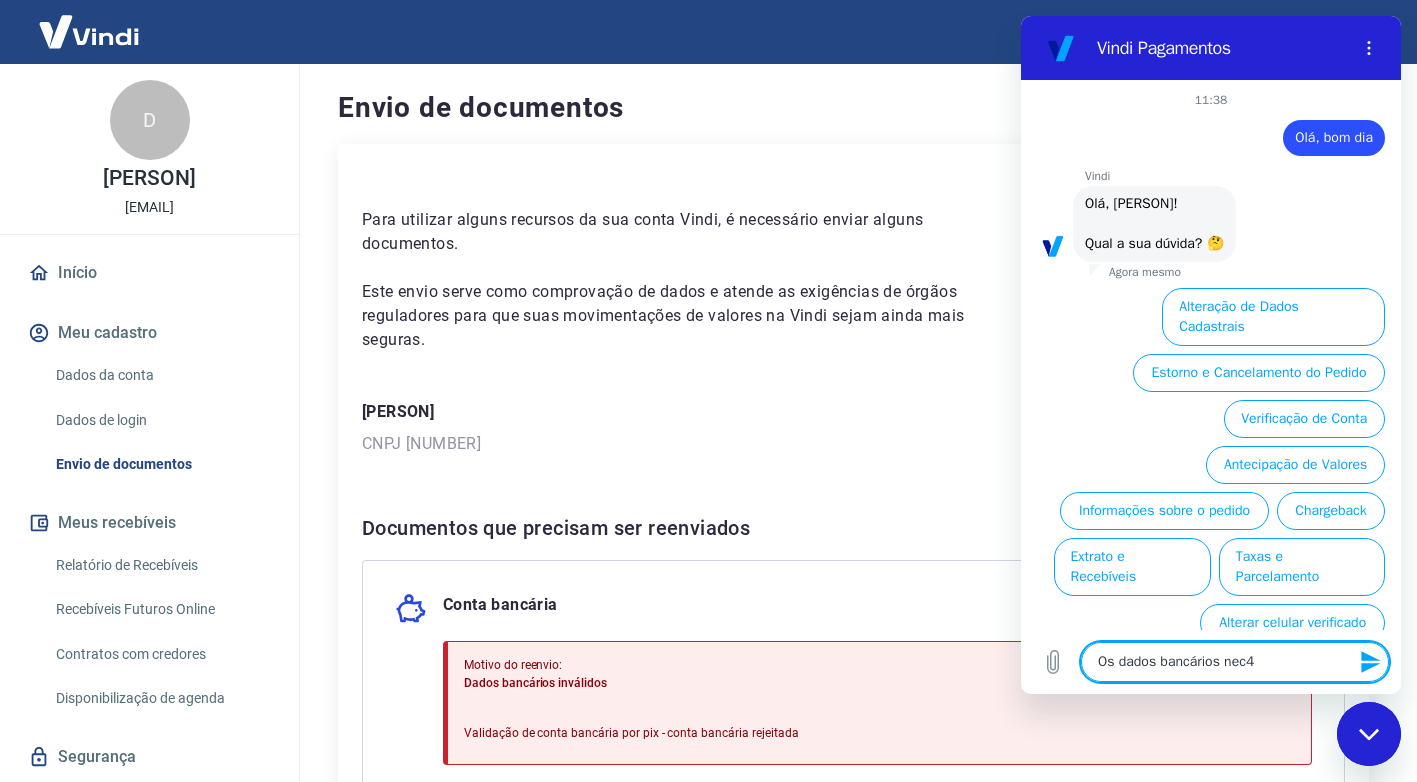 type on "Os dados bancários nec4e" 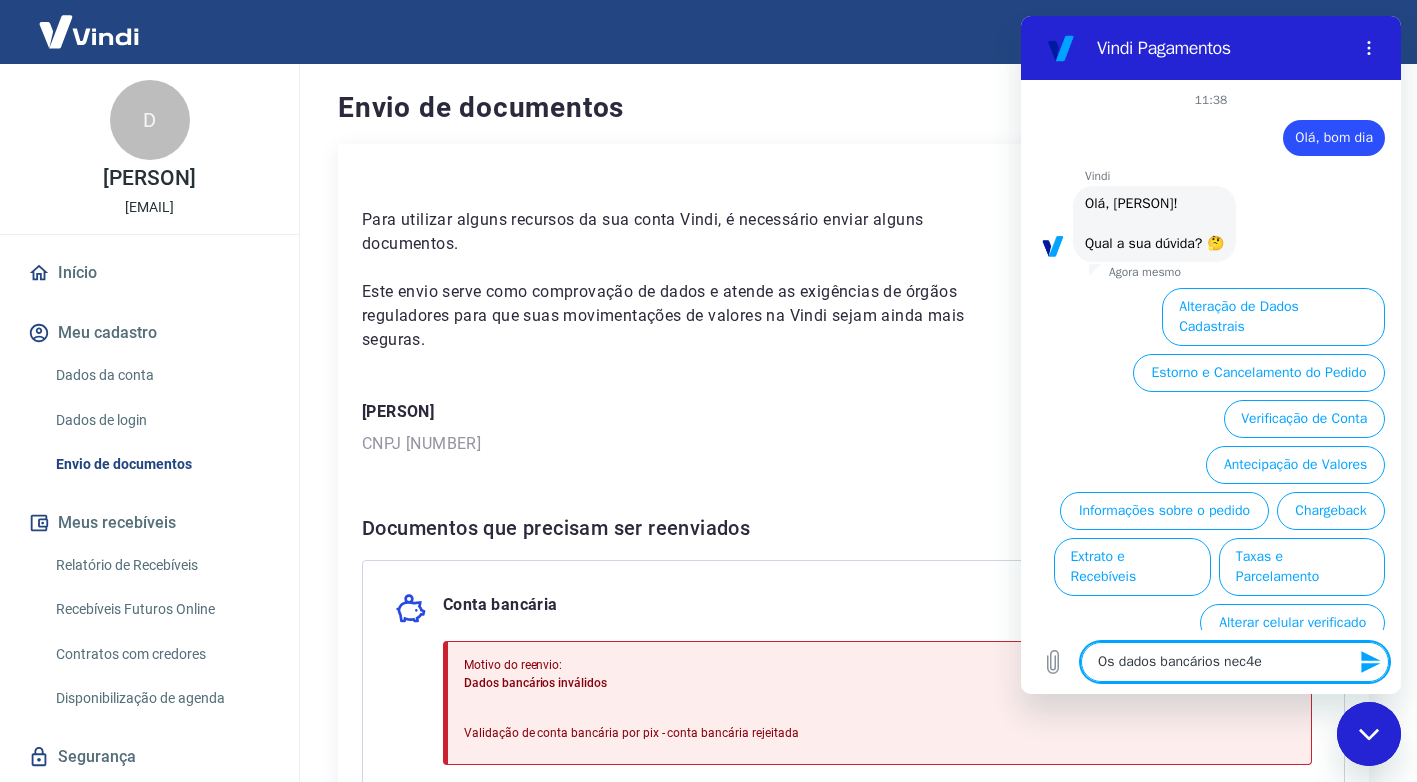 type on "Os dados bancários nec4es" 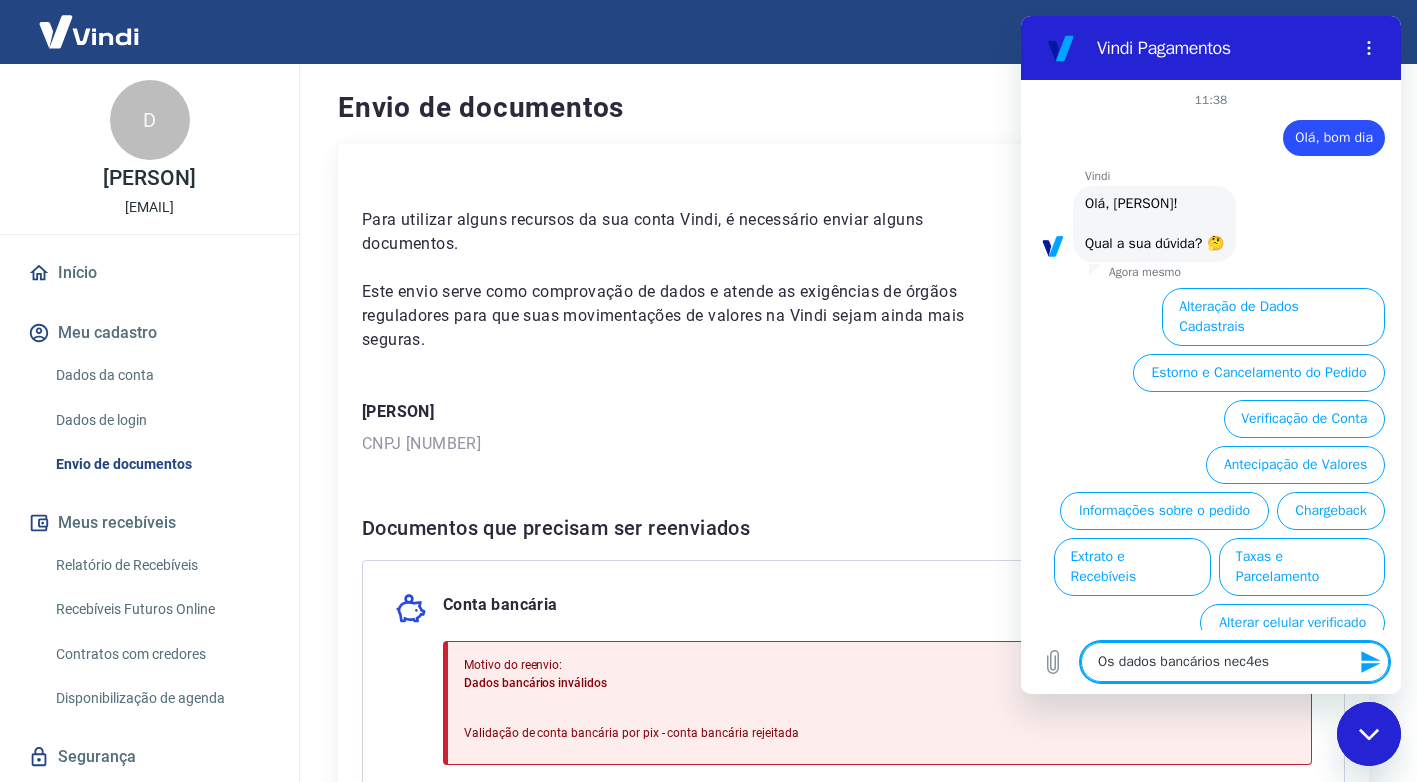 type on "Os dados bancários nec4es" 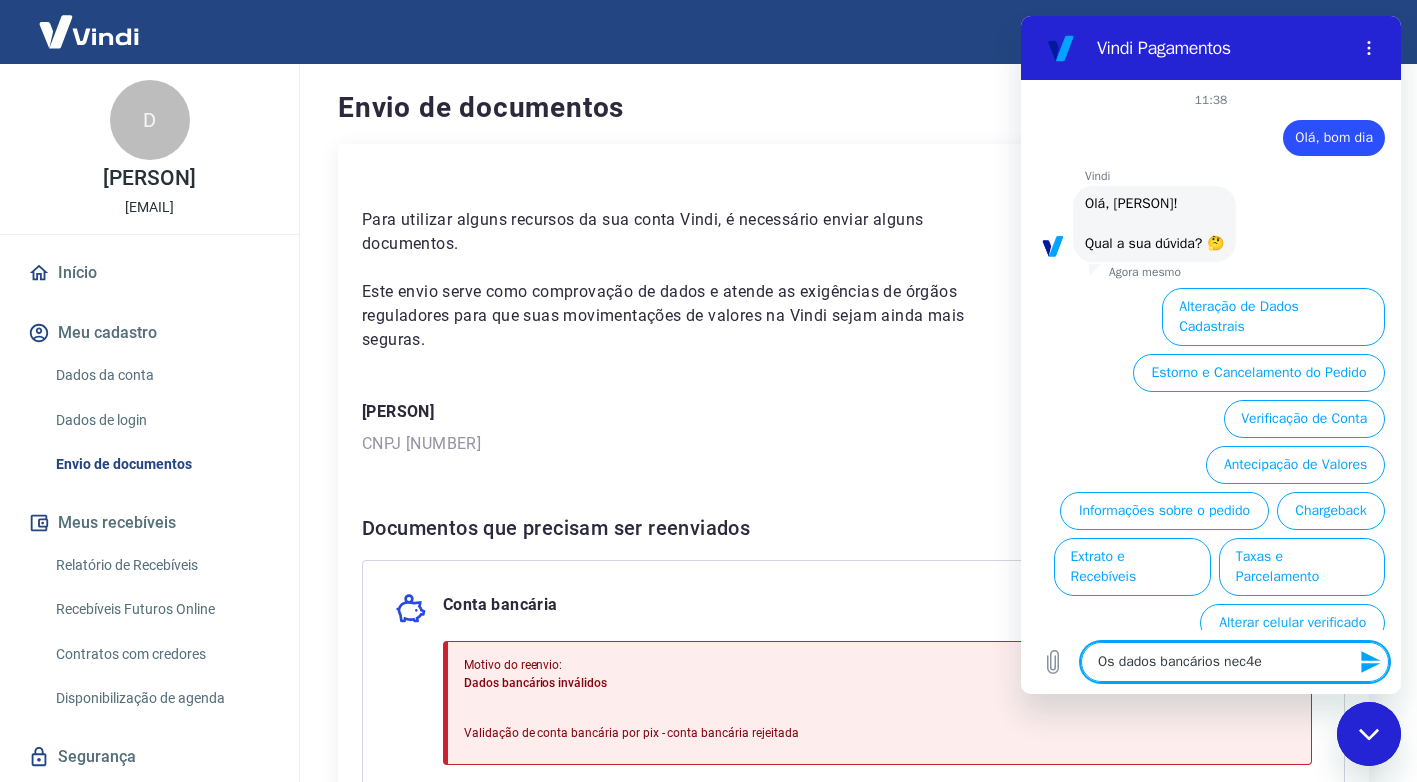 type on "Os dados bancários nec4" 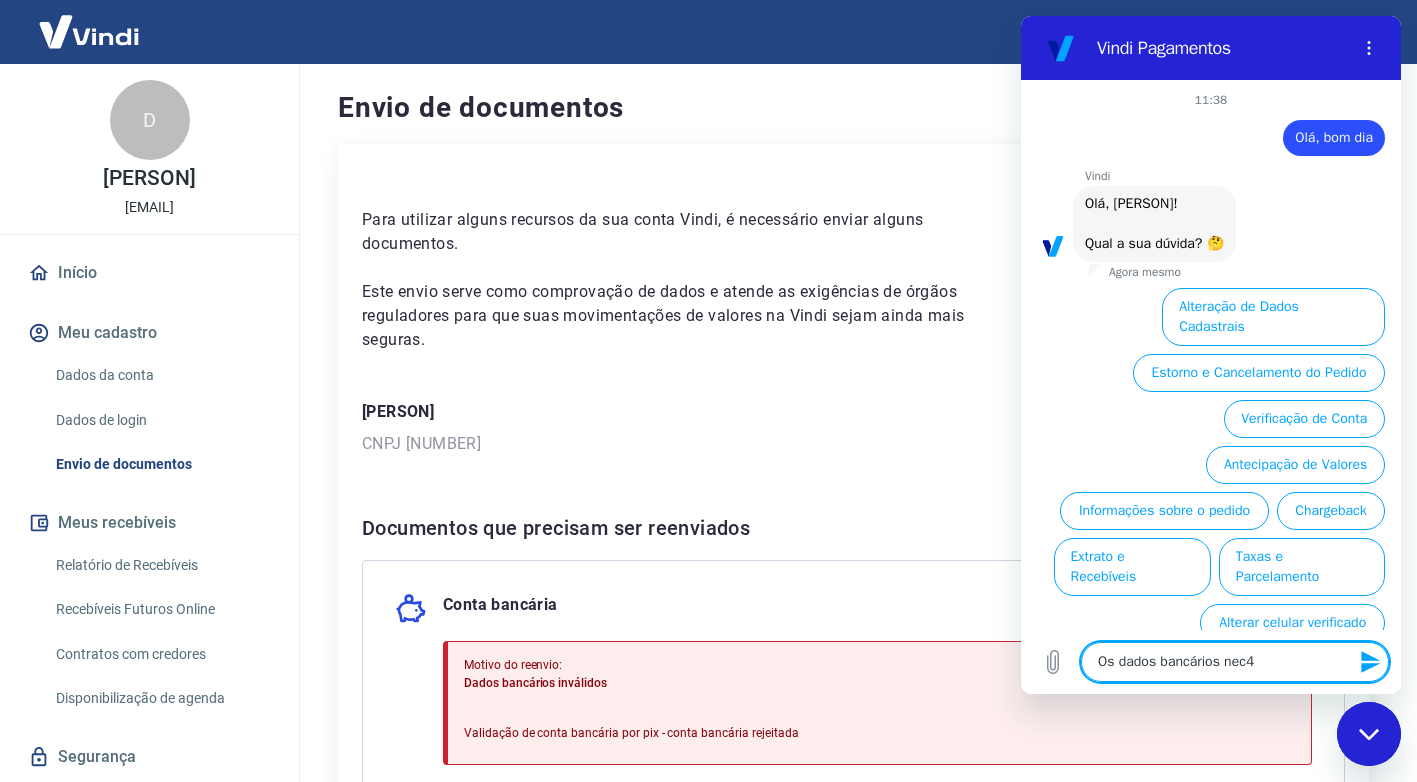 type on "Os dados bancários nec" 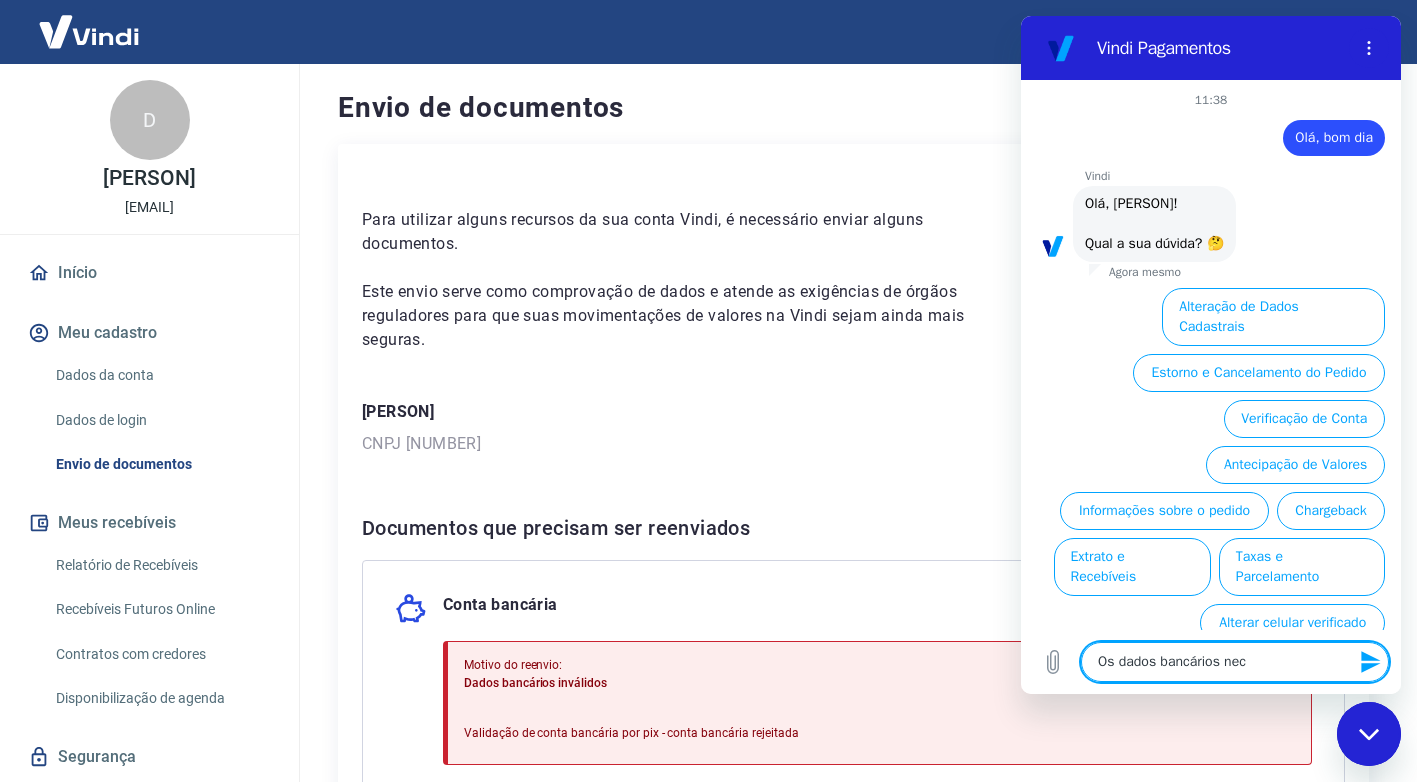 type on "Os dados bancários nece" 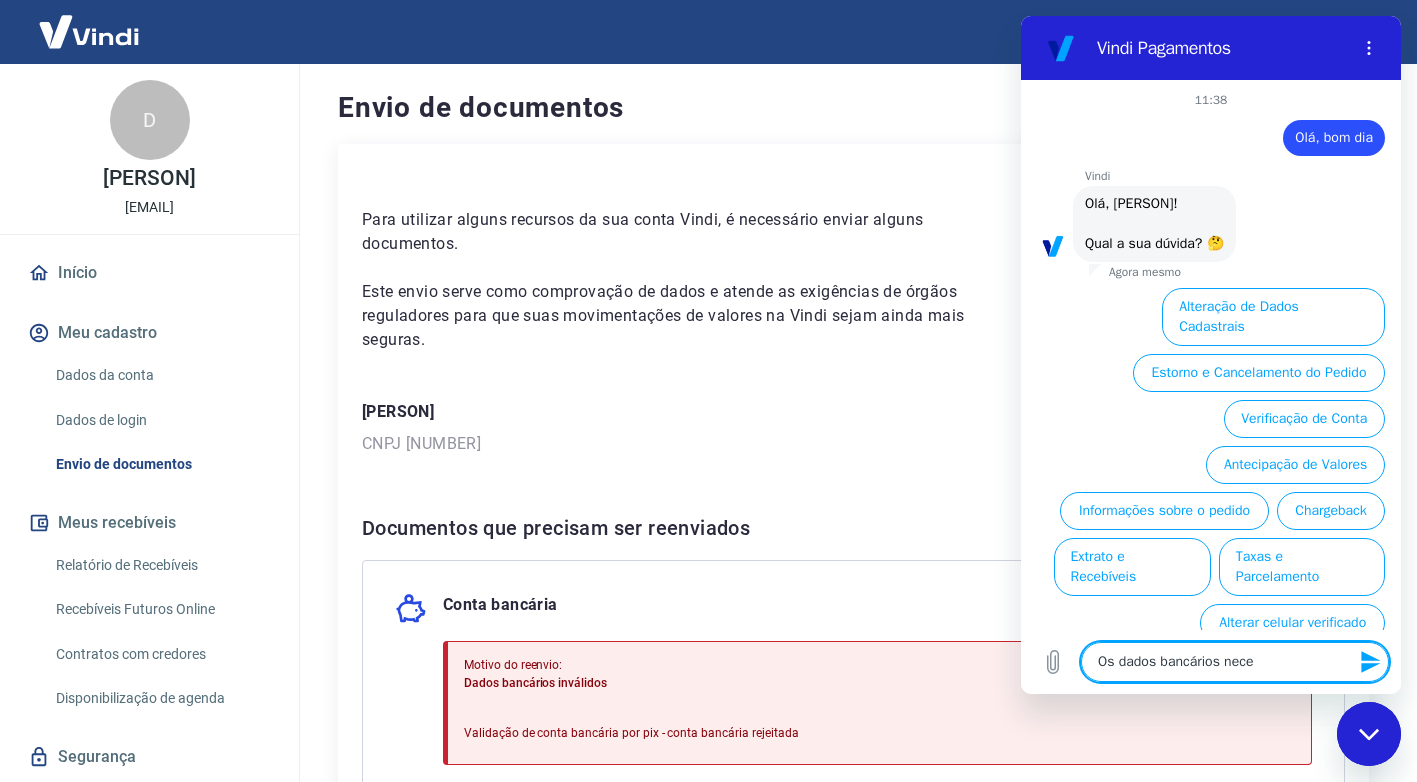 type on "Os dados bancários neces" 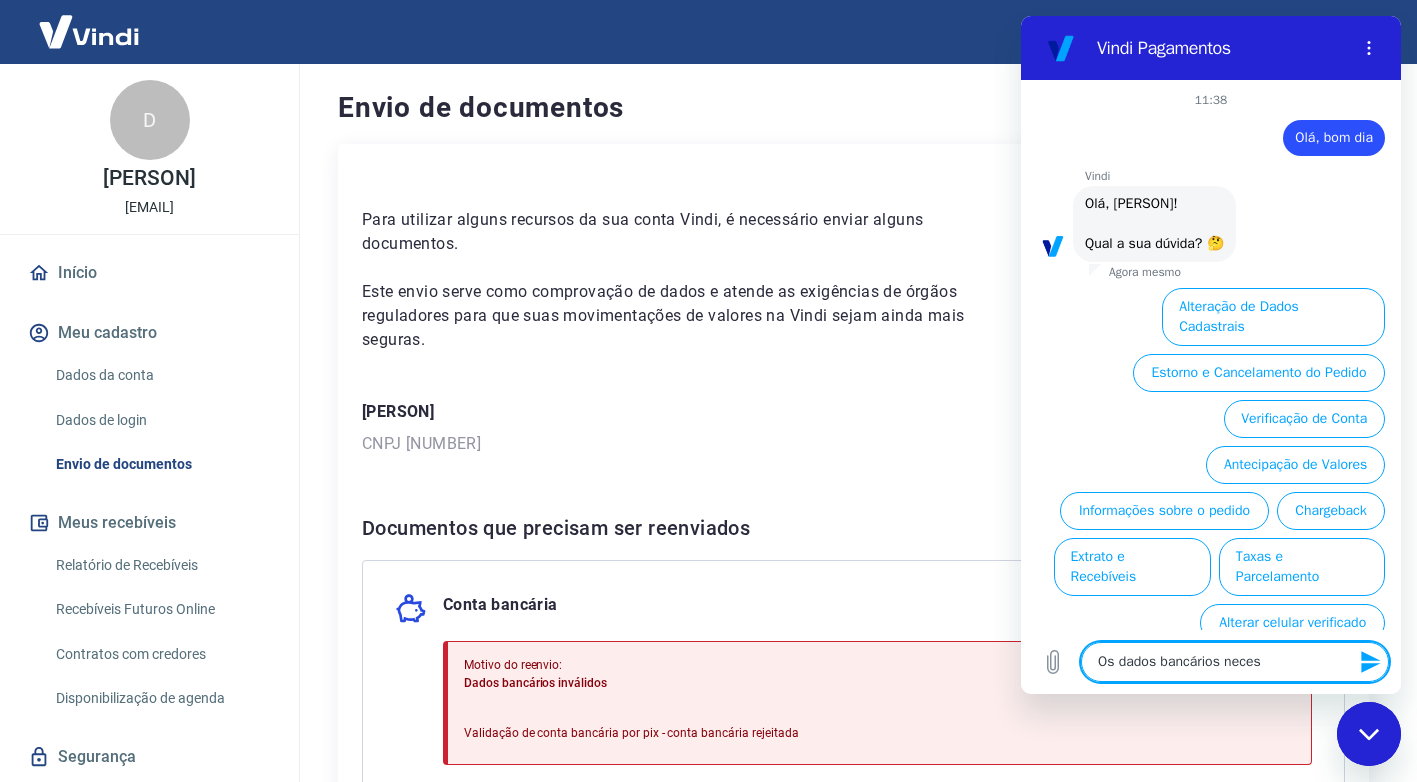 type on "Os dados bancários necess" 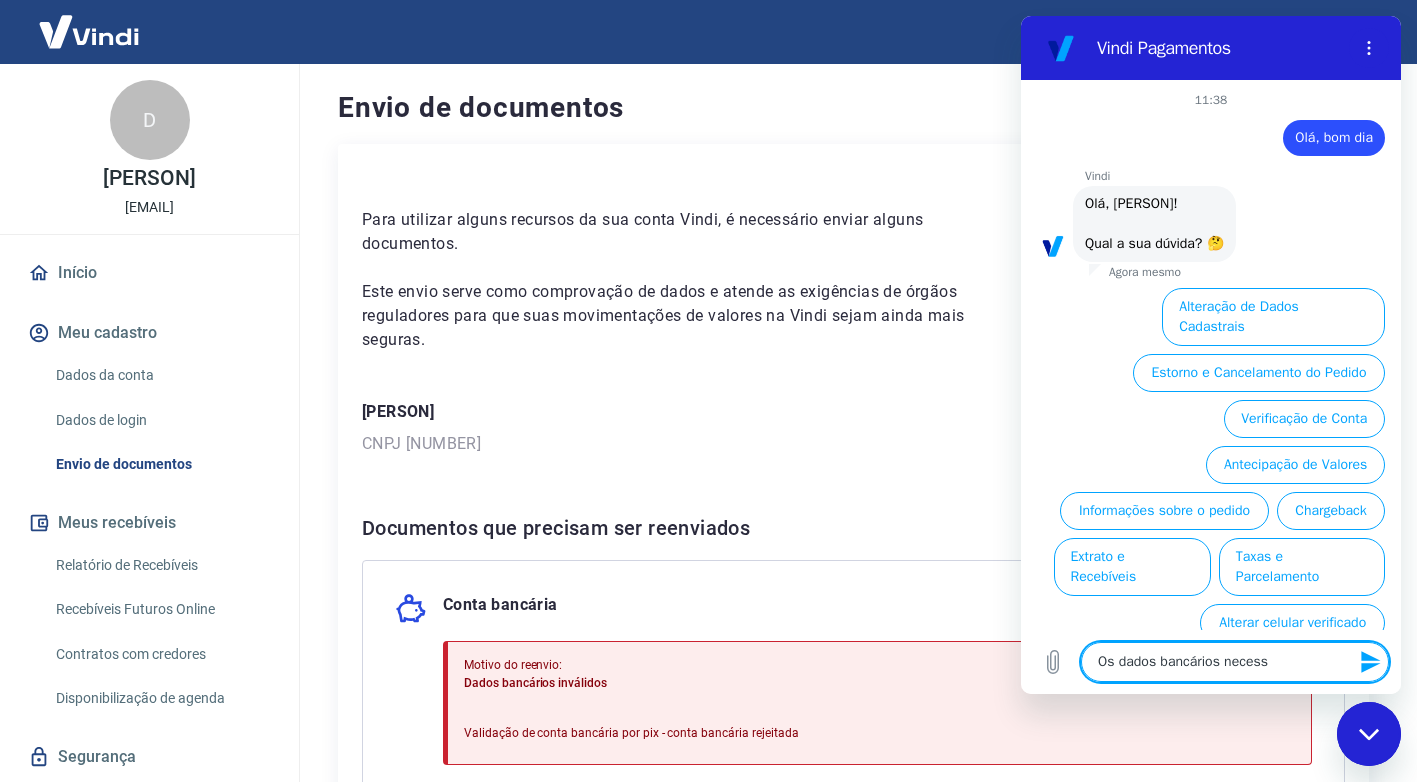 type on "Os dados bancários necessi" 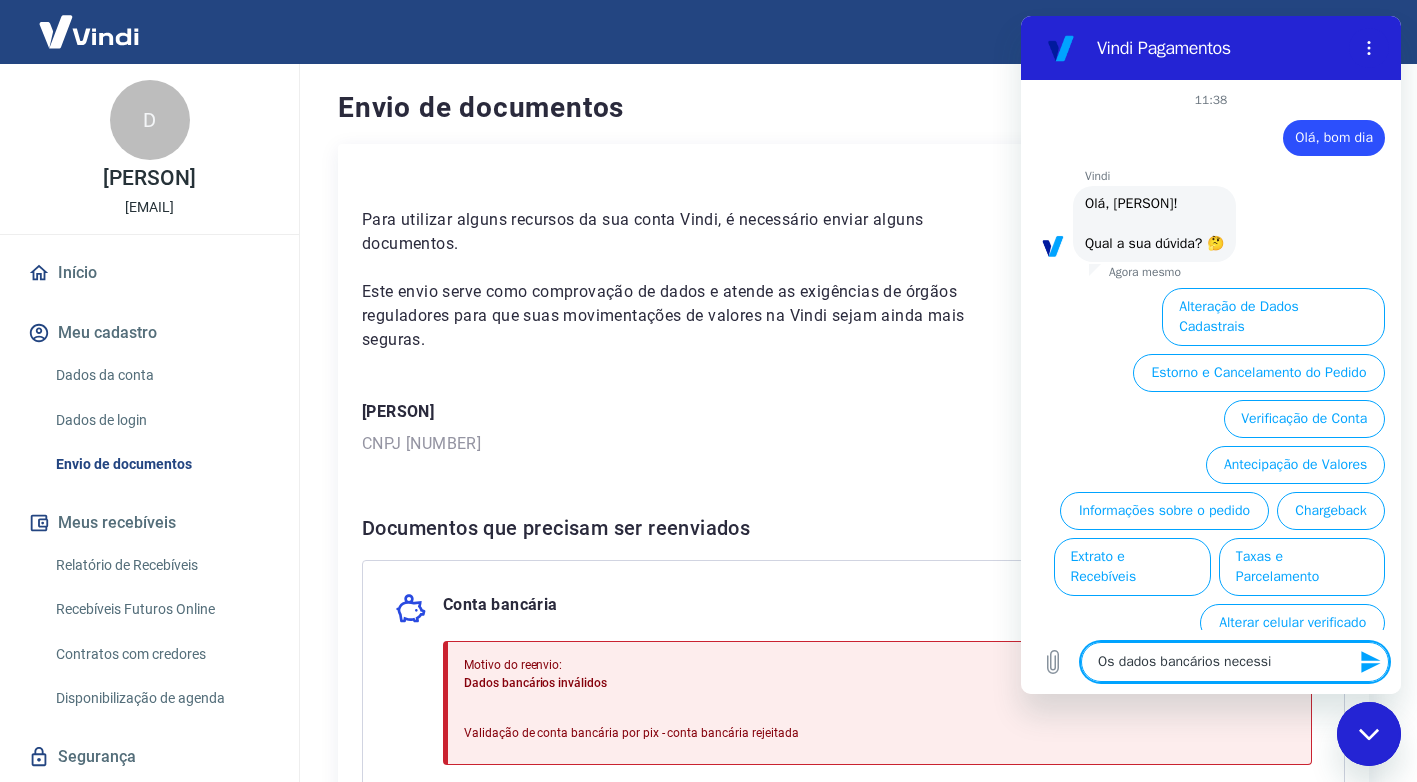 type on "Os dados bancários necessit" 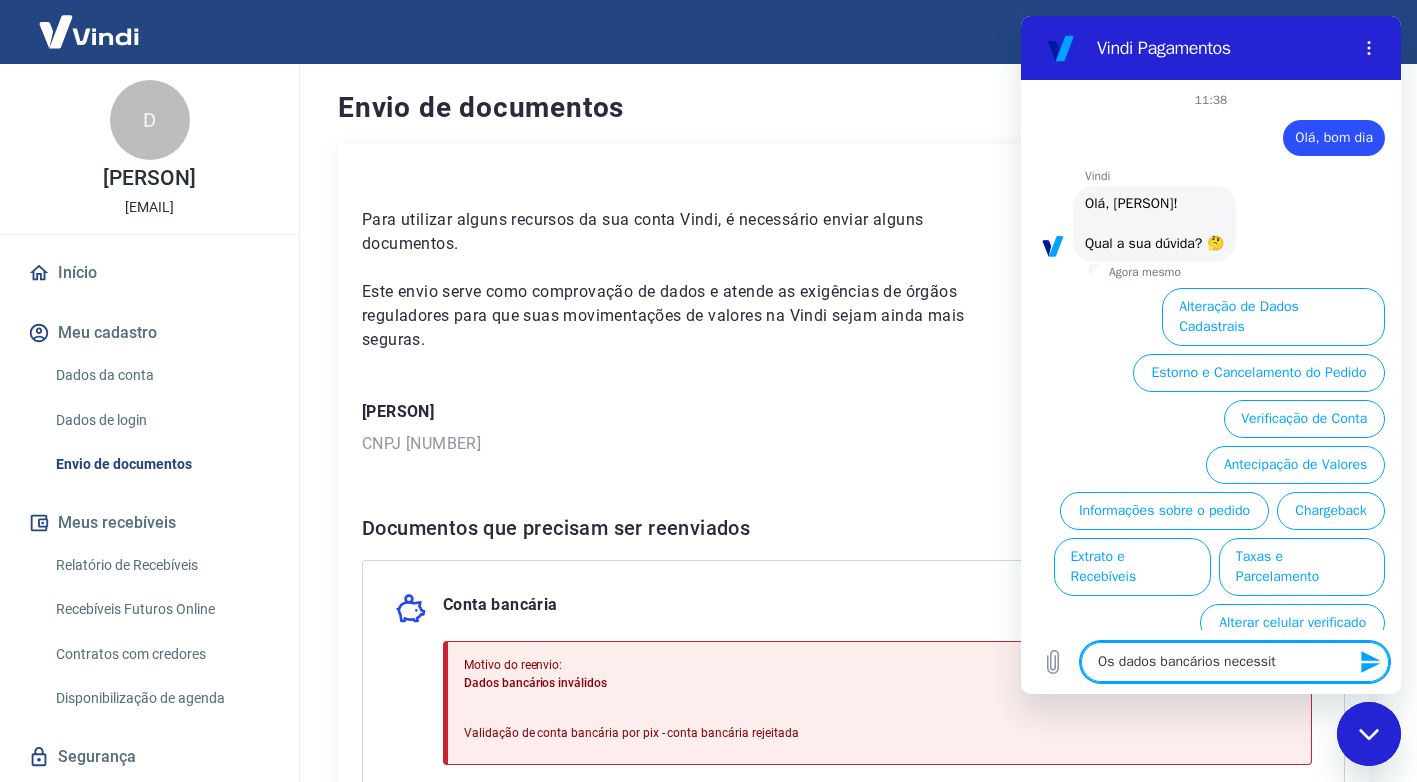 type on "Os dados bancários necessita" 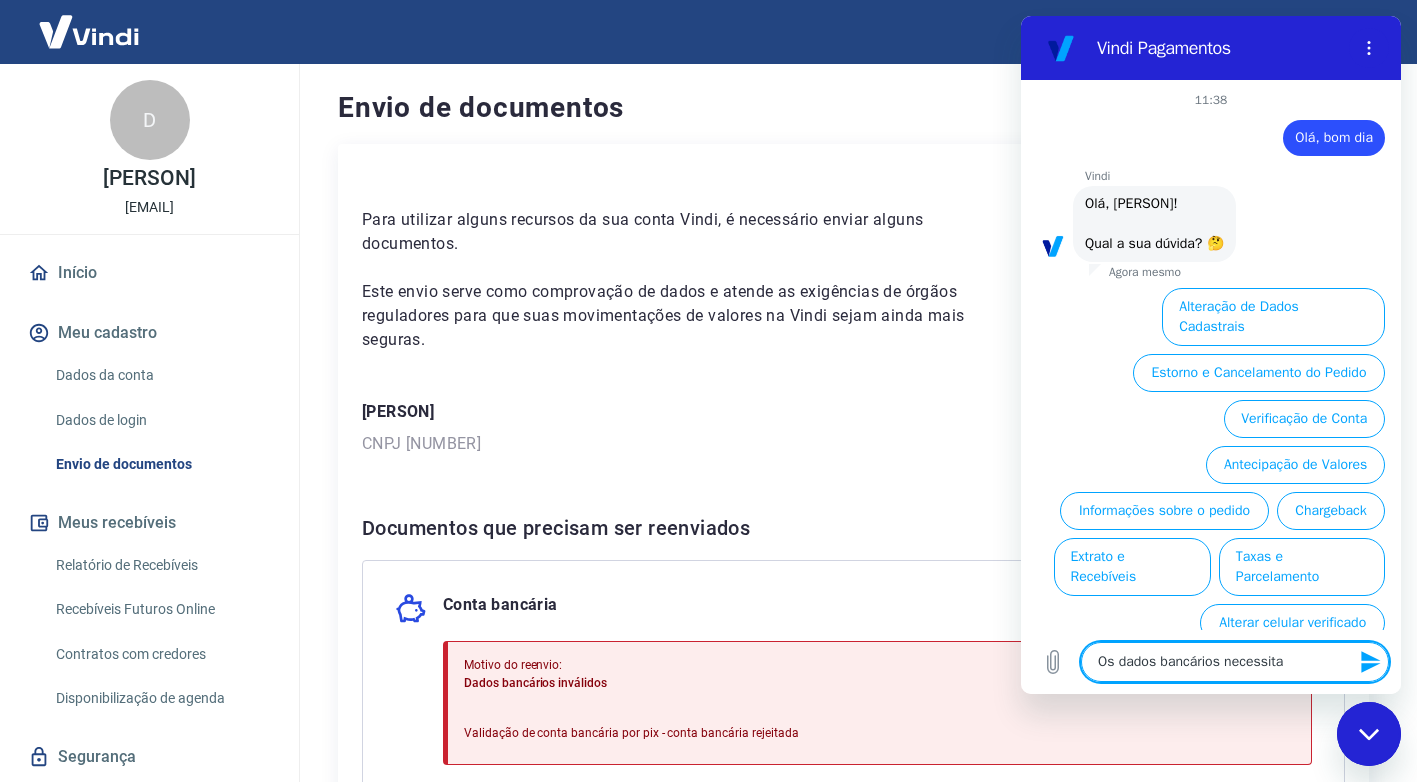 type on "x" 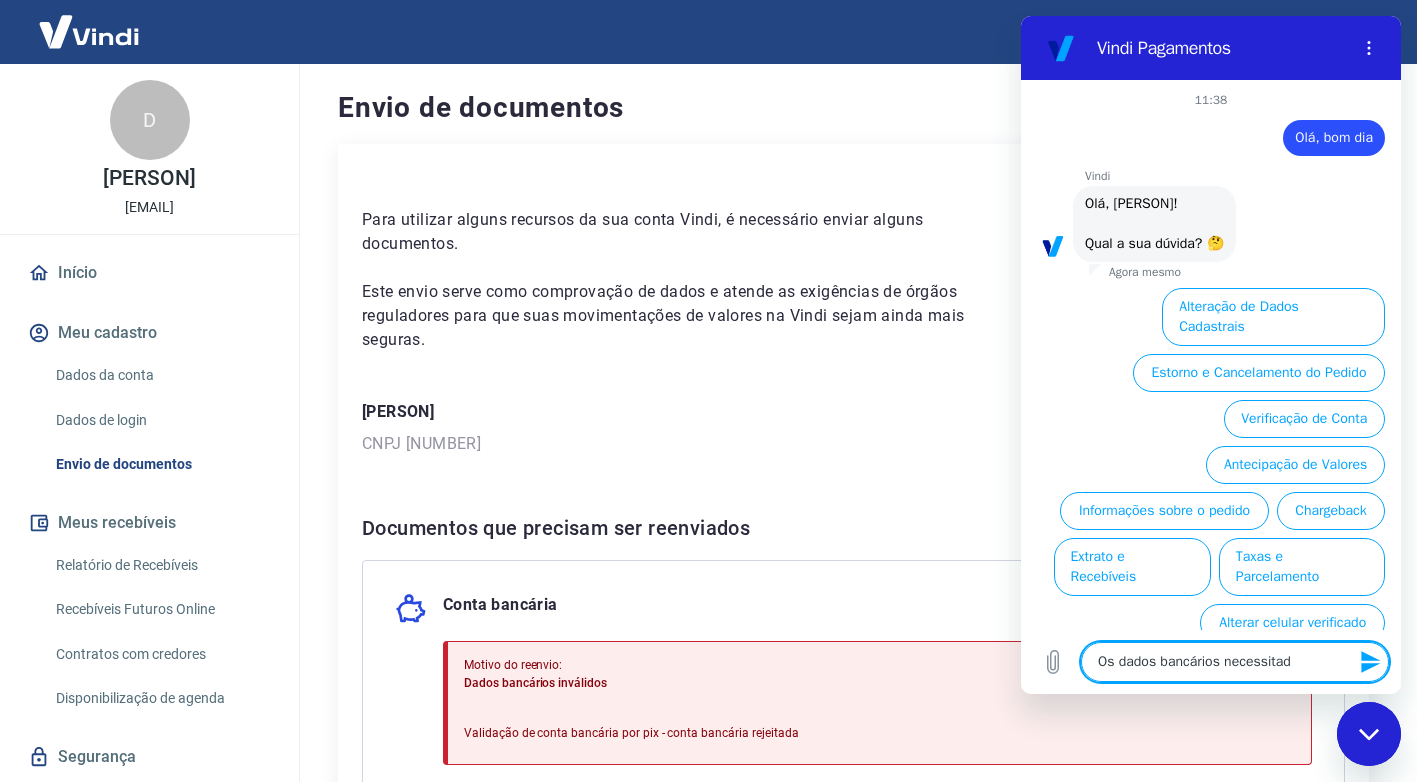 type on "Os dados bancários necessitado" 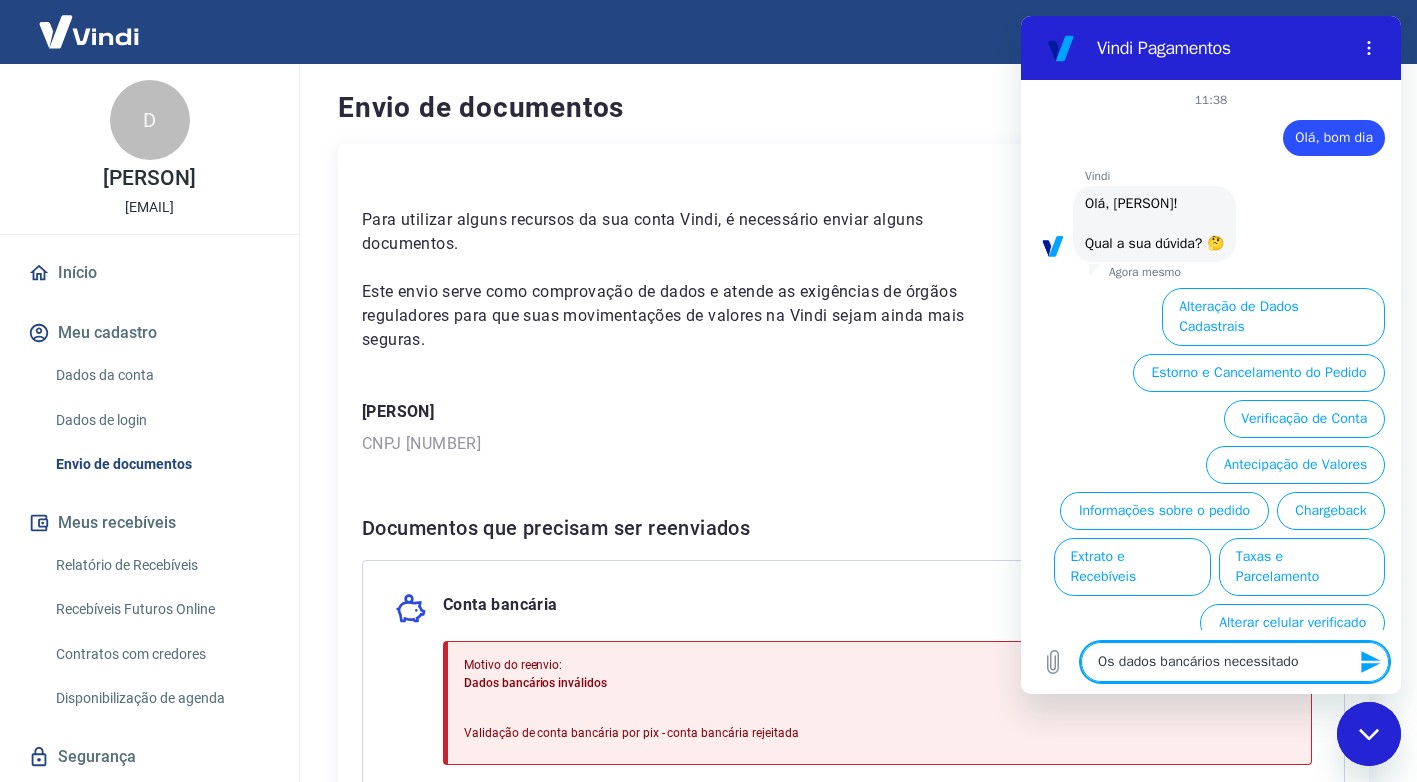 type on "Os dados bancários necessitados" 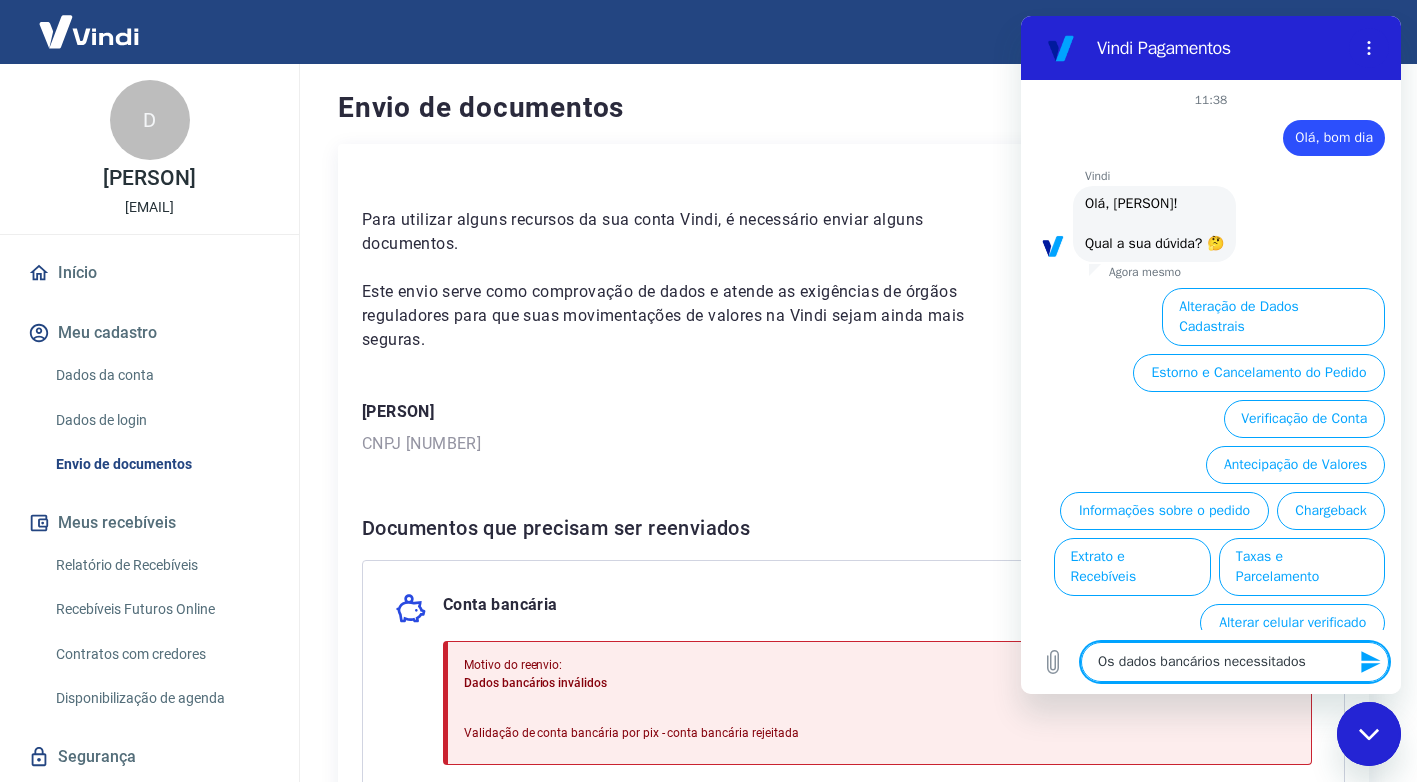type on "Os dados bancários necessitados," 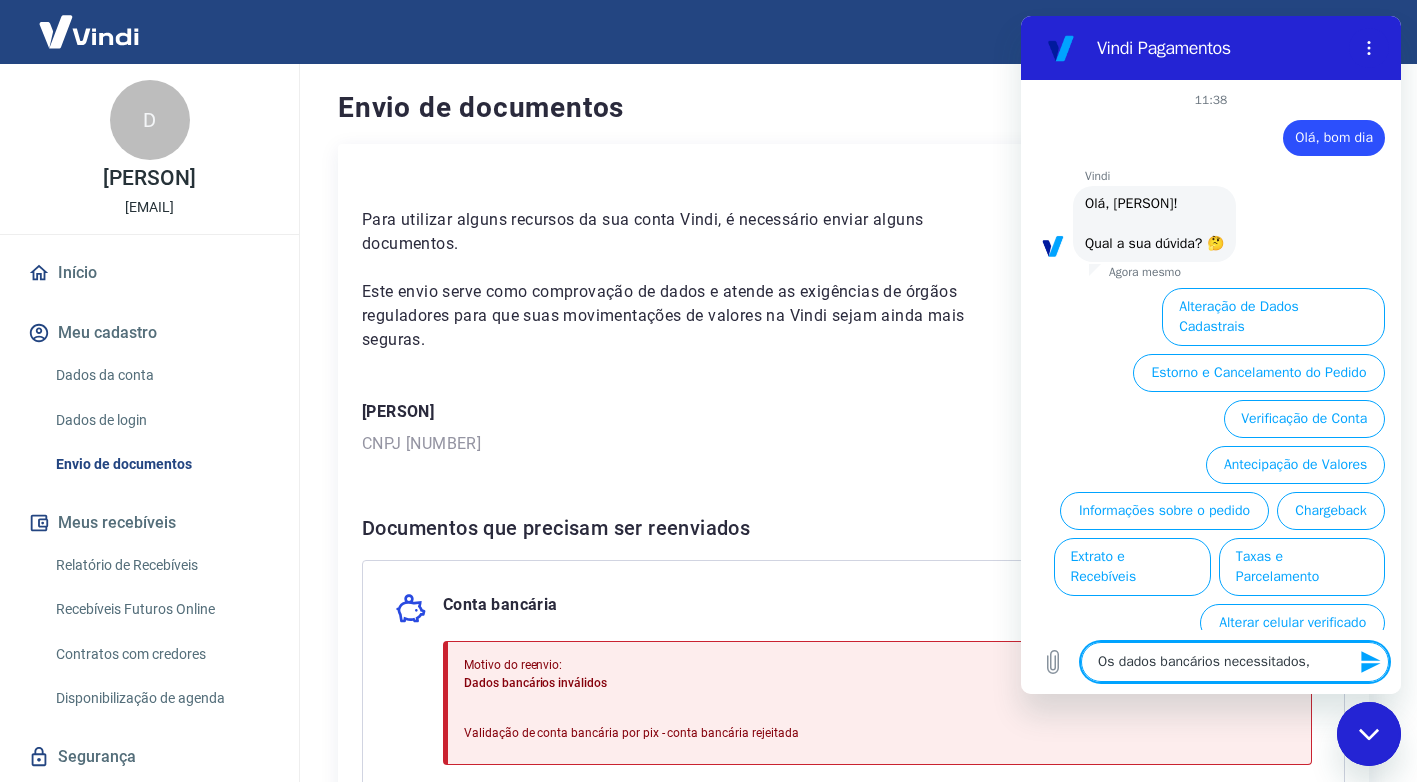 type on "Os dados bancários necessitados," 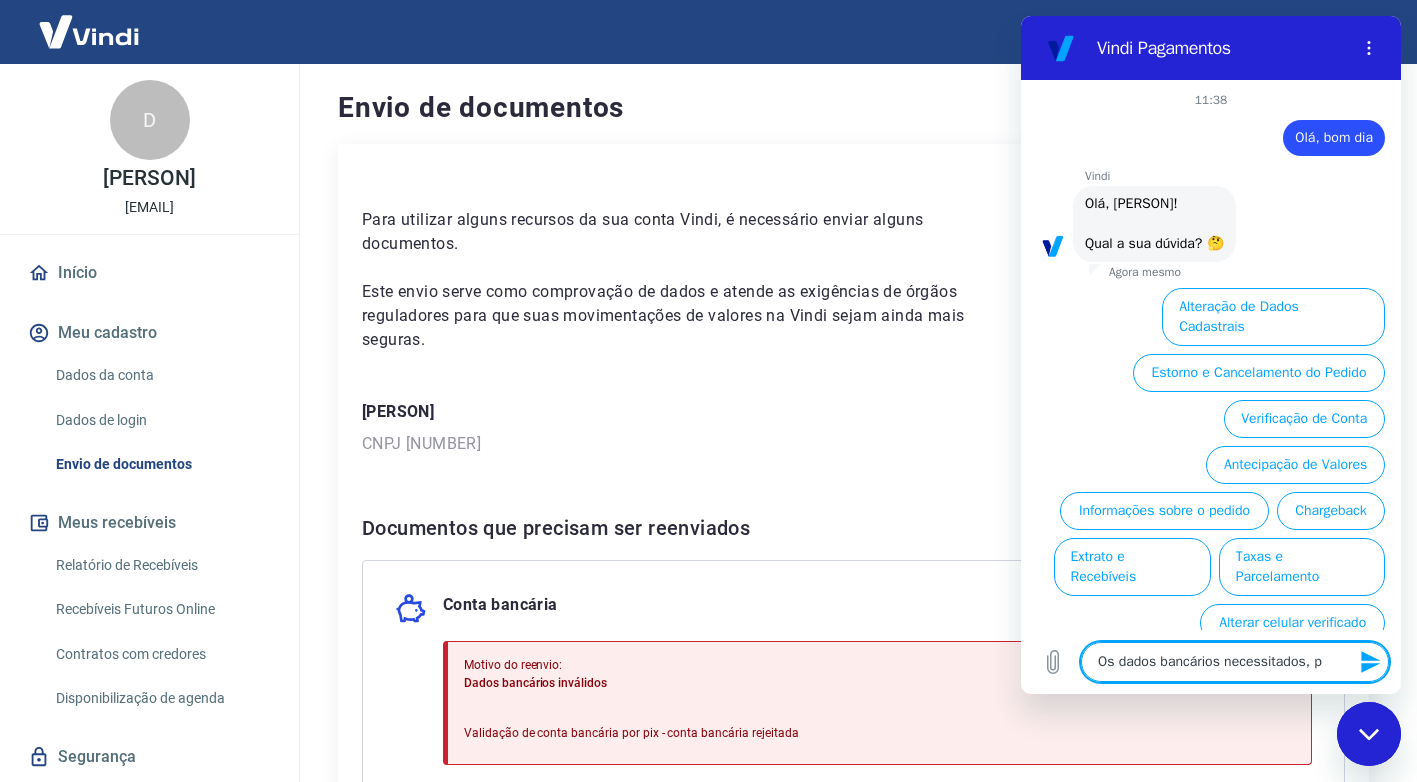 type on "Os dados bancários necessitados, pr" 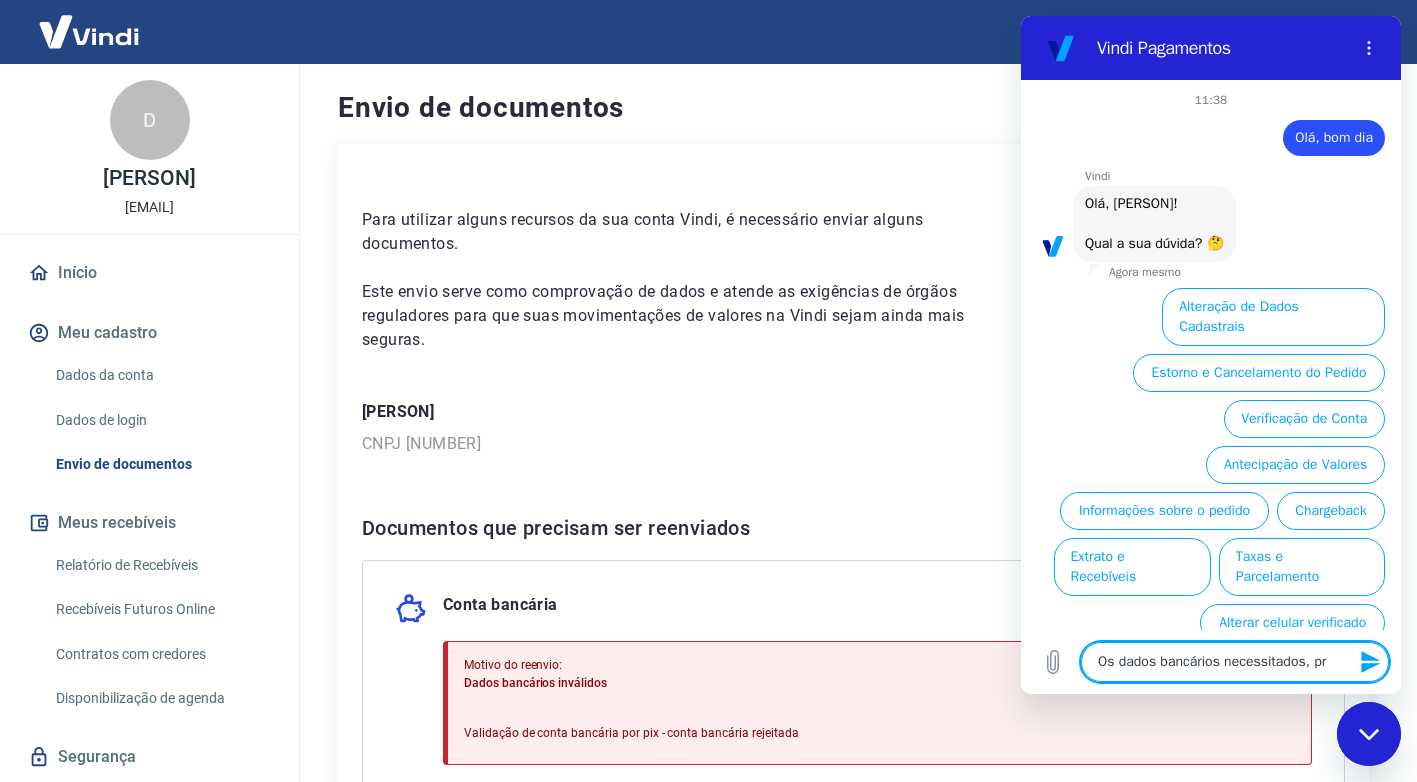 type on "Os dados bancários necessitados, pre" 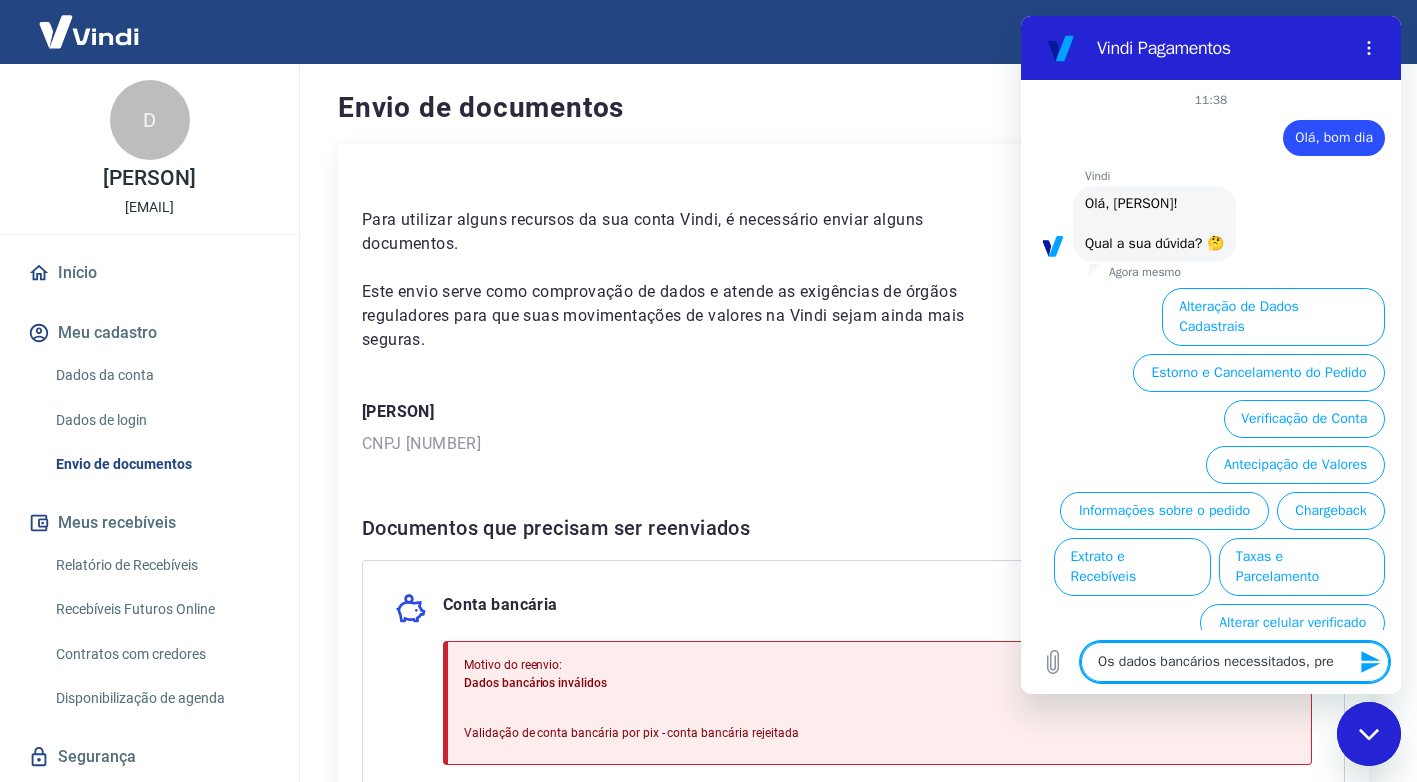 type on "Os dados bancários necessitados, prec" 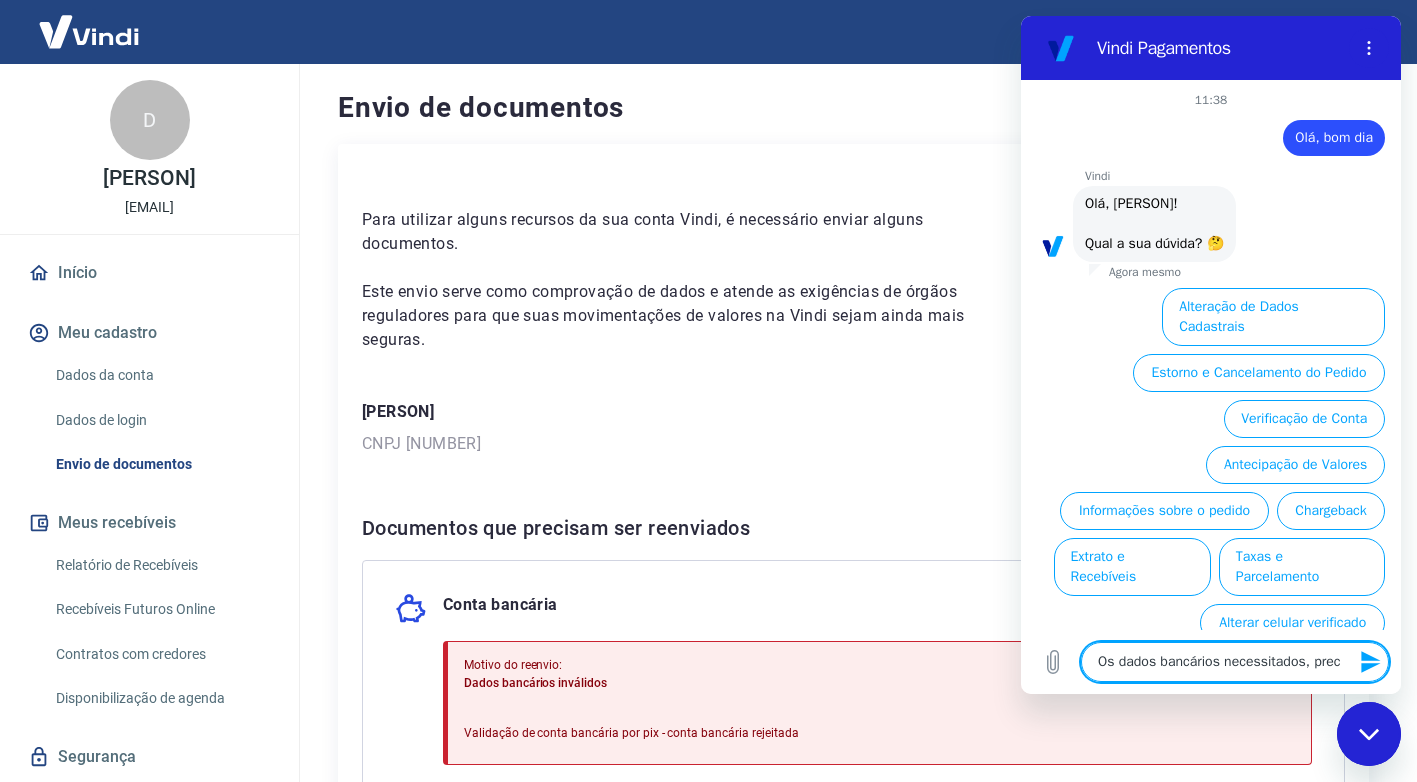 type on "Os dados bancários necessitados, preci" 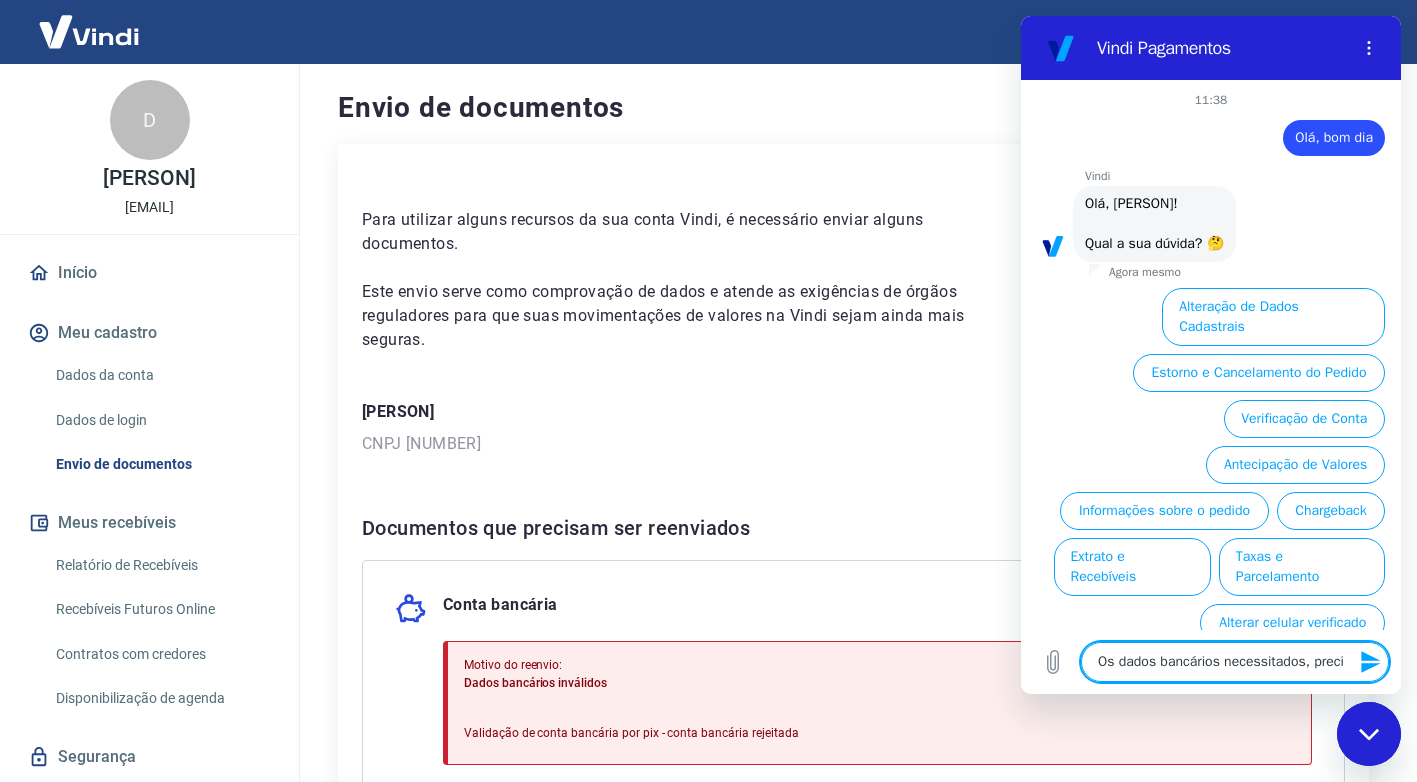 type on "Os dados bancários necessitados, precis" 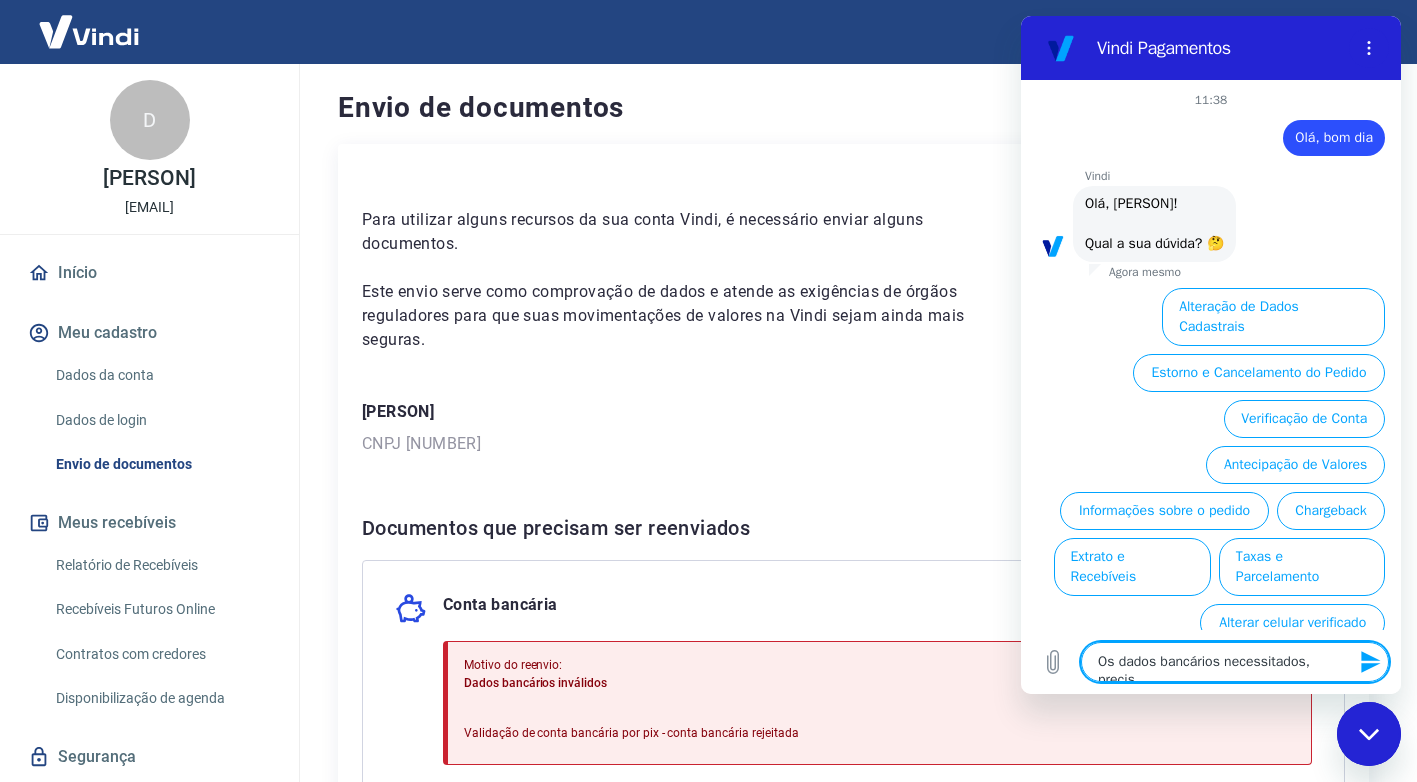 type on "Os dados bancários necessitados, precisa" 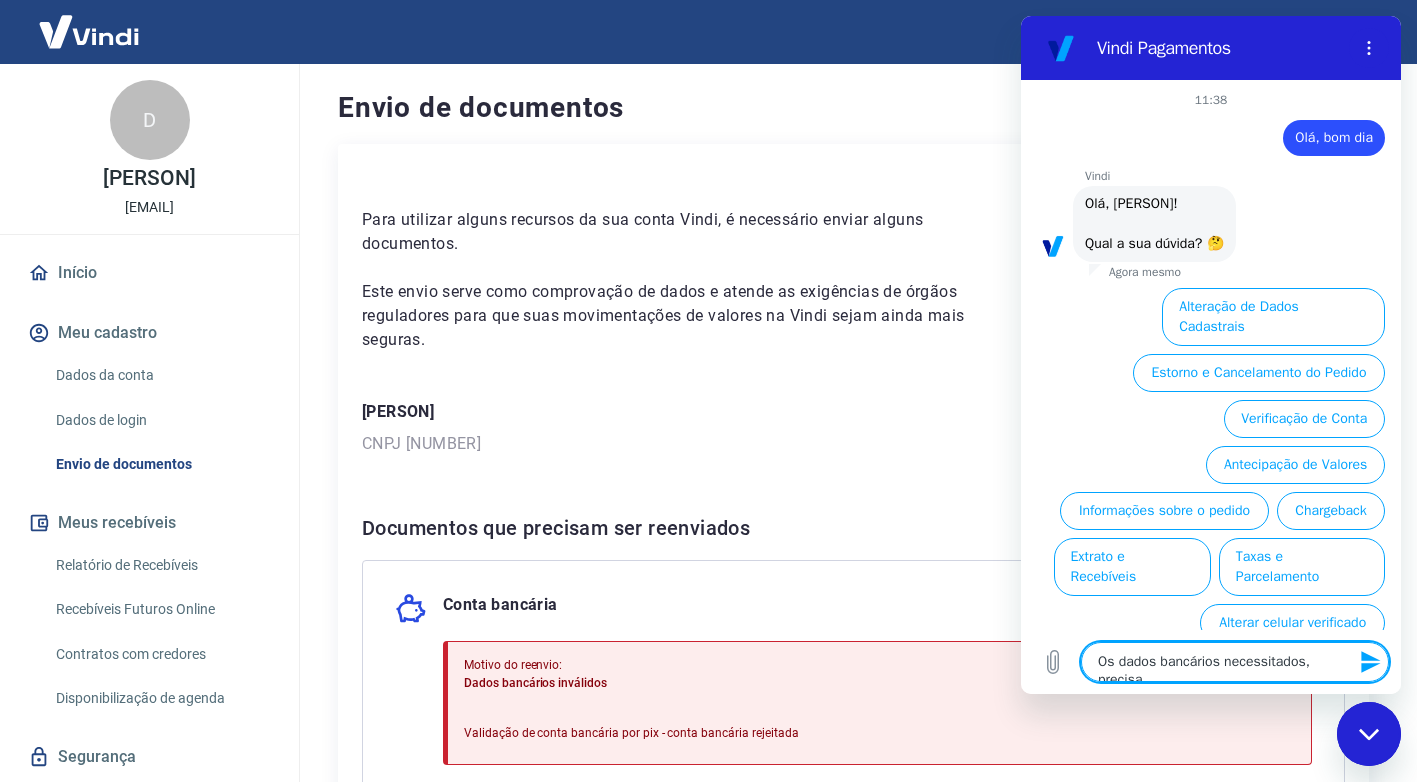type on "Os dados bancários necessitados, precisa" 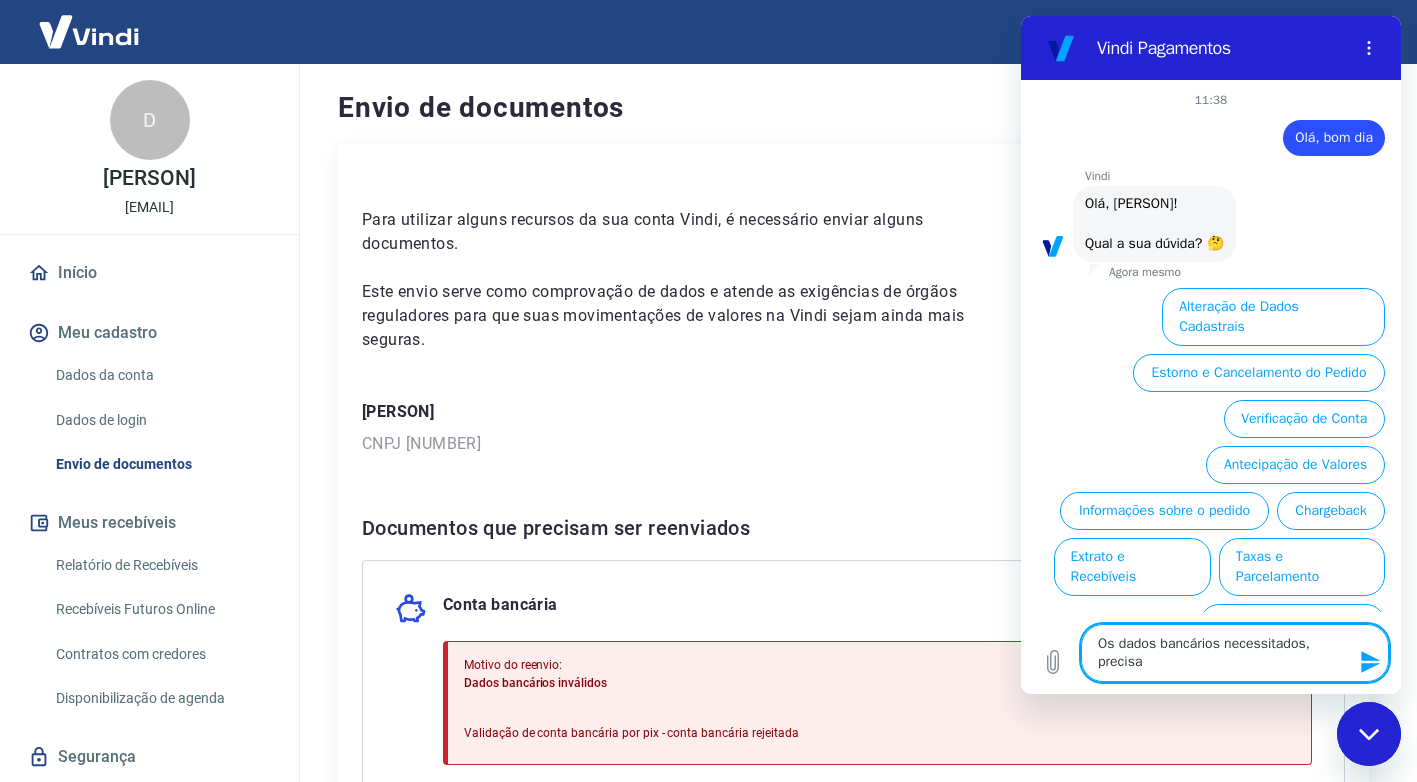 type on "Os dados bancários necessitados, precisa s" 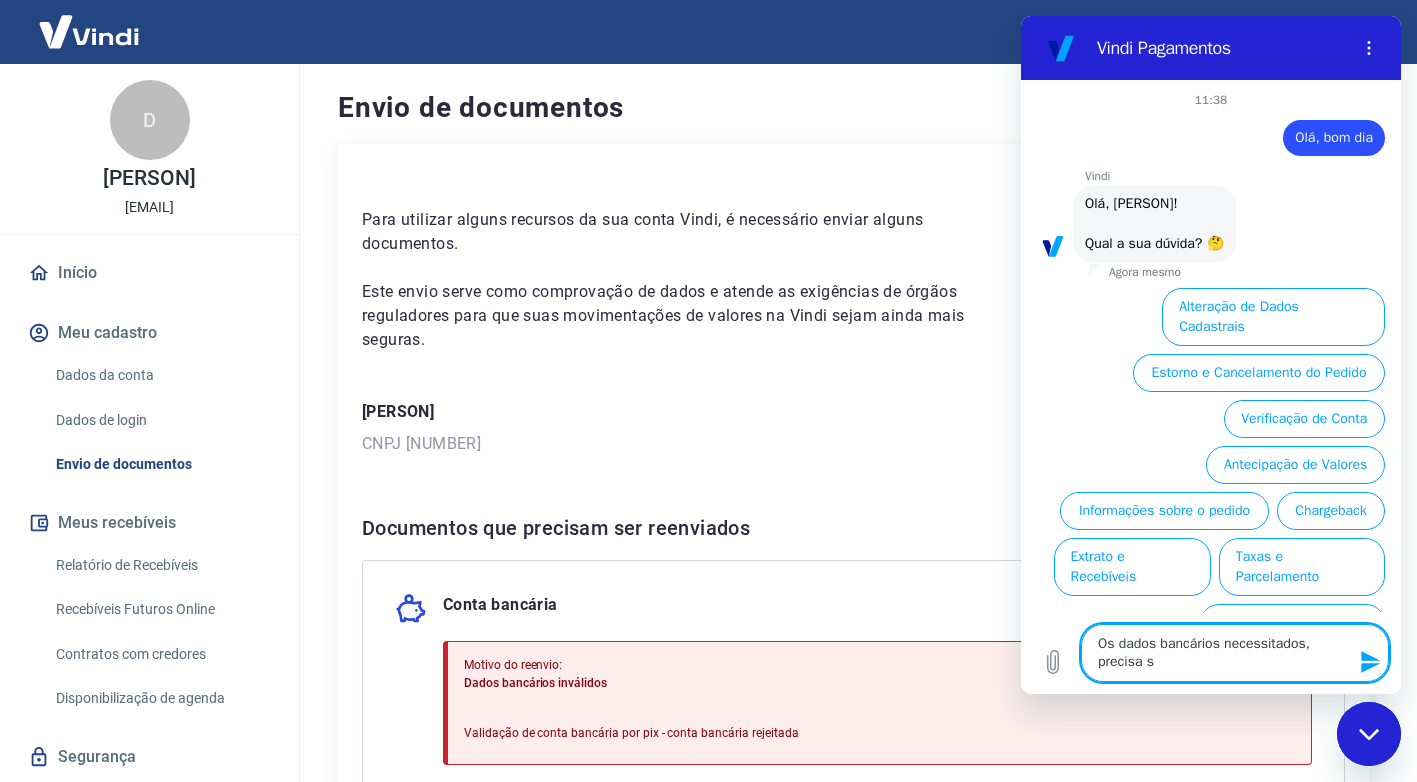 type on "Os dados bancários necessitados, precisa se" 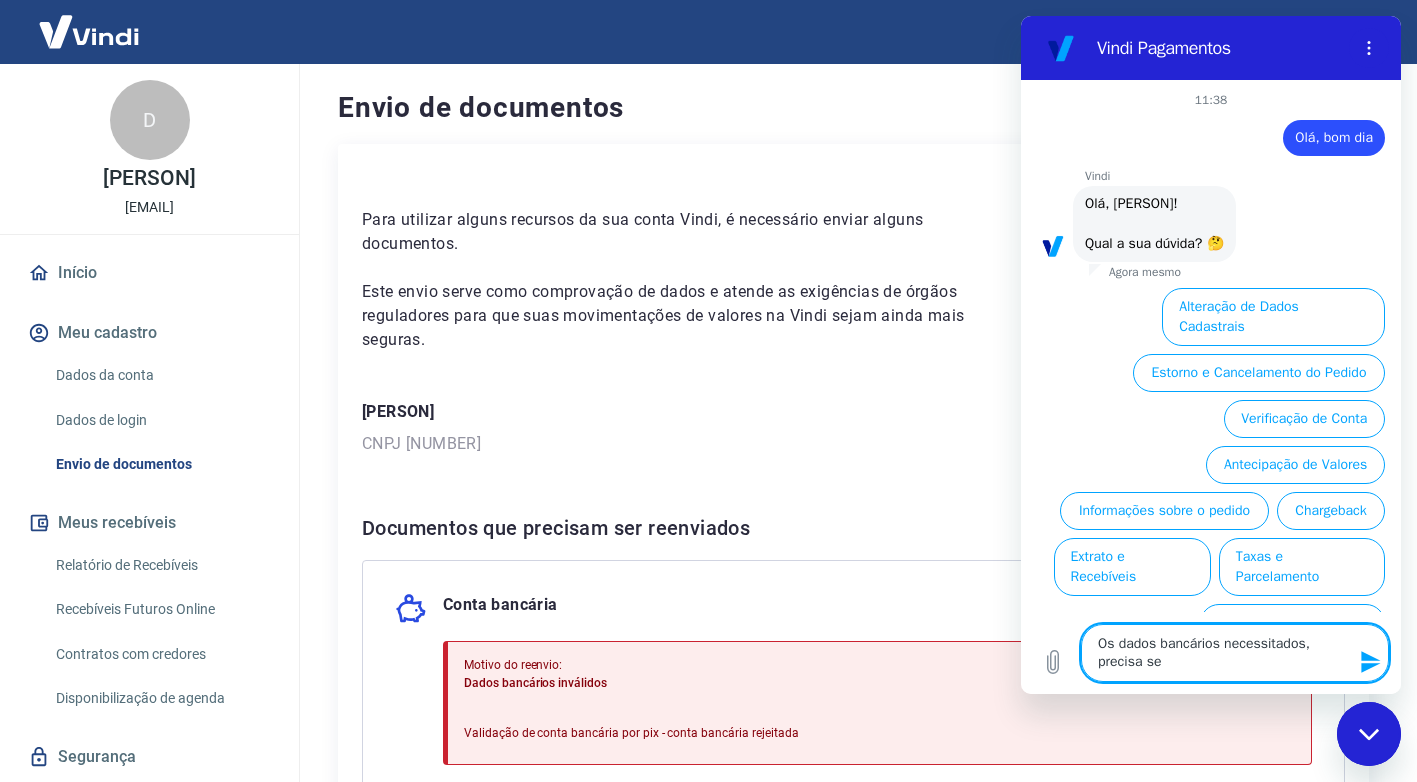type on "Os dados bancários necessitados, precisa ser" 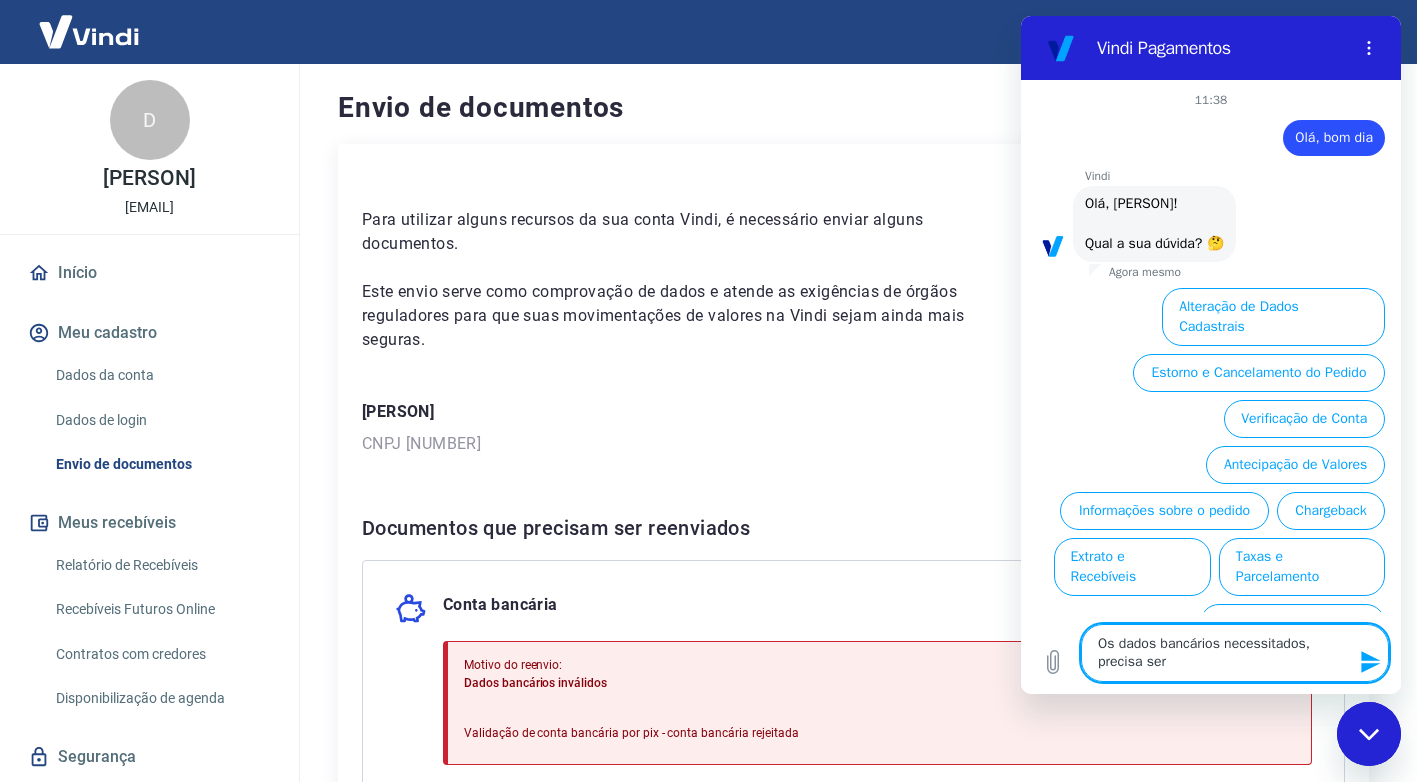 type on "Os dados bancários necessitados, precisa ser" 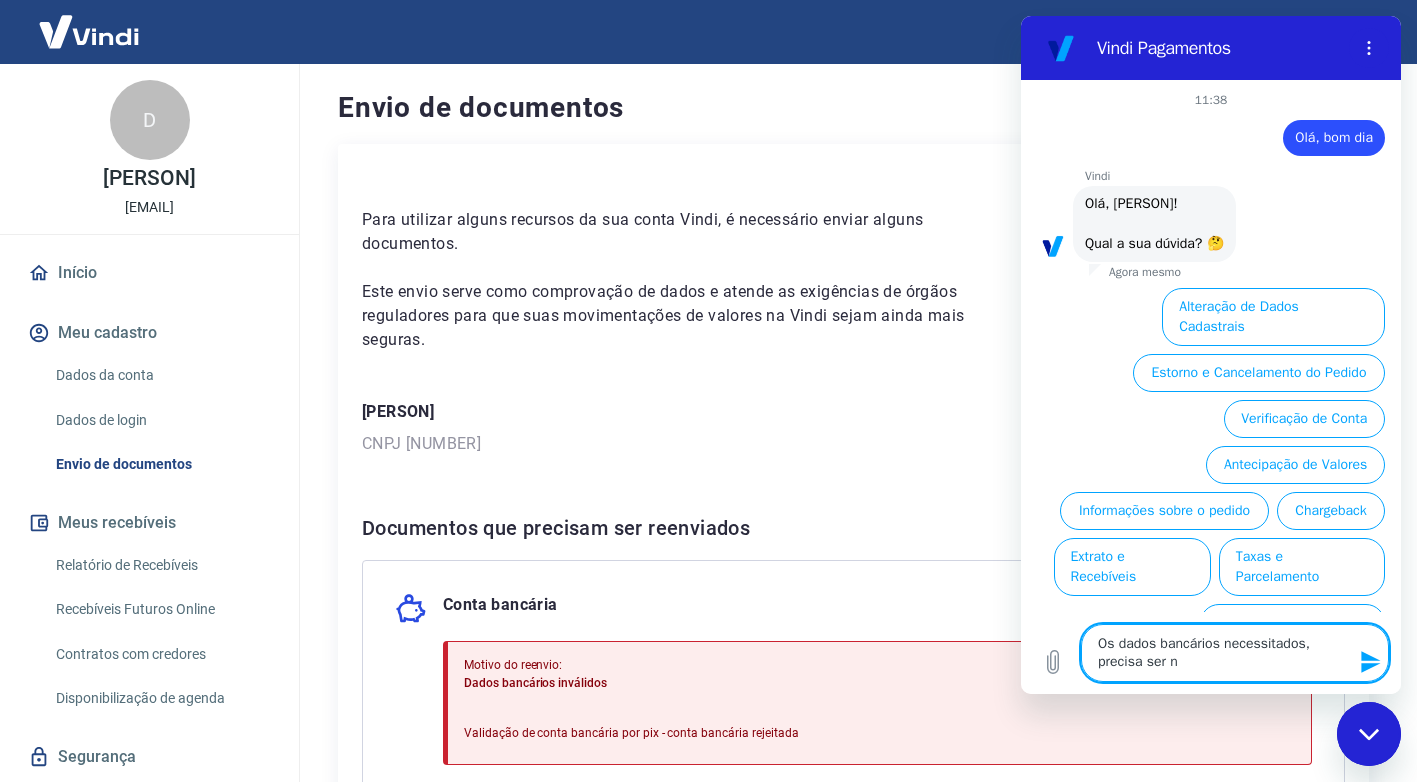type on "Os dados bancários necessitados, precisa ser no" 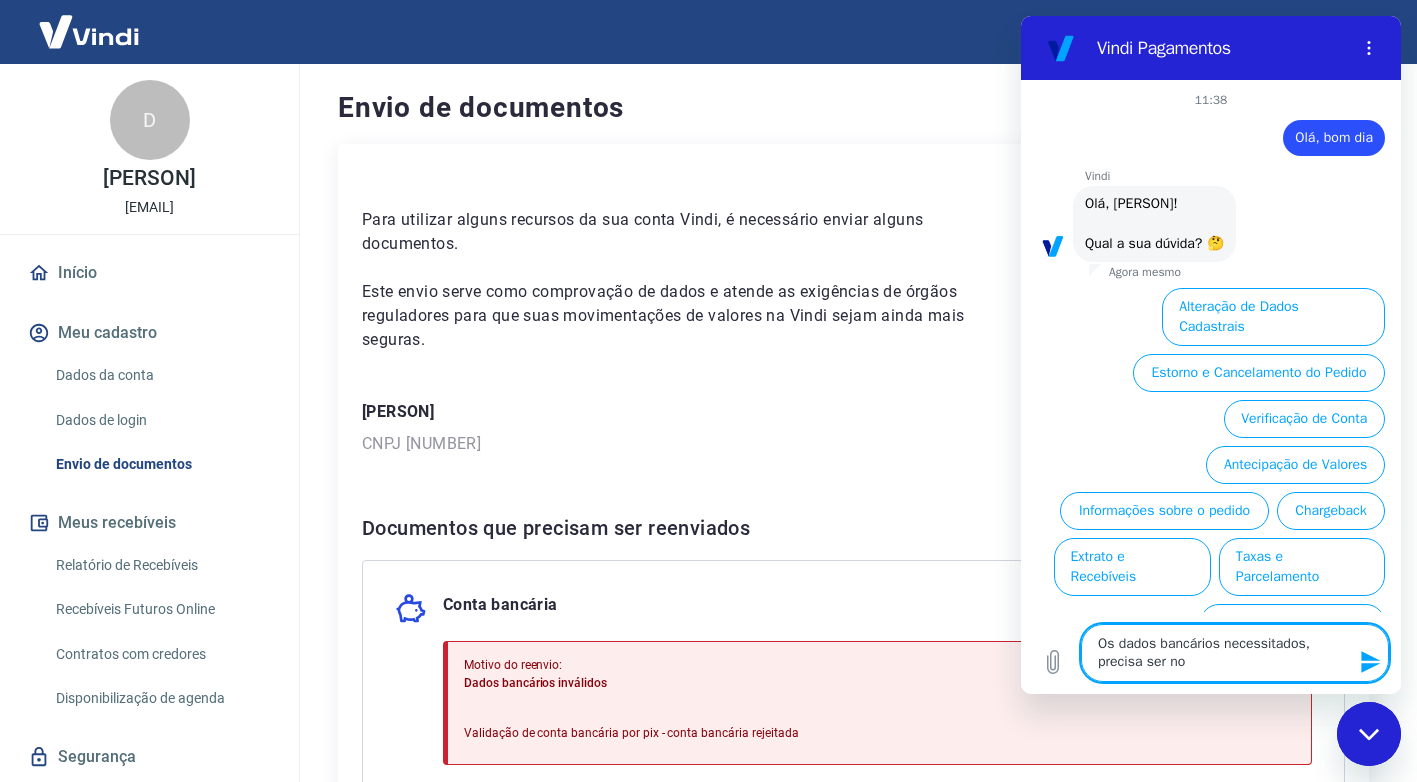 type on "x" 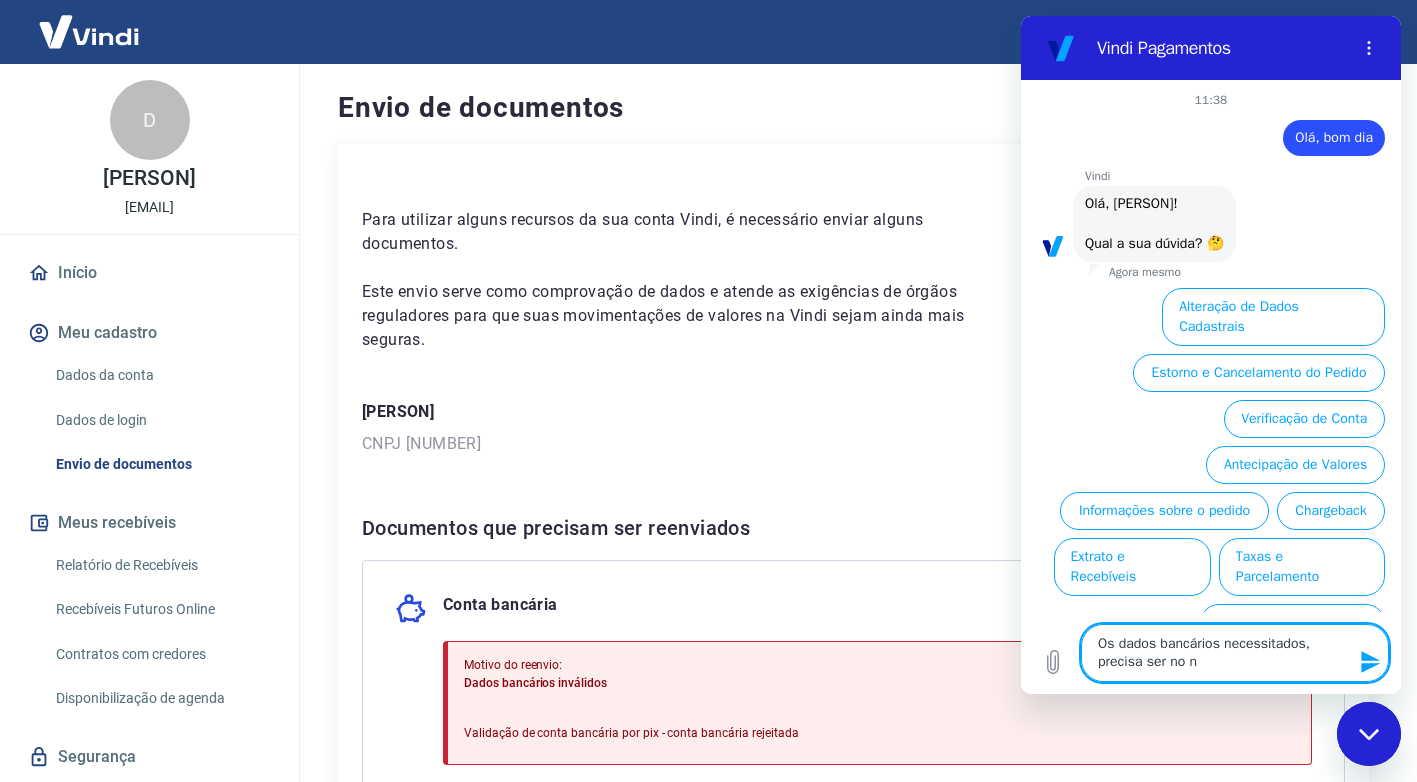 type on "Os dados bancários necessitados, precisa ser no no" 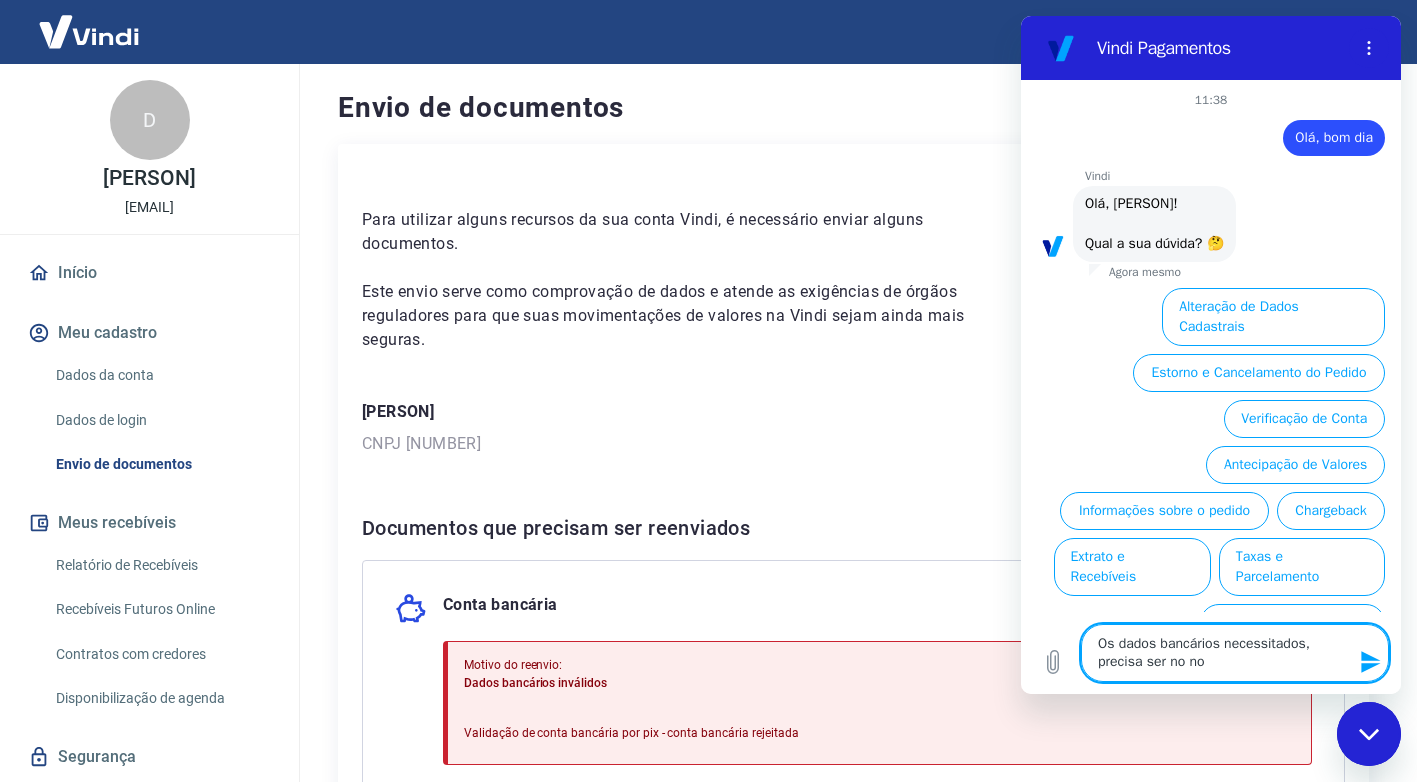 type on "Os dados bancários necessitados, precisa ser no nom" 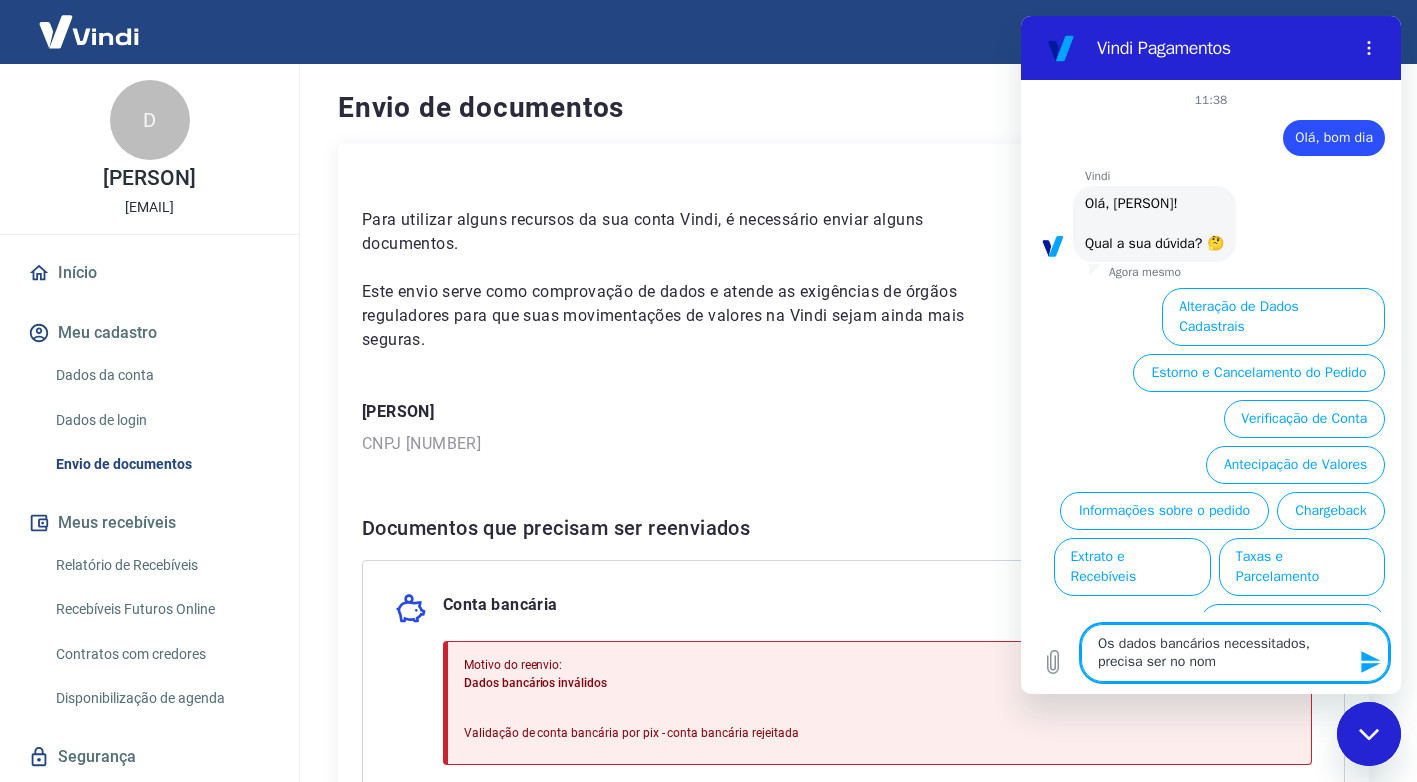 type on "x" 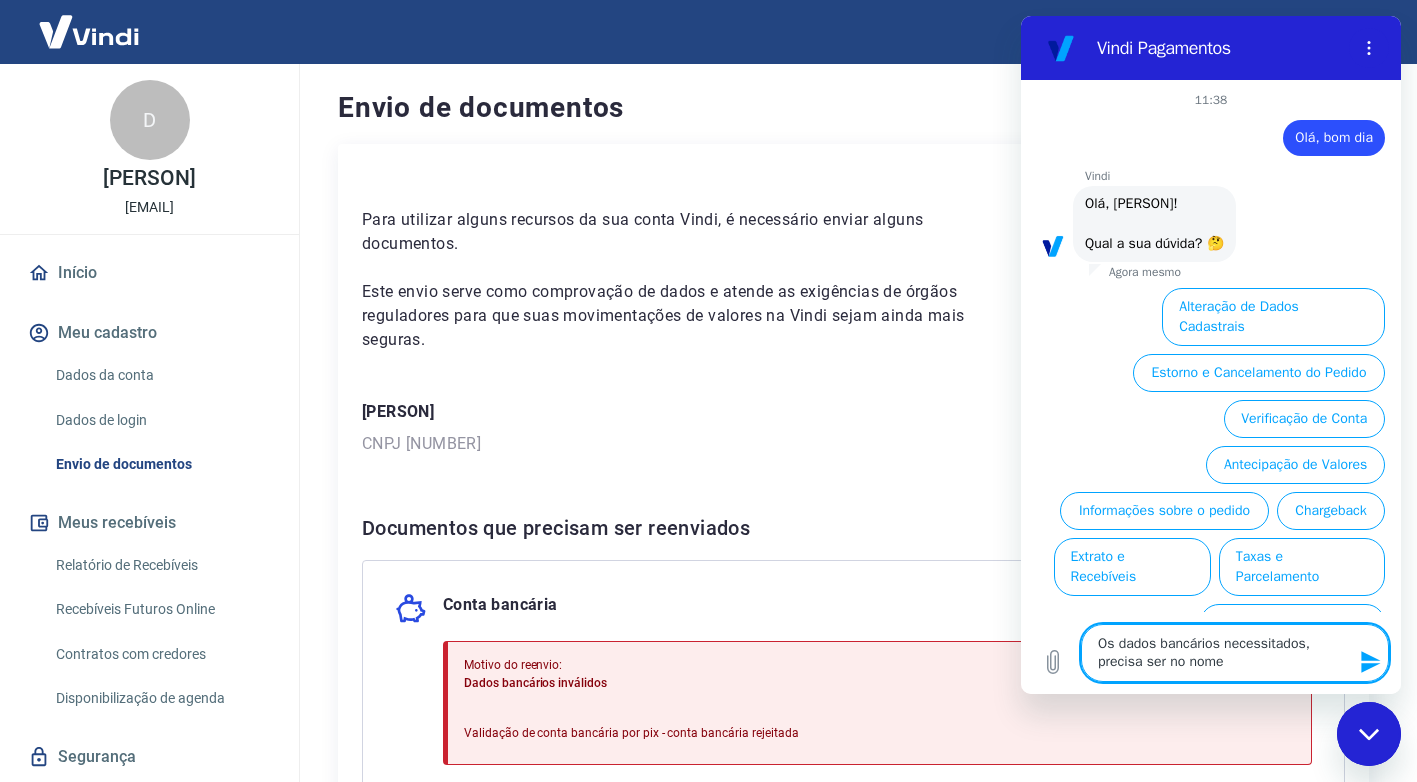 type on "Os dados bancários necessitados, precisa ser no nome" 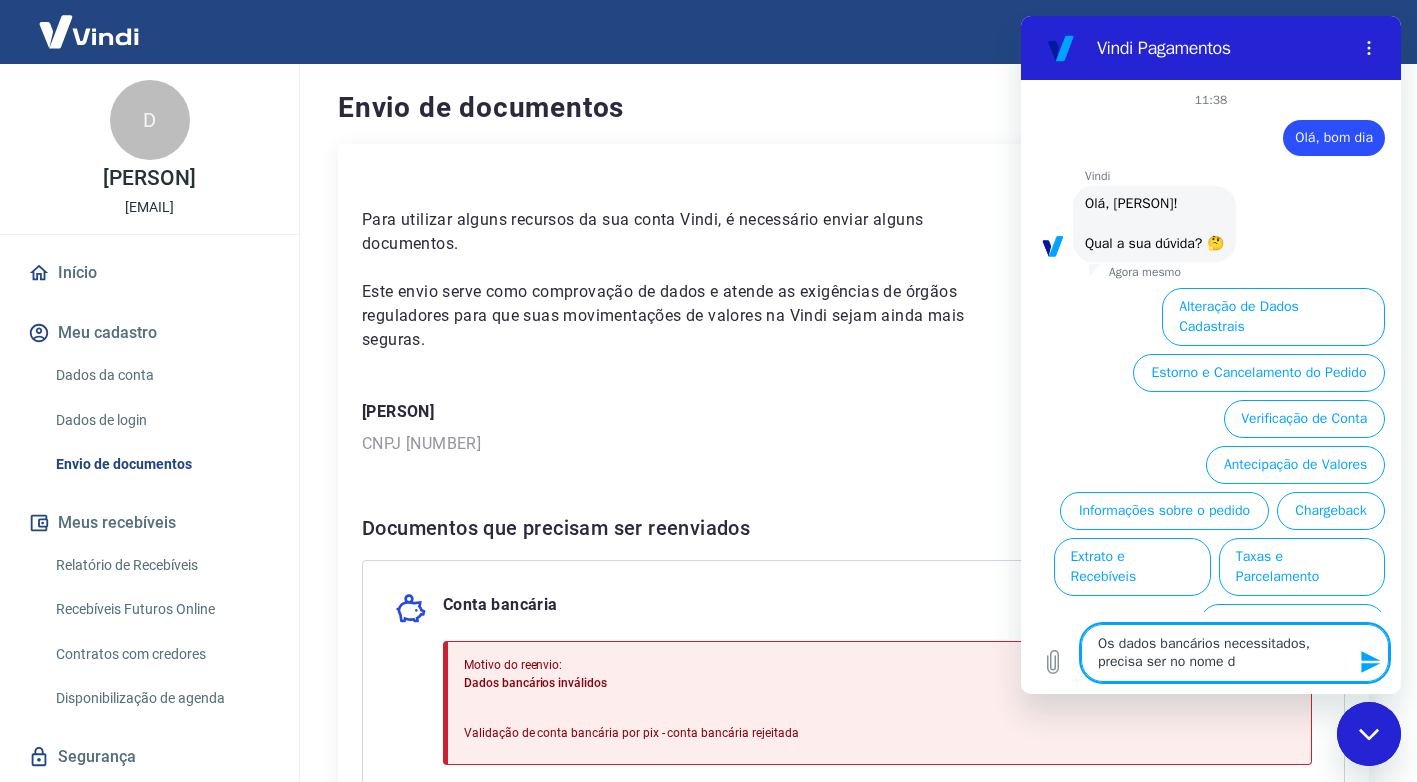 type on "x" 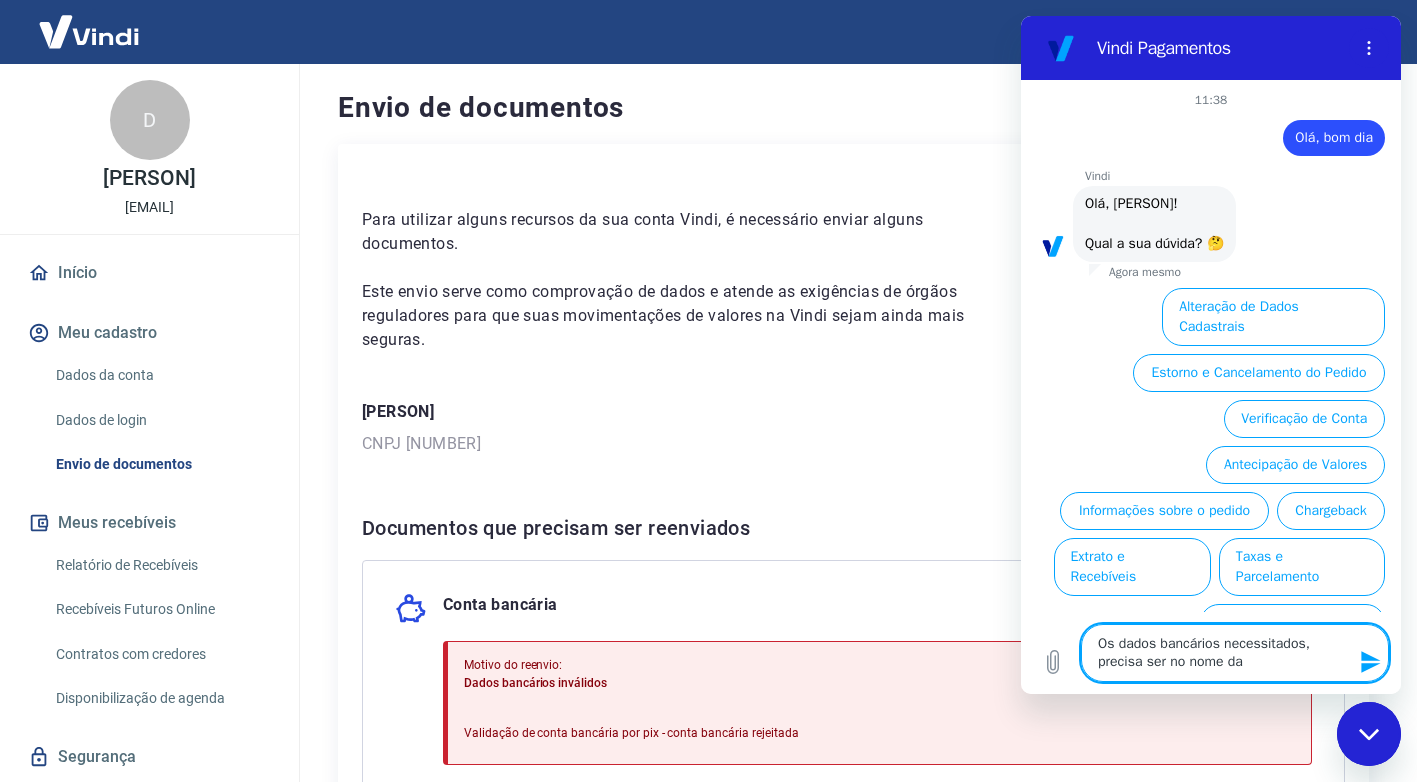 type on "Os dados bancários necessitados, precisa ser no nome da" 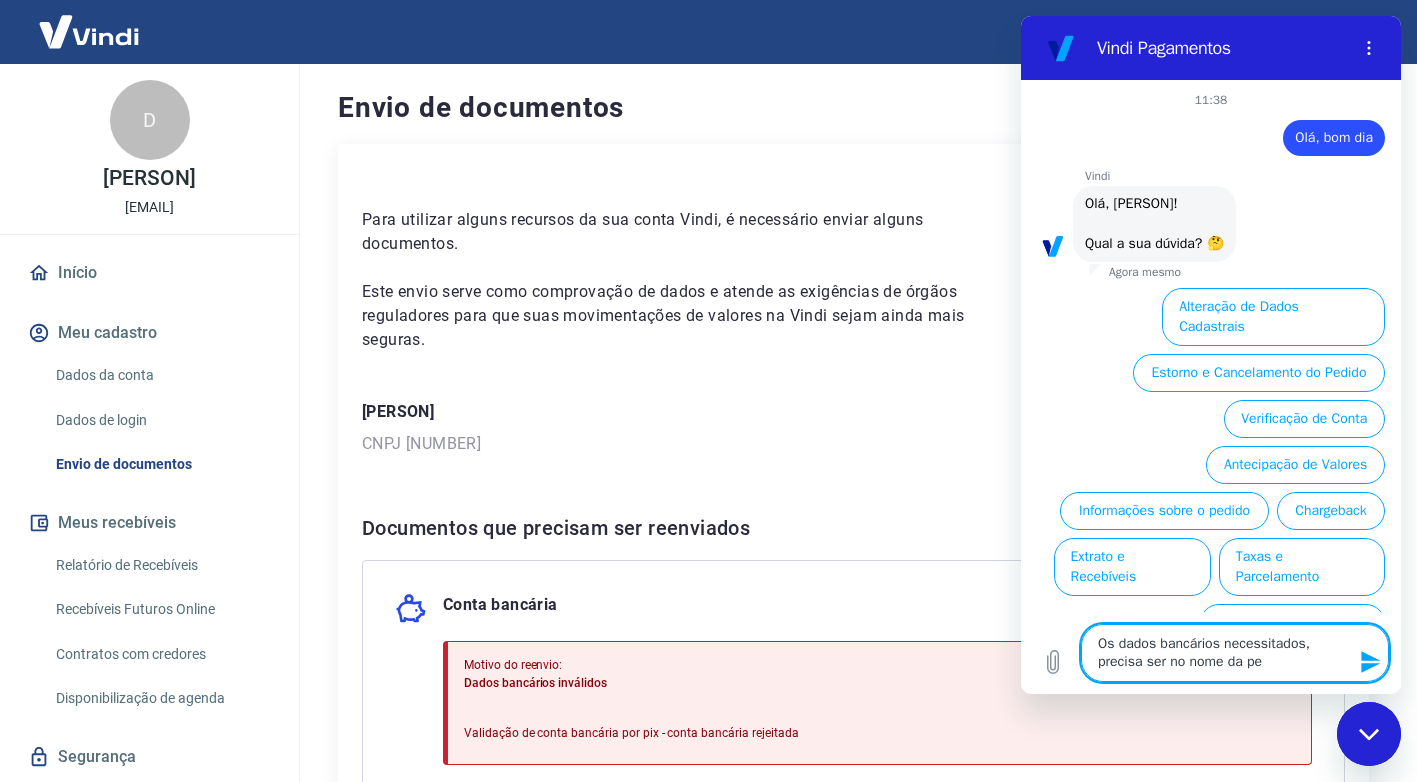 type on "Os dados bancários necessitados, precisa ser no nome da pew" 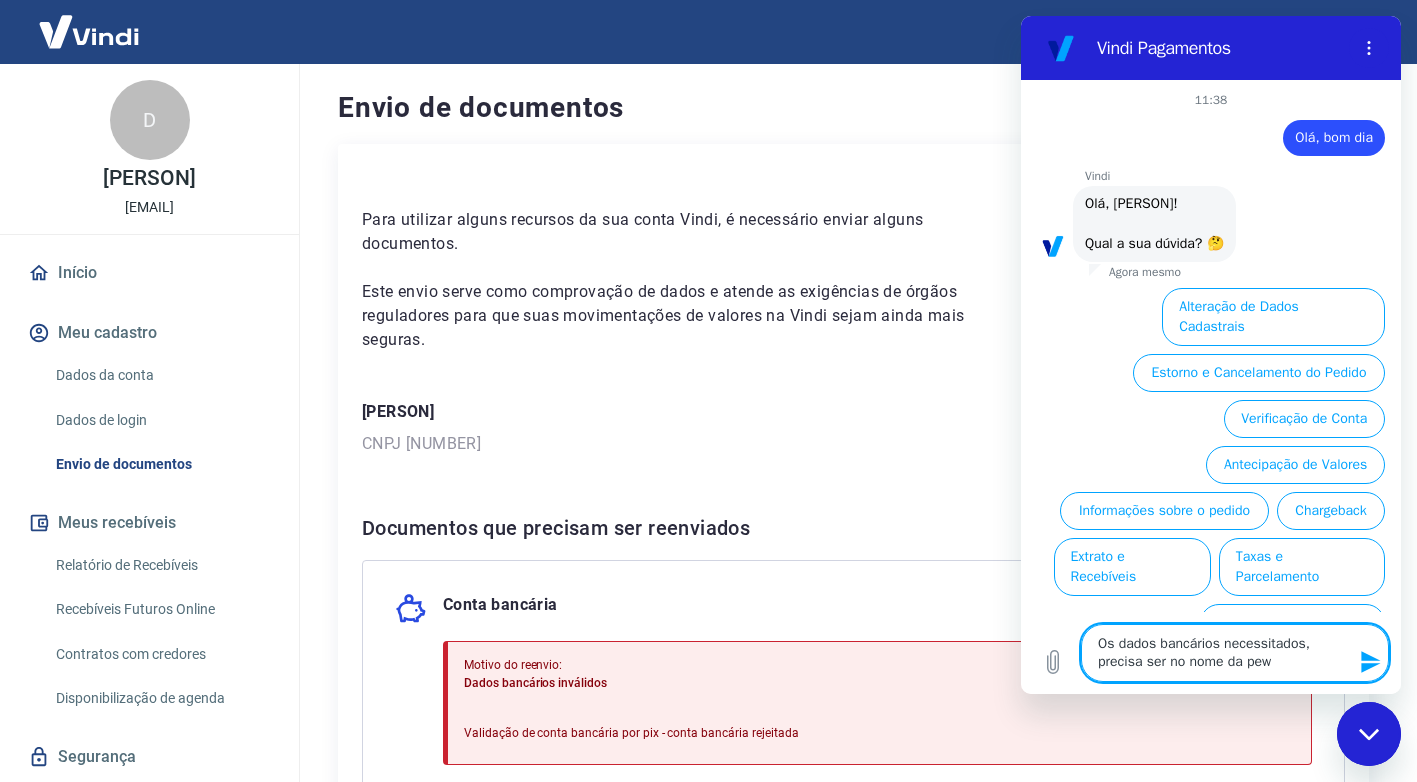 type on "Os dados bancários necessitados, precisa ser no nome da pe" 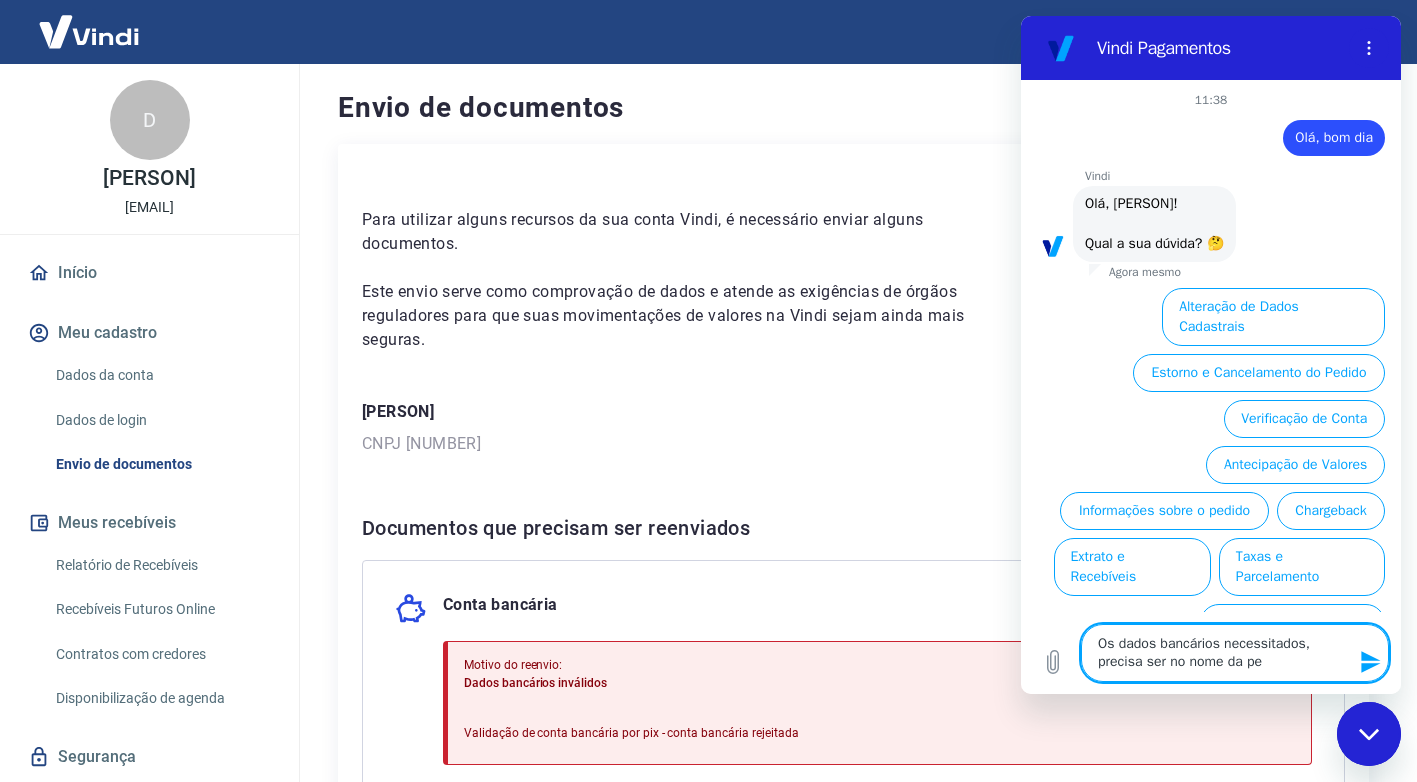 type on "Os dados bancários necessitados, precisa ser no nome da pes" 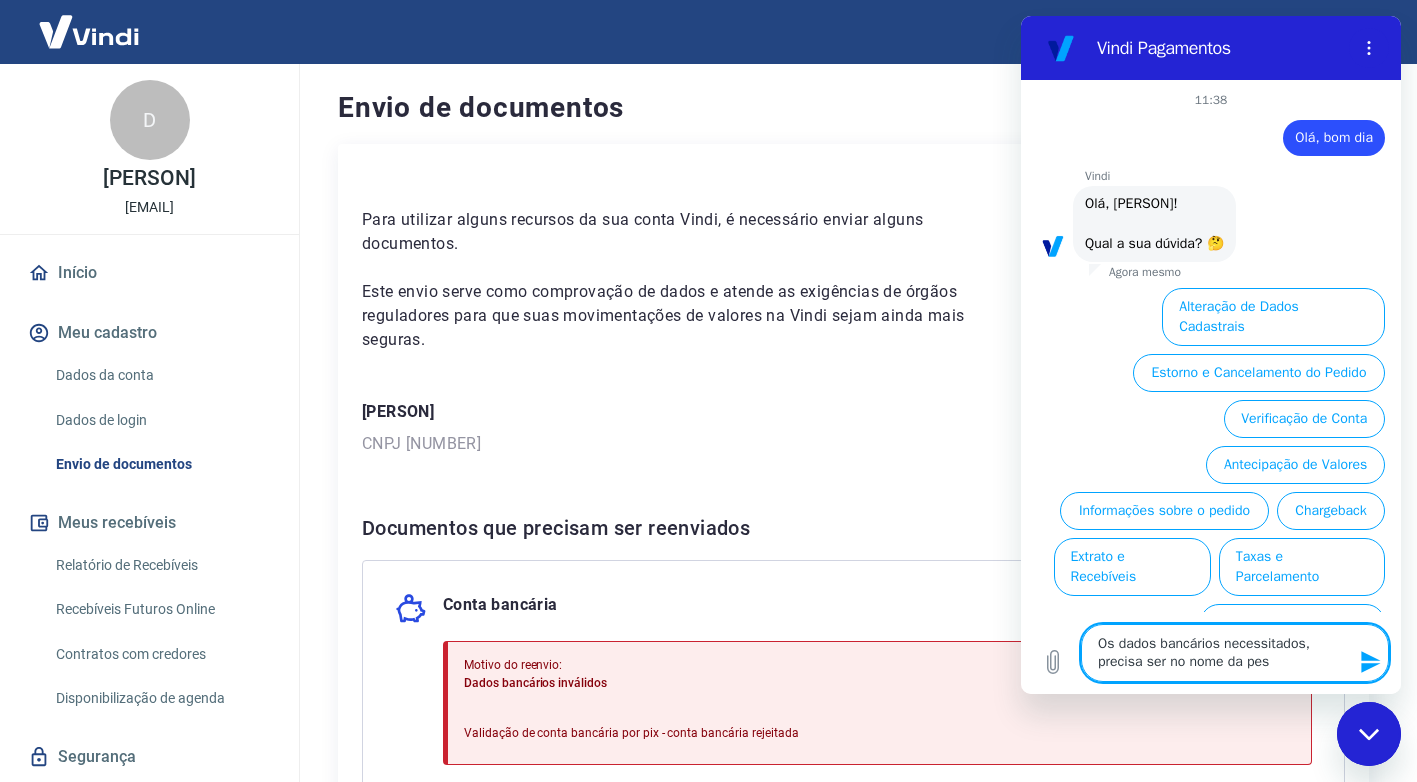 type on "x" 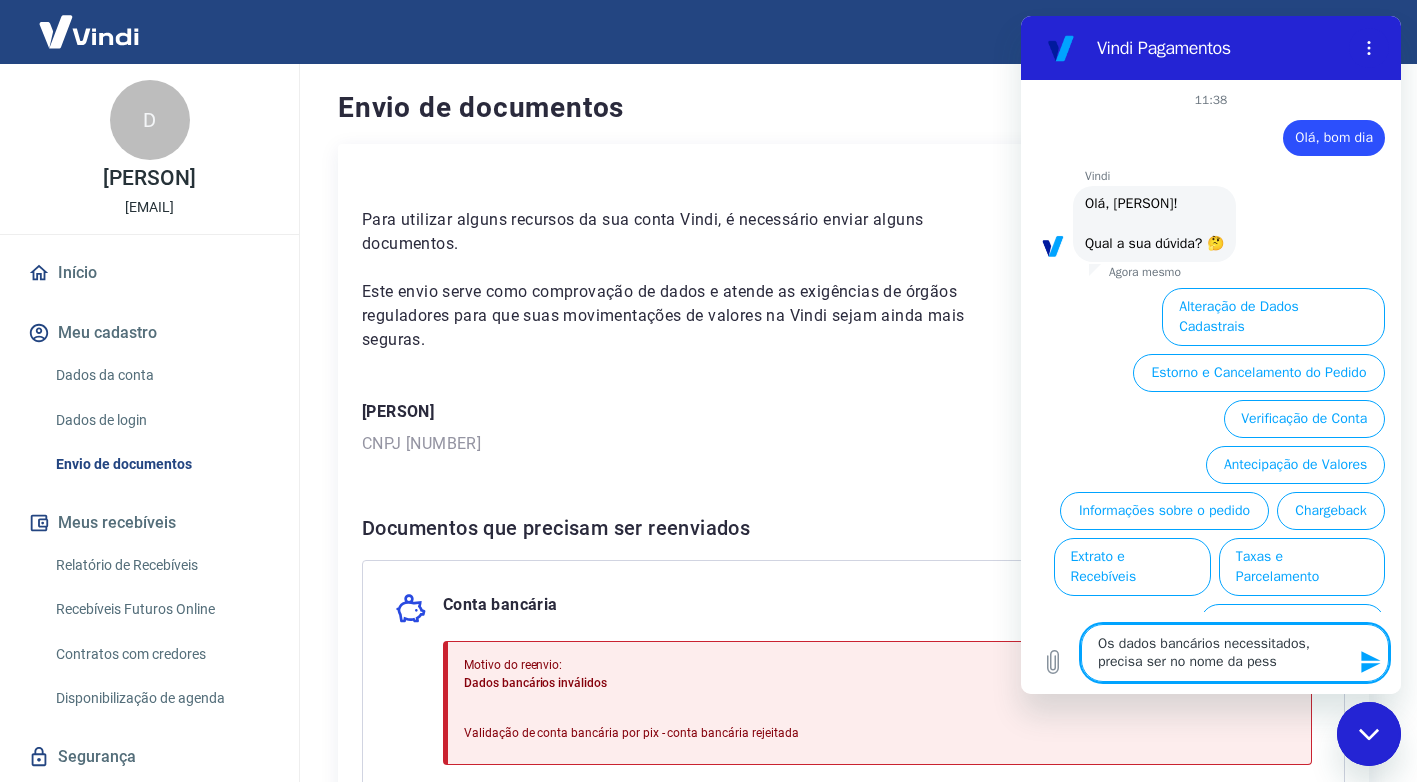 type on "Os dados bancários necessitados, precisa ser no nome da pesso" 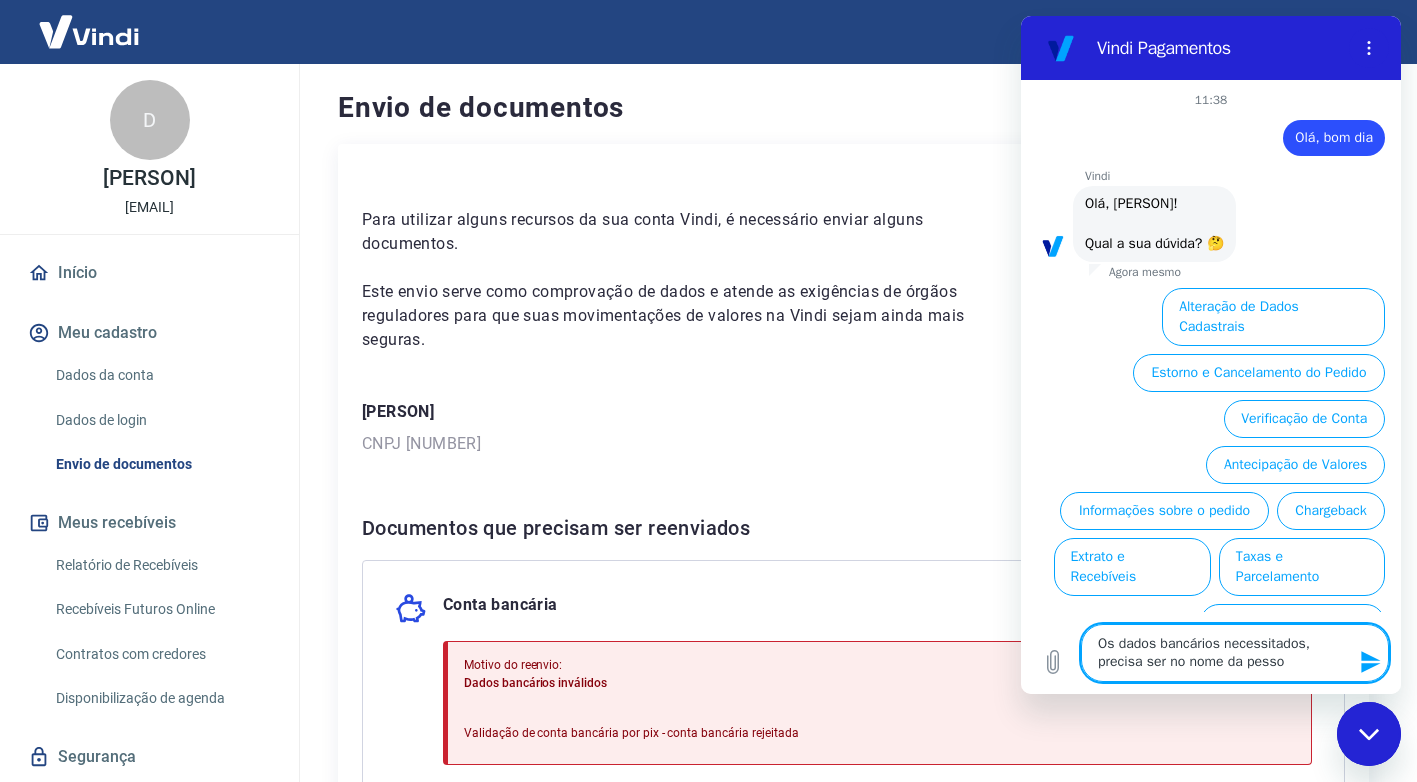 type on "Os dados bancários necessitados, precisa ser no nome da pessoa" 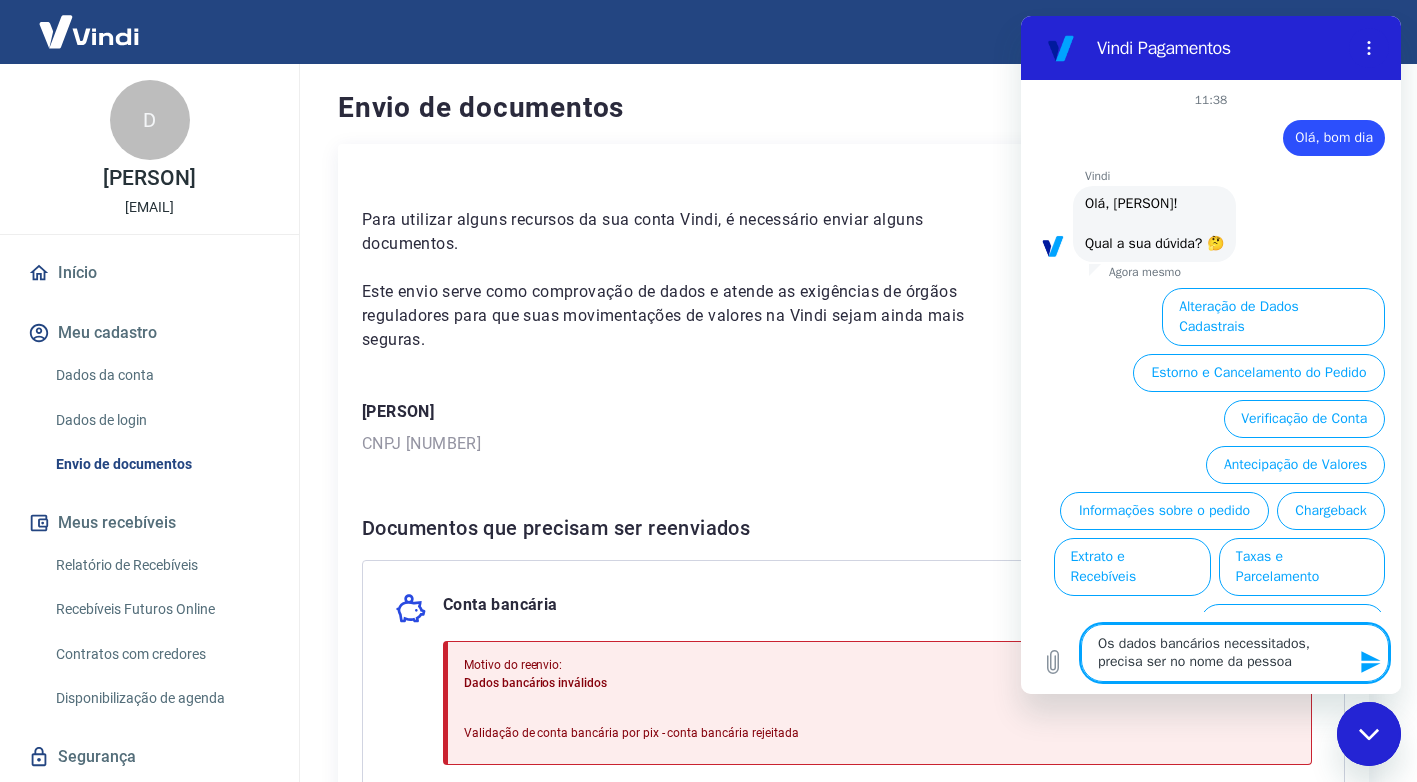 type on "Os dados bancários necessitados, precisa ser no nome da pessoa" 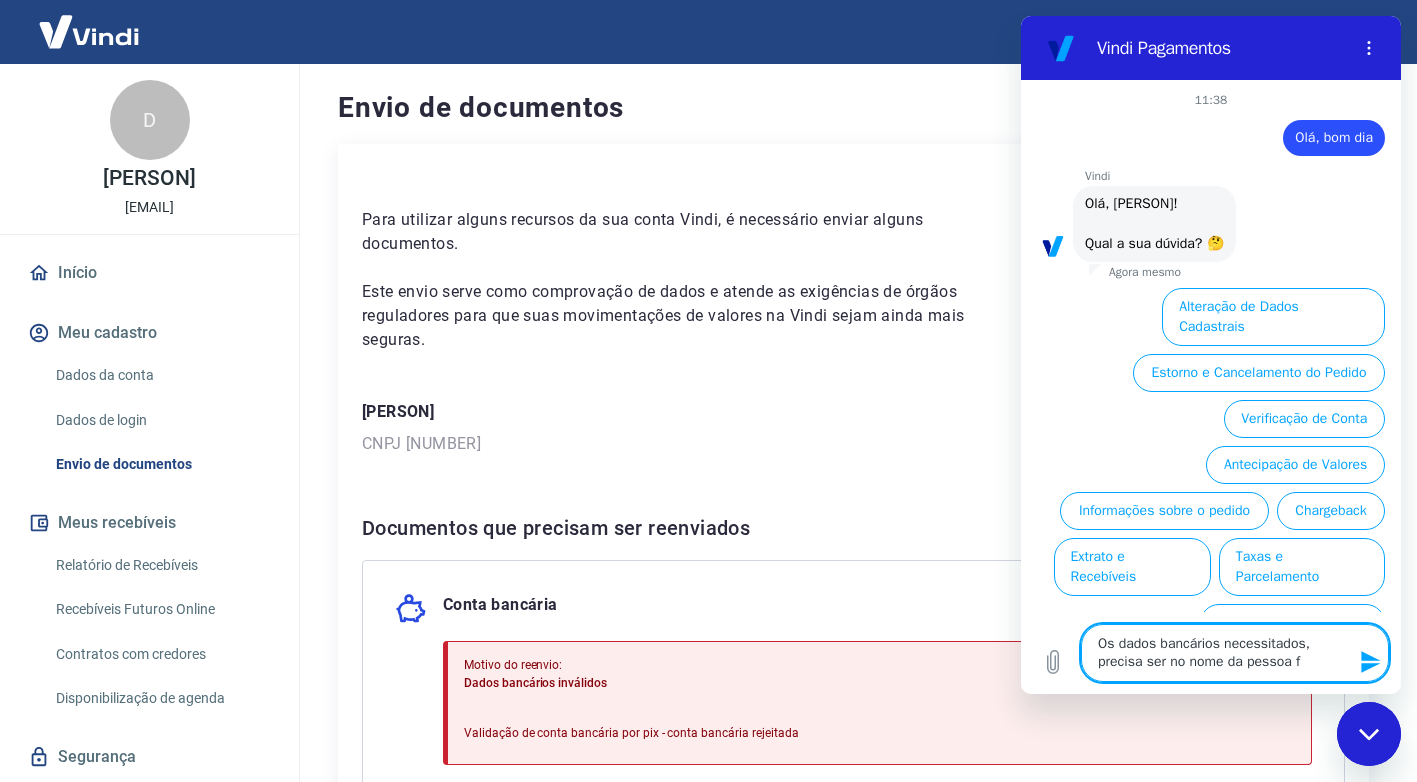 type on "Os dados bancários necessitados, precisa ser no nome da pessoa fí" 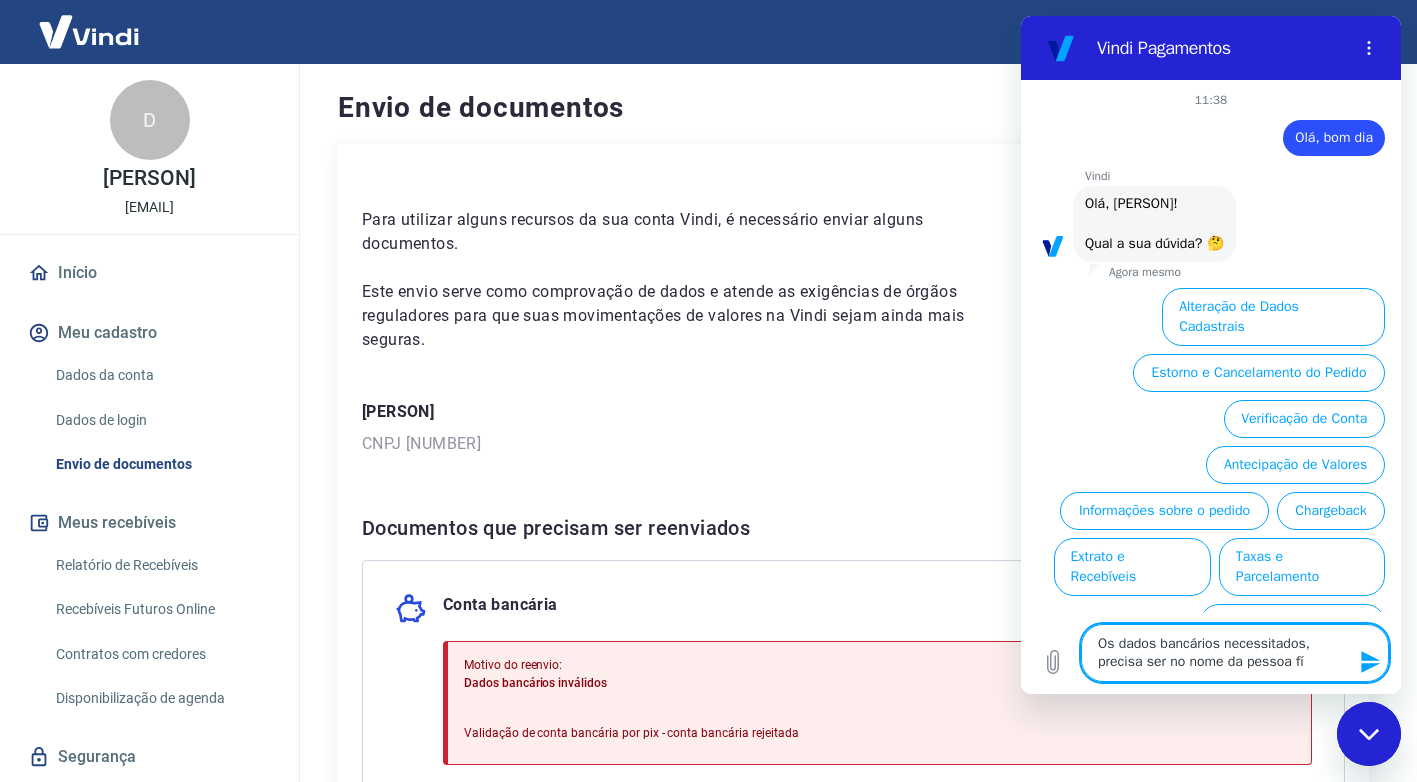 type on "Os dados bancários necessitados, precisa ser no nome da pessoa fís" 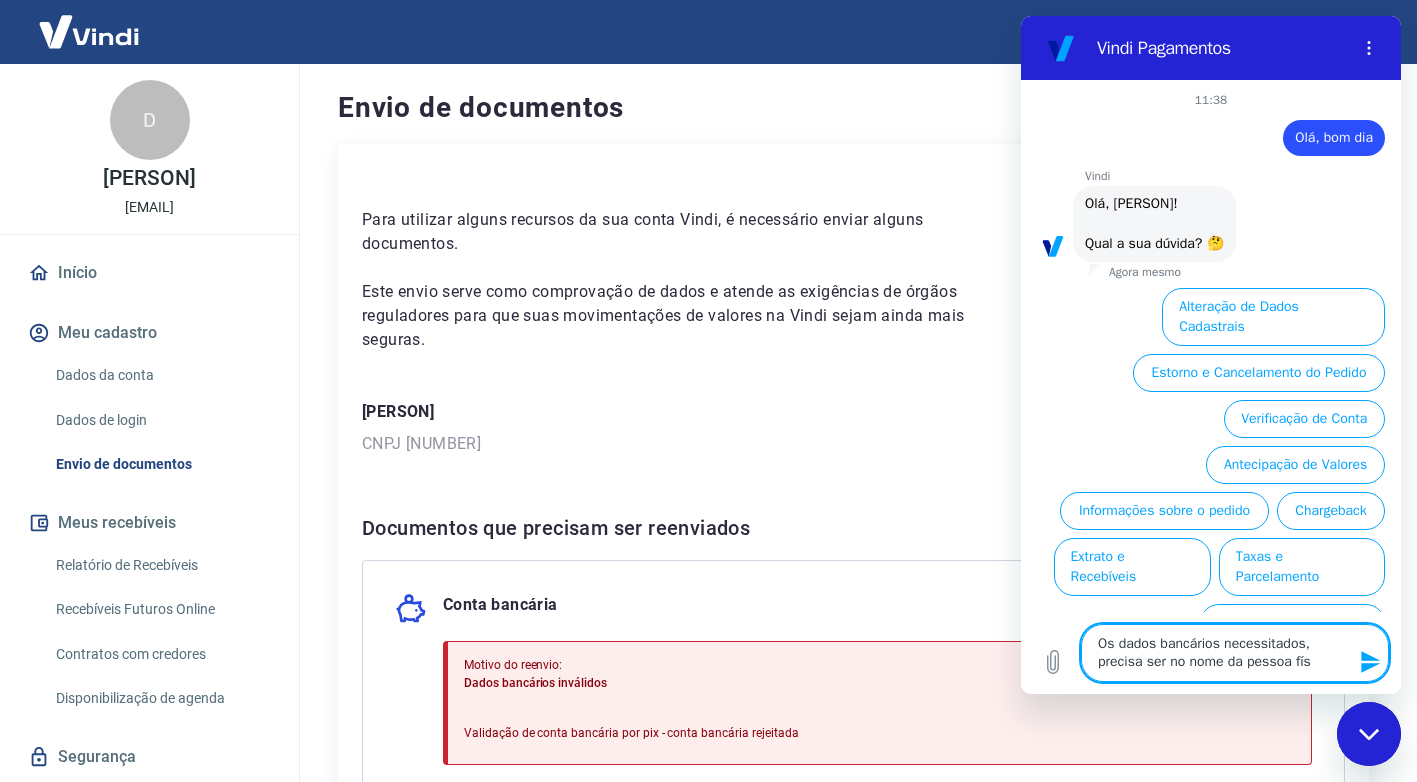 type on "Os dados bancários necessitados, precisa ser no nome da pessoa físi" 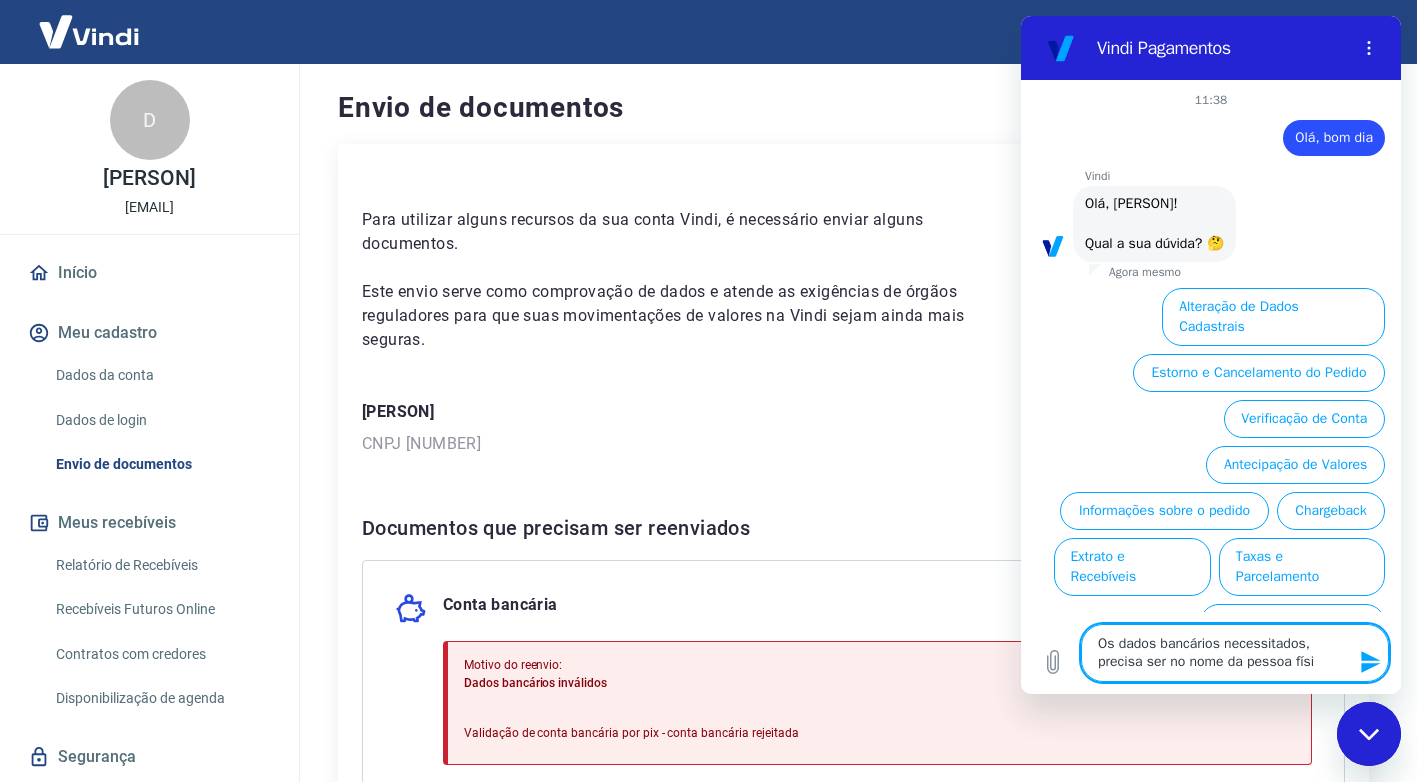 type on "Os dados bancários necessitados, precisa ser no nome da pessoa fís" 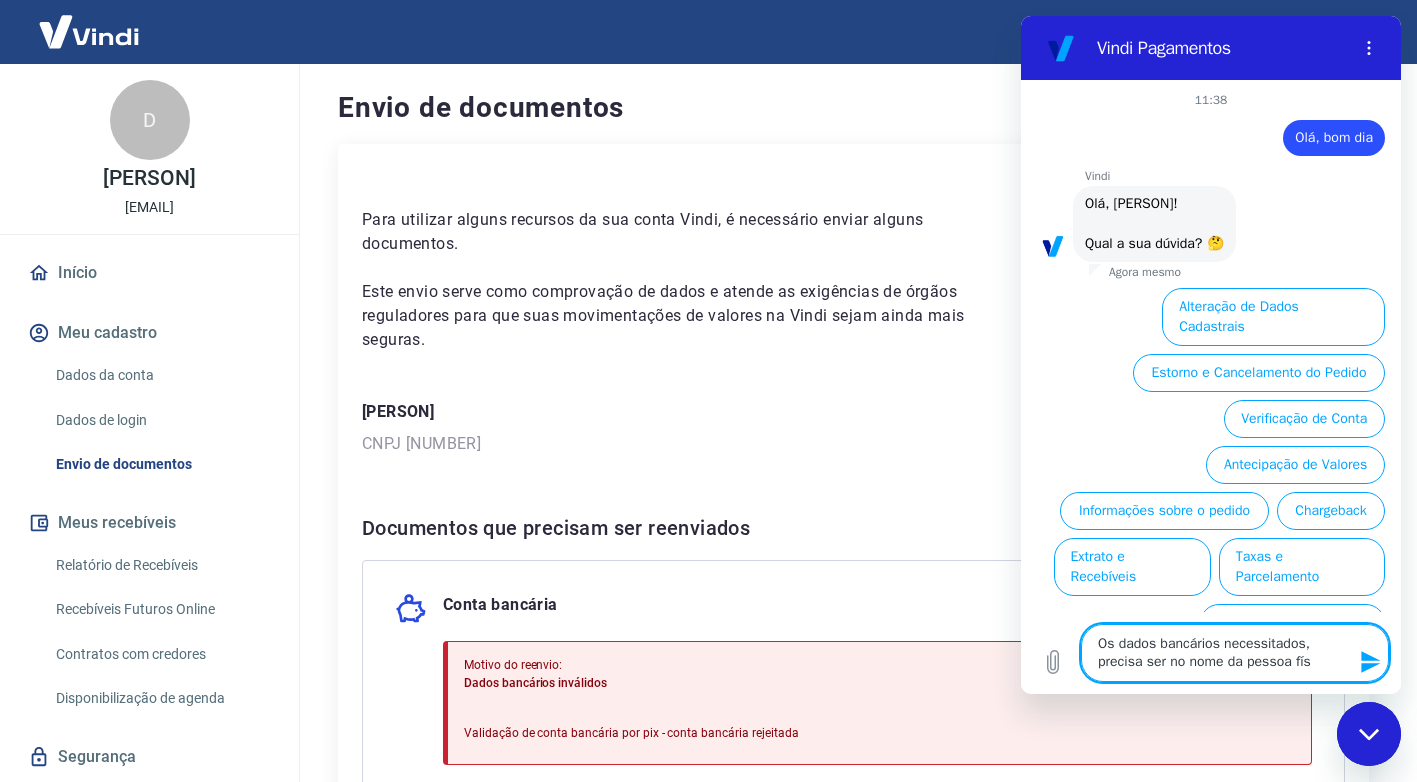 type on "Os dados bancários necessitados, precisa ser no nome da pessoa física" 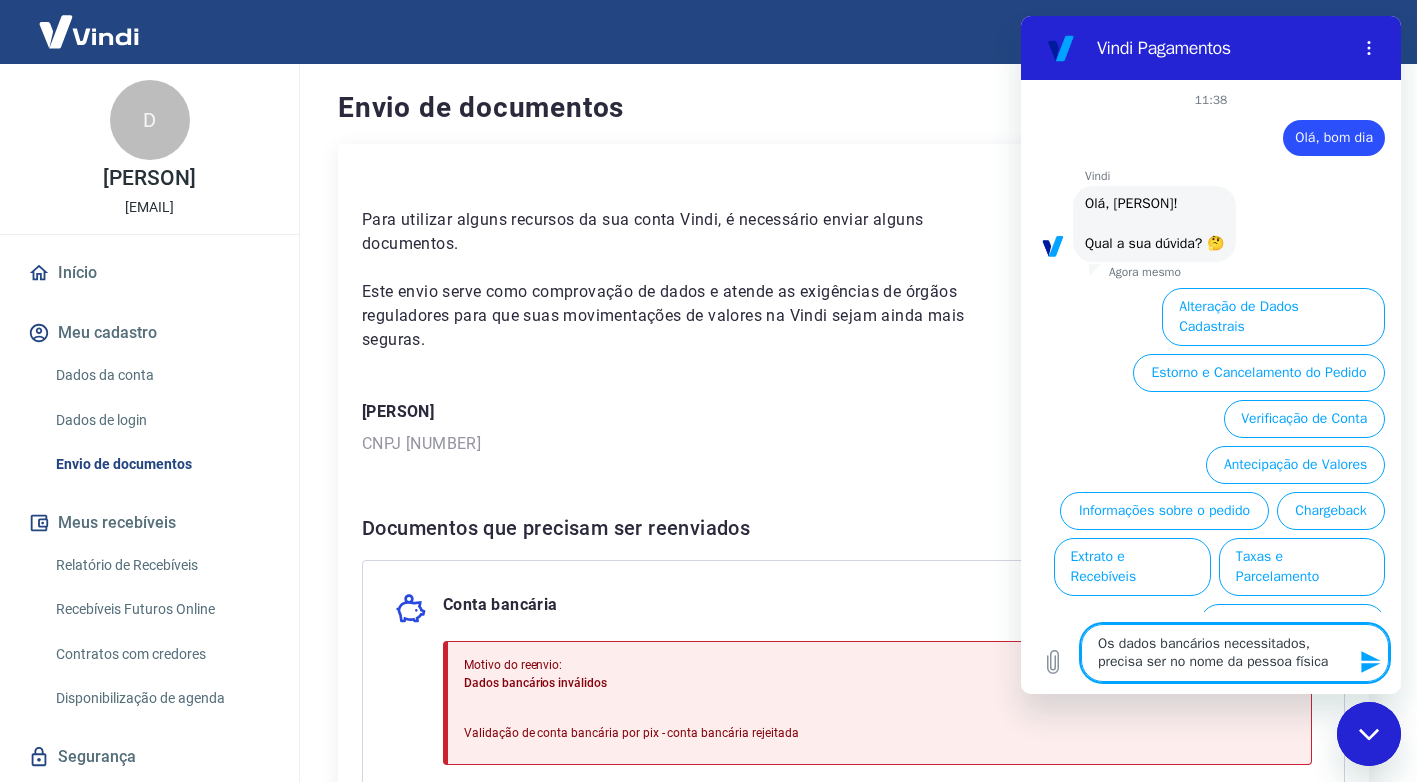 type on "Os dados bancários necessitados, precisa ser no nome da pessoa física" 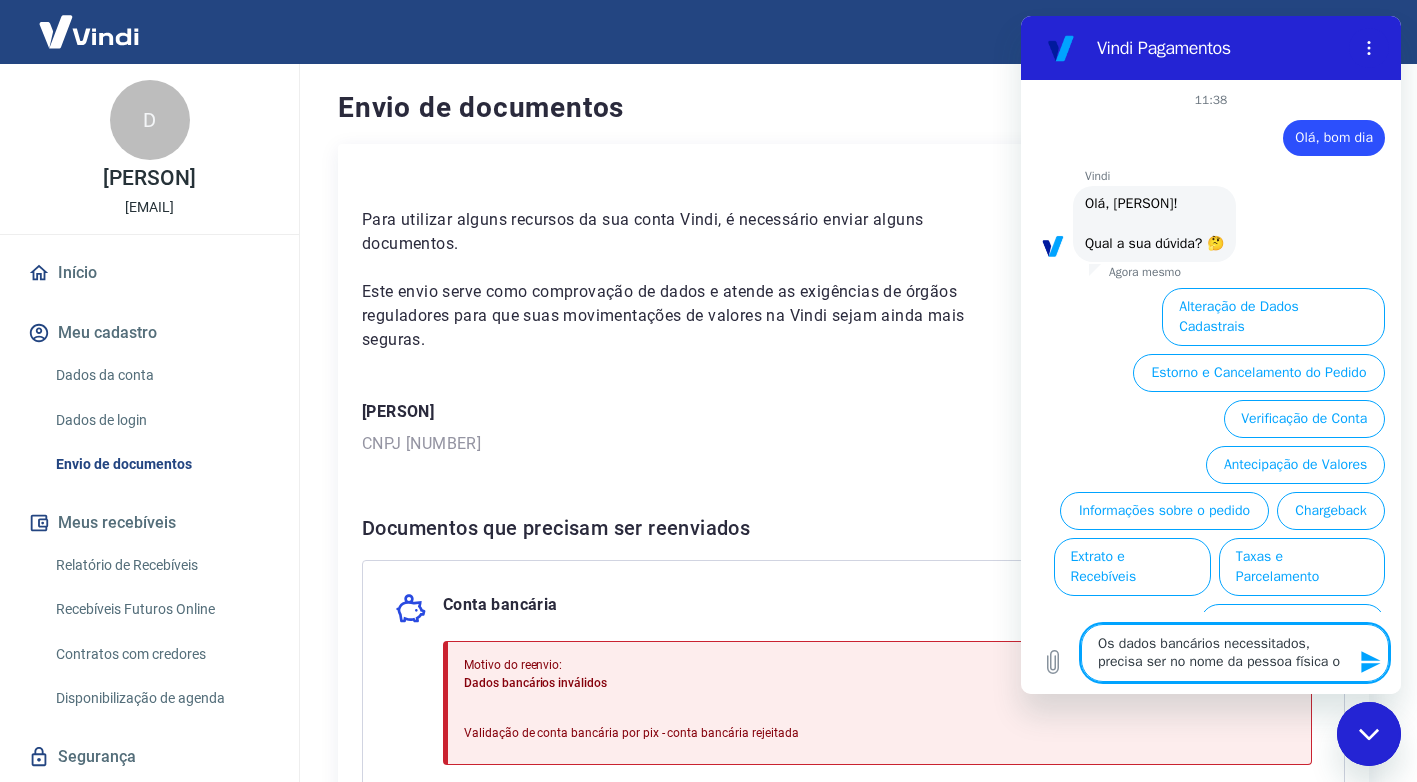type on "Os dados bancários necessitados, precisa ser no nome da pessoa física ou" 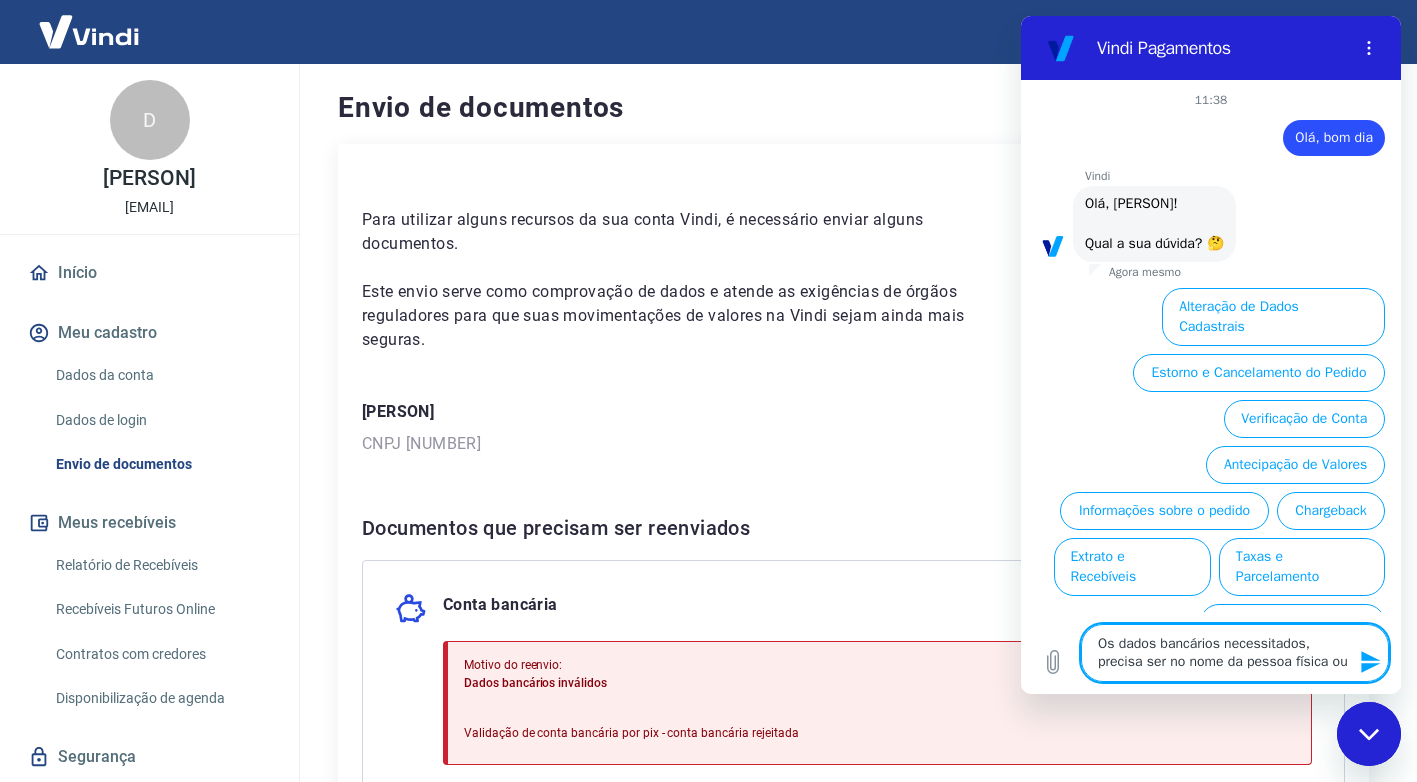 type on "Os dados bancários necessitados, precisa ser no nome da pessoa física ou" 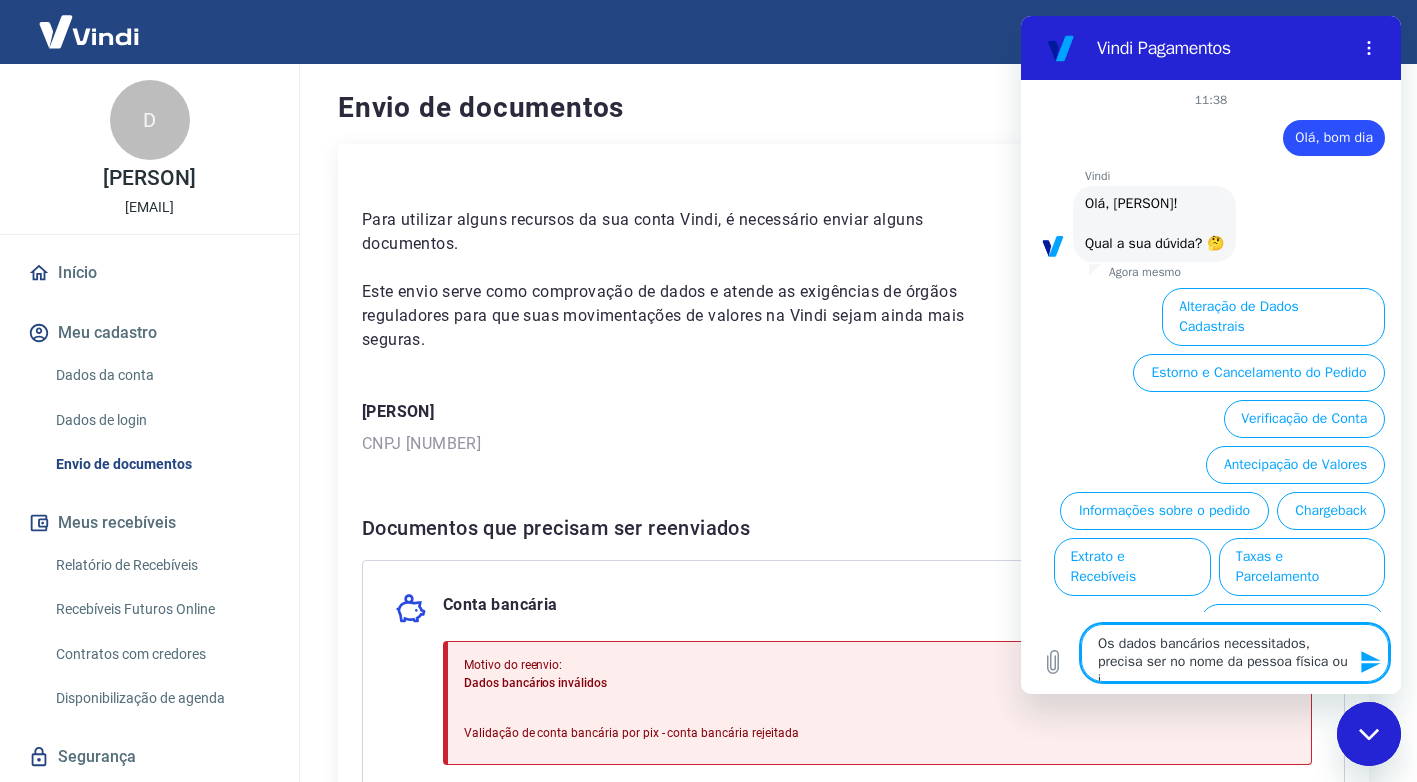 type on "x" 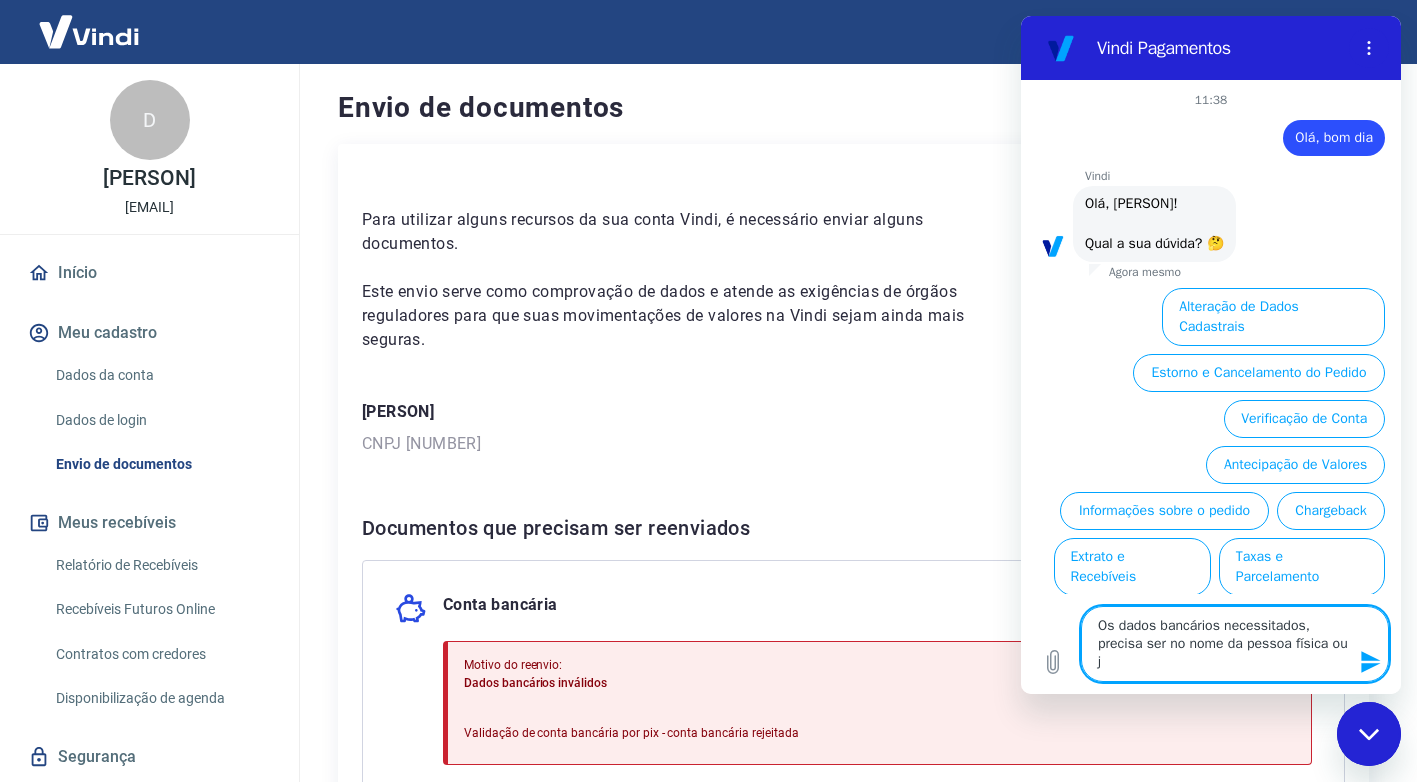 type on "Os dados bancários necessitados, precisa ser no nome da pessoa física ou ju" 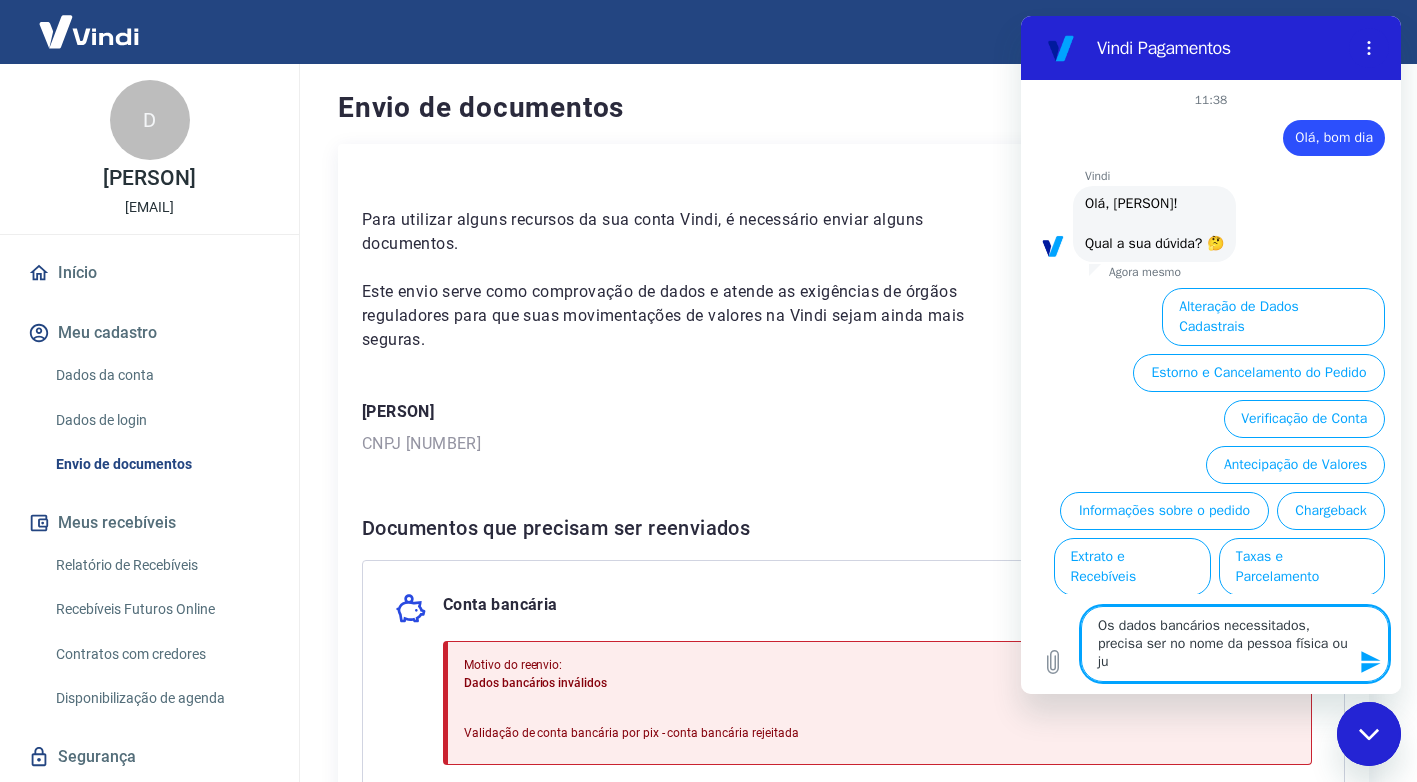 type on "Os dados bancários necessitados, precisa ser no nome da pessoa física ou jur" 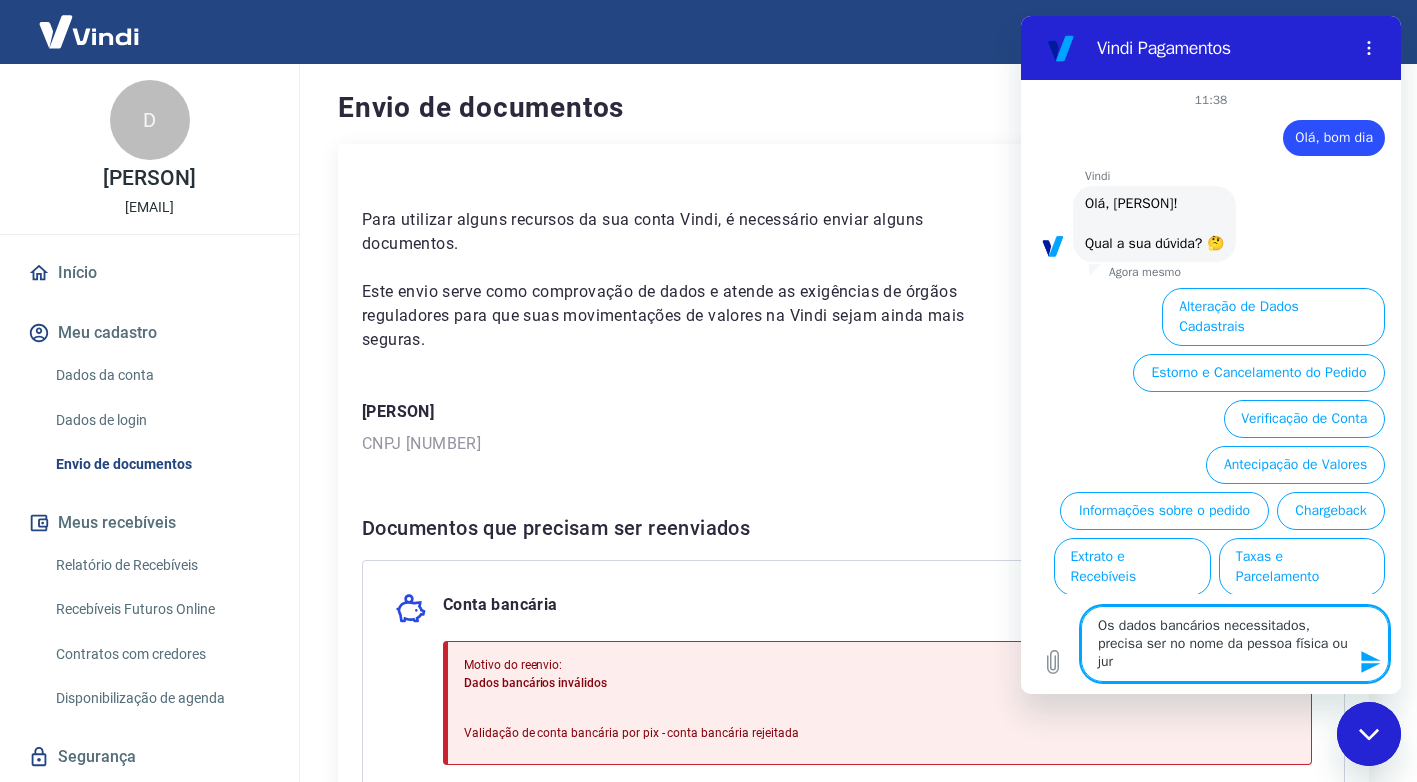 type on "Os dados bancários necessitados, precisa ser no nome da pessoa física ou juri" 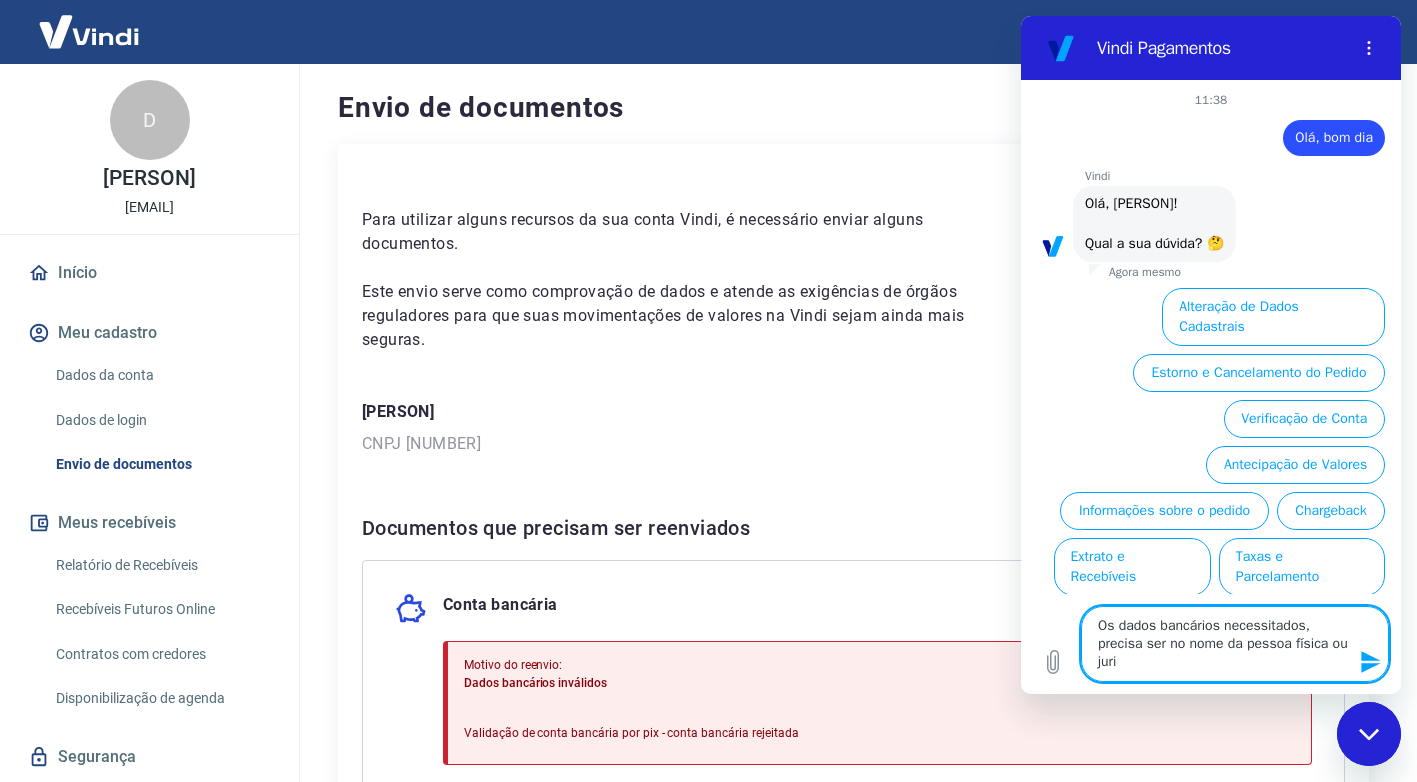 type on "x" 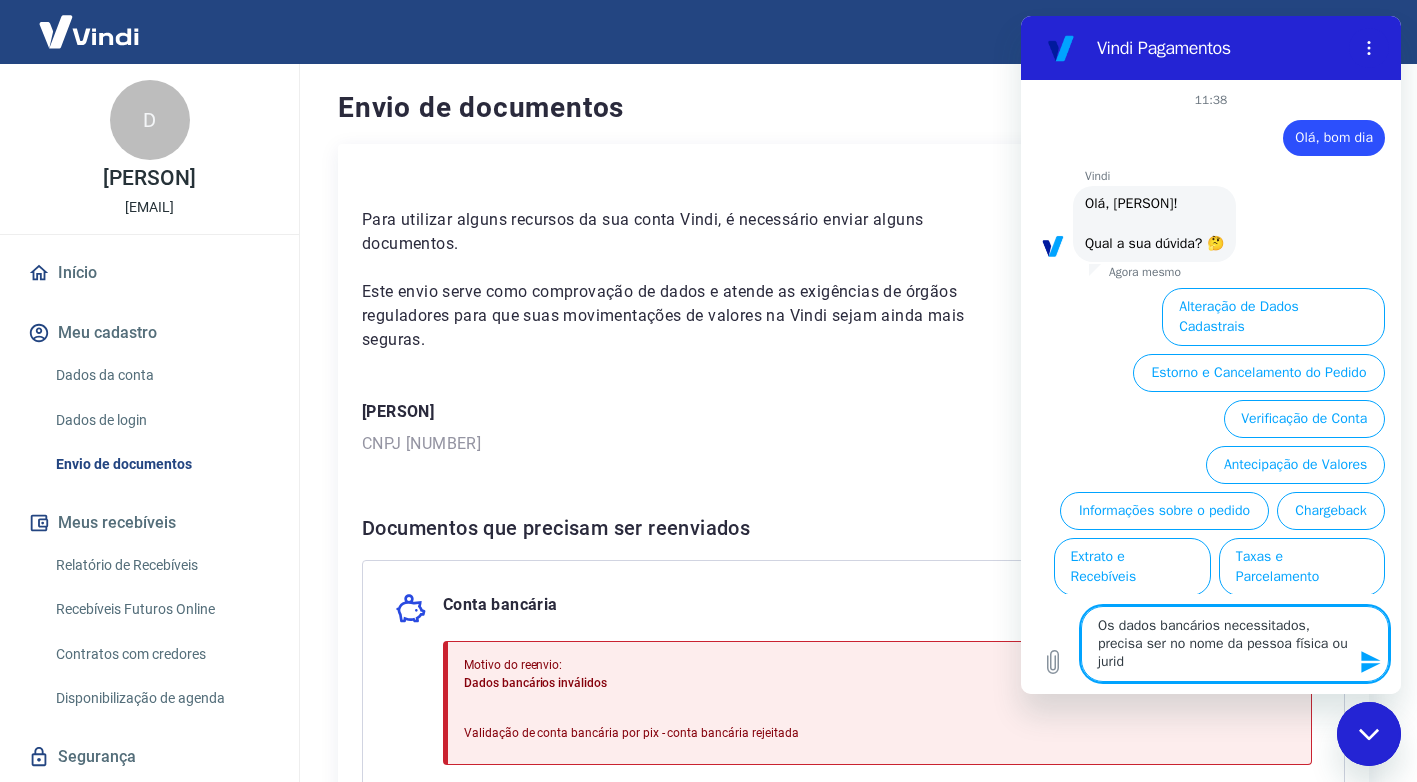 type on "Os dados bancários necessitados, precisa ser no nome da pessoa física ou juri" 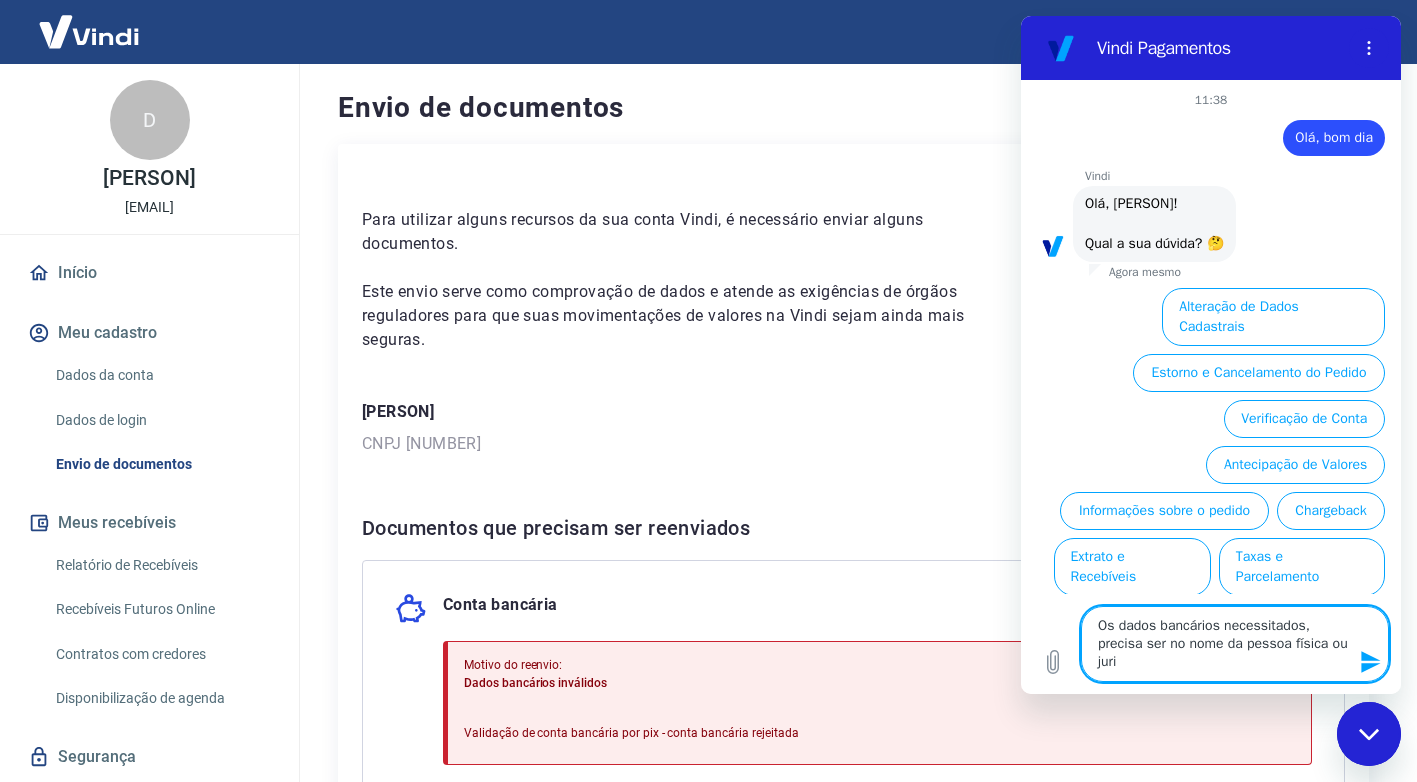 type 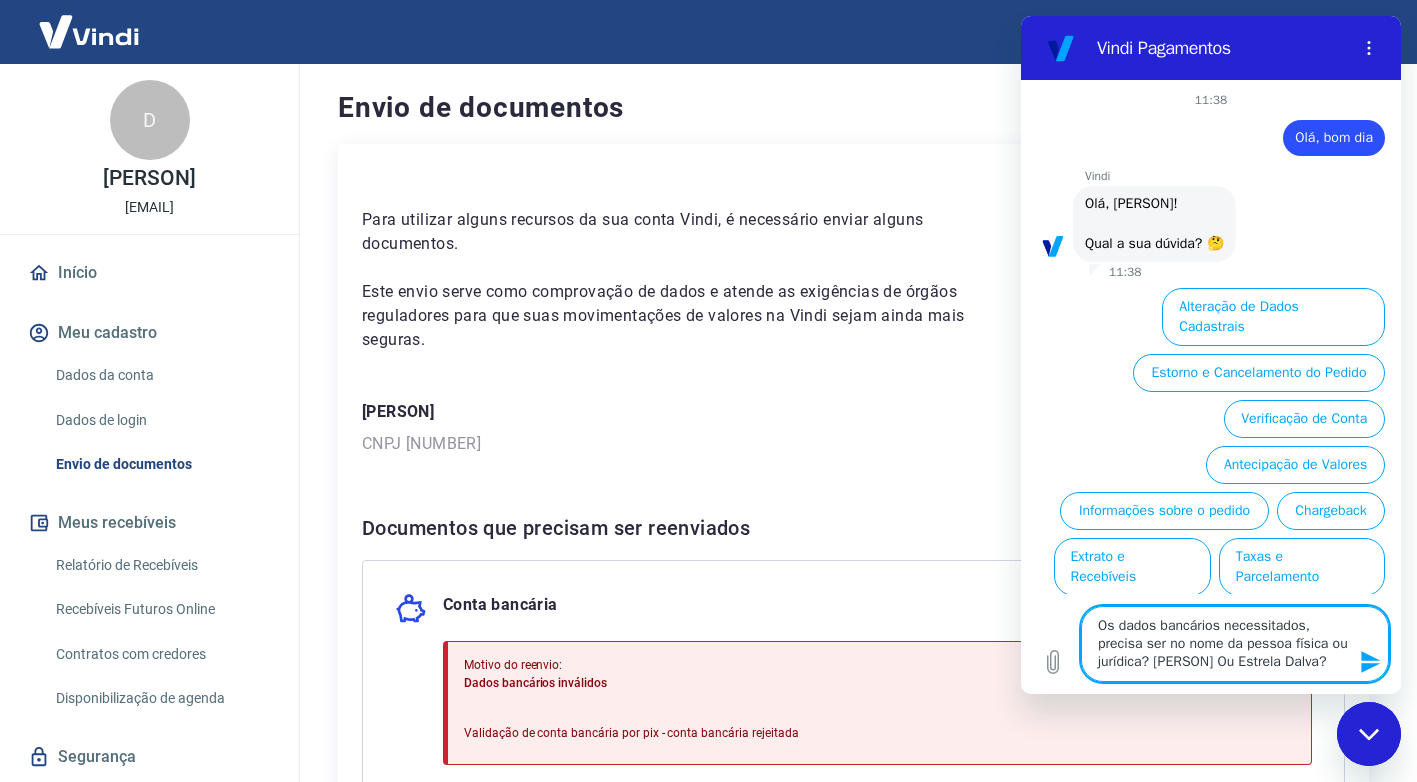 click 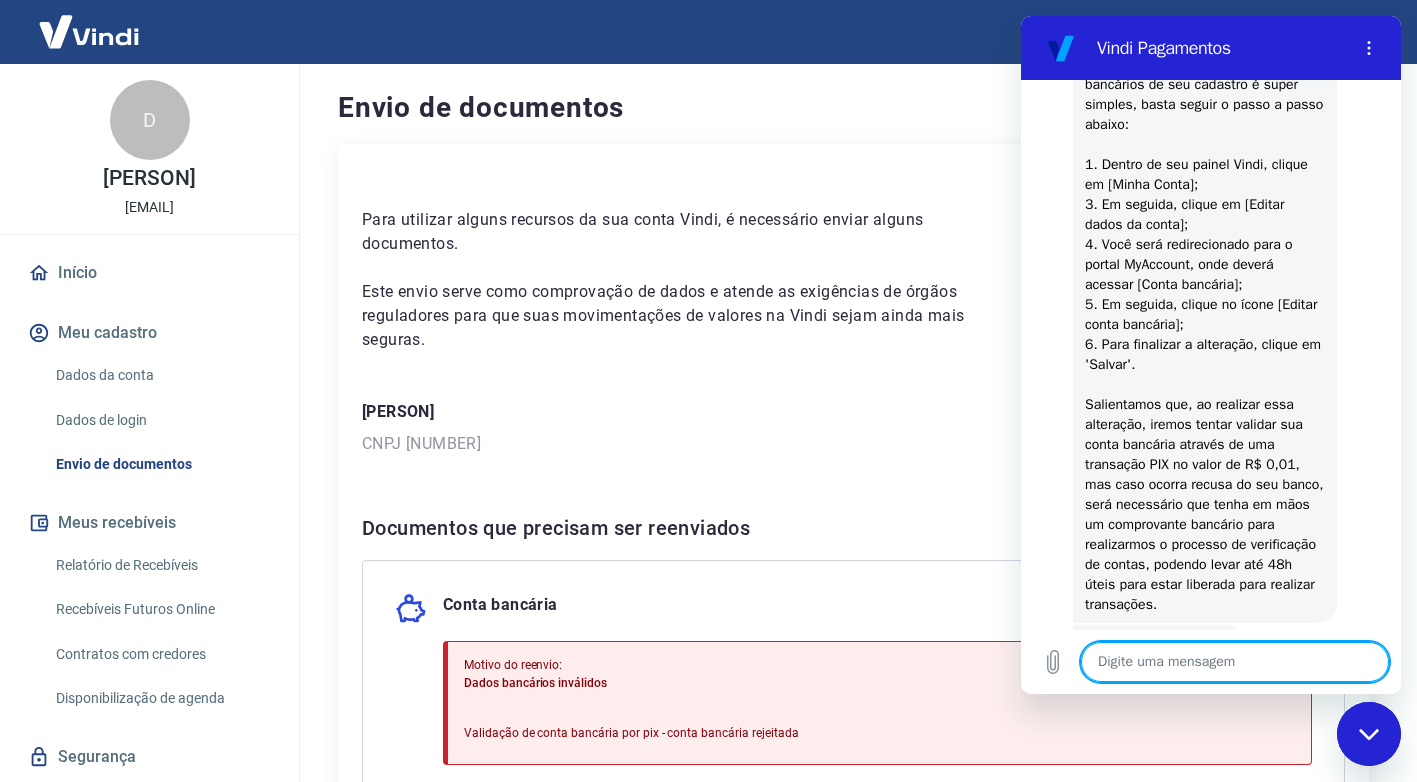 scroll, scrollTop: 433, scrollLeft: 0, axis: vertical 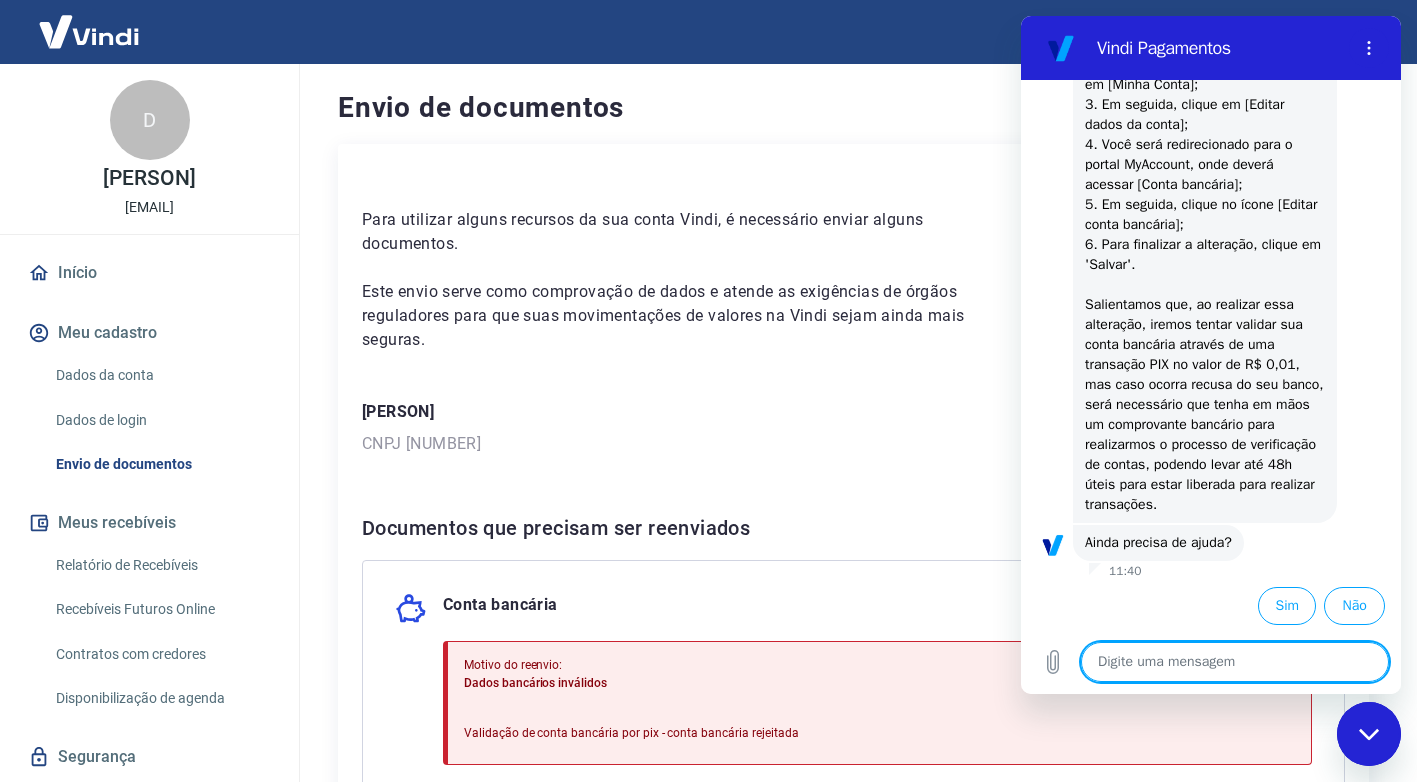 click at bounding box center (1235, 662) 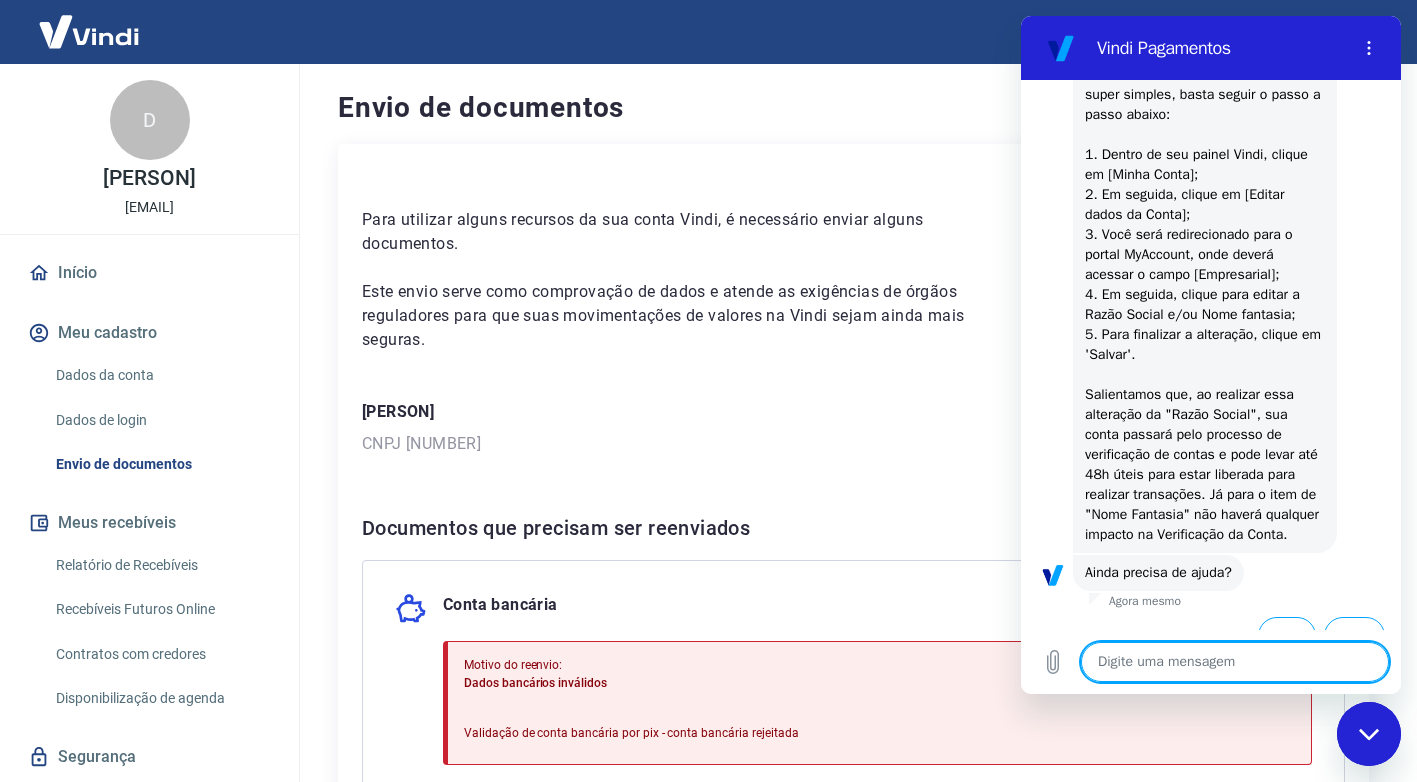 scroll, scrollTop: 1085, scrollLeft: 0, axis: vertical 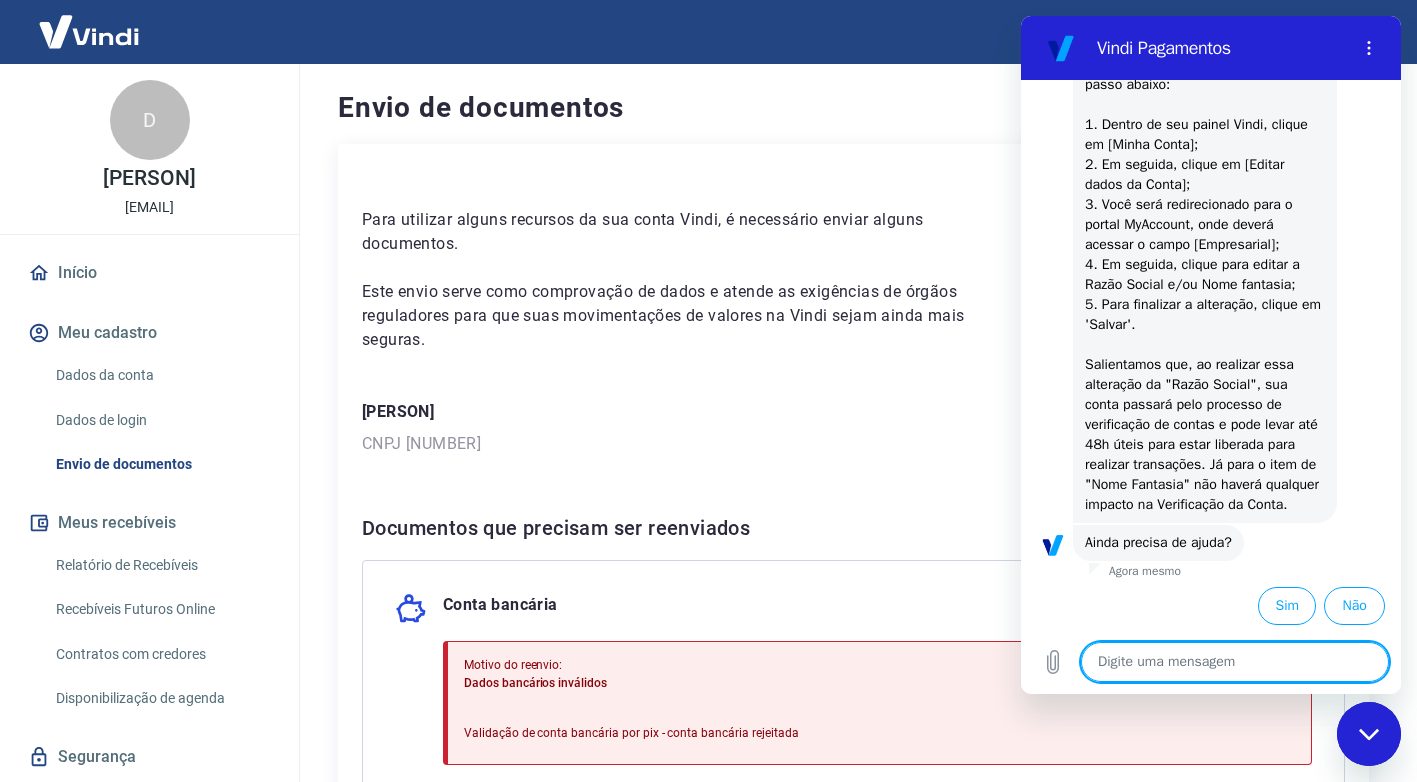 click at bounding box center [1235, 662] 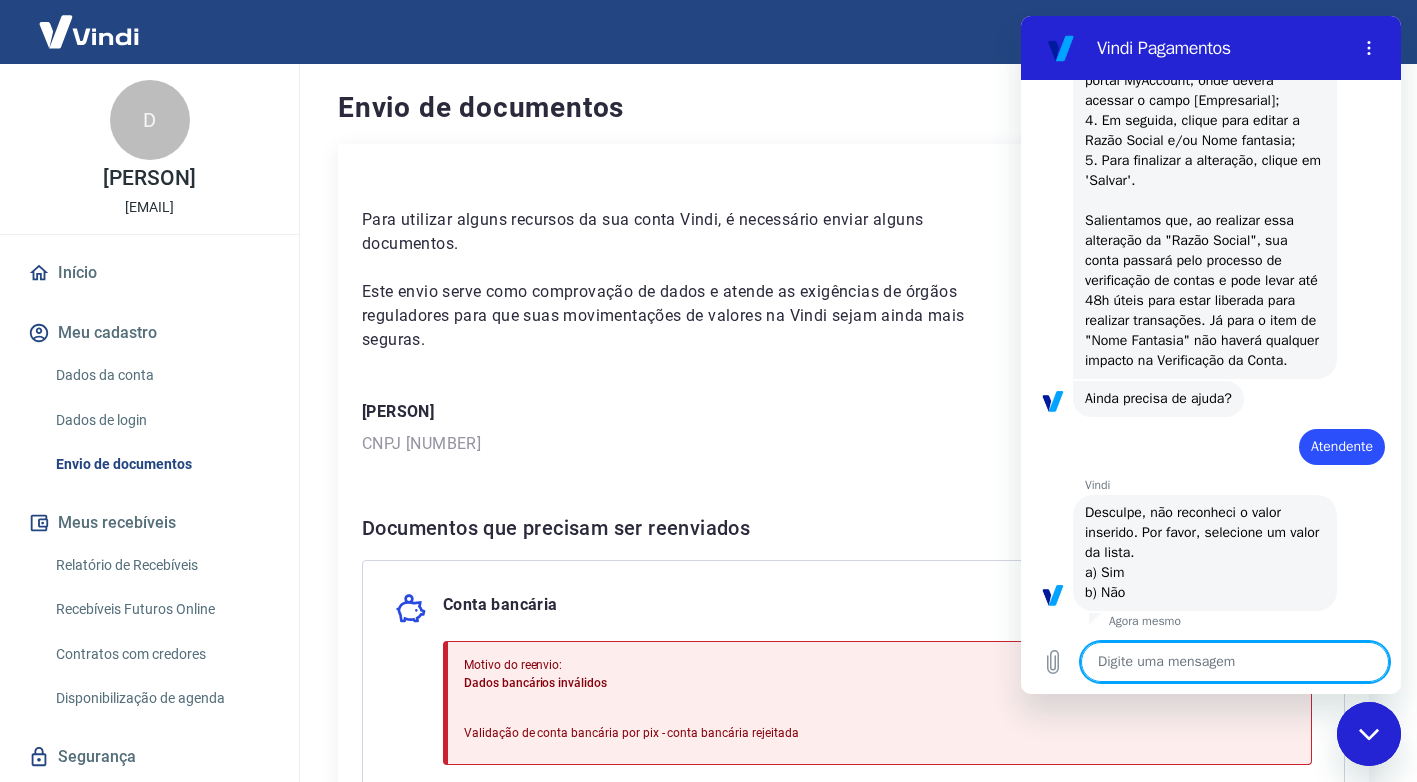 scroll, scrollTop: 1233, scrollLeft: 0, axis: vertical 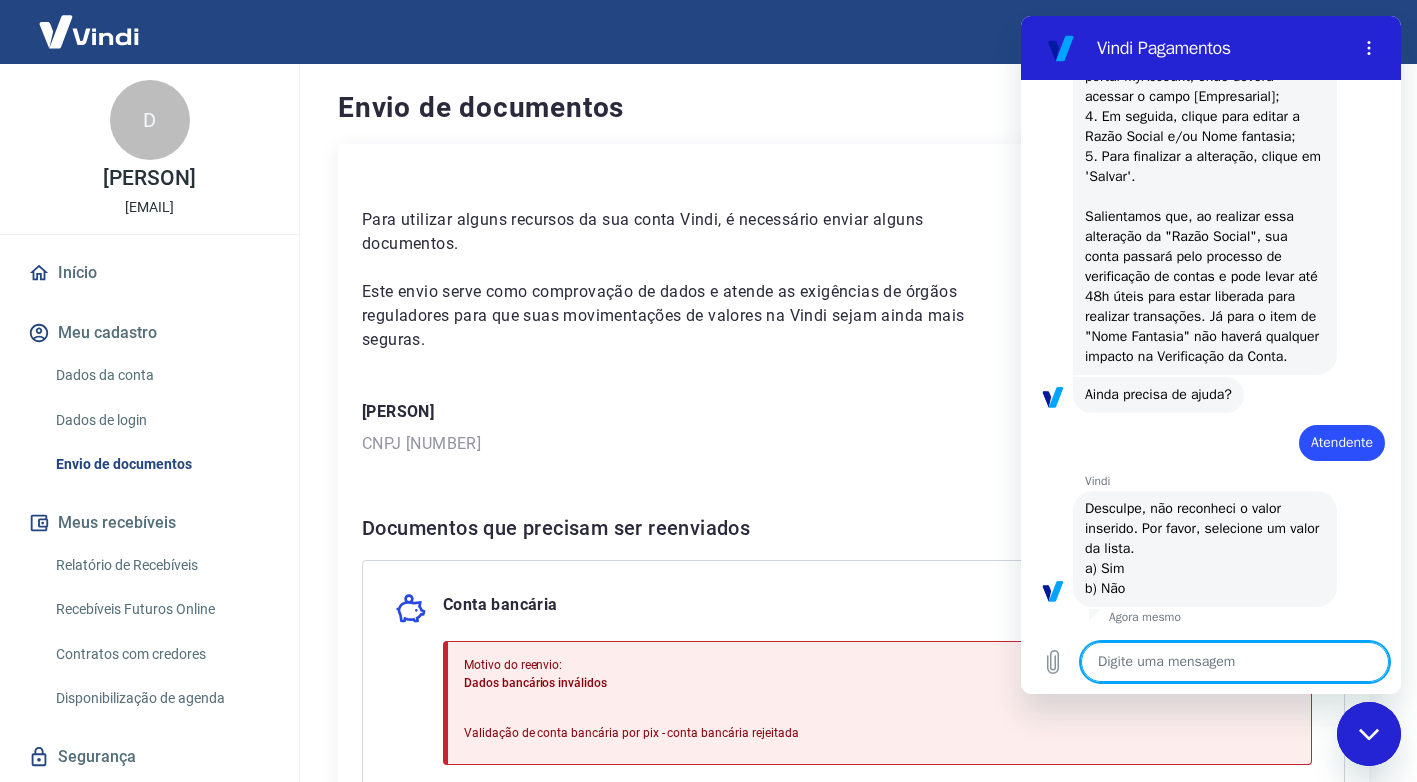 click at bounding box center (1235, 662) 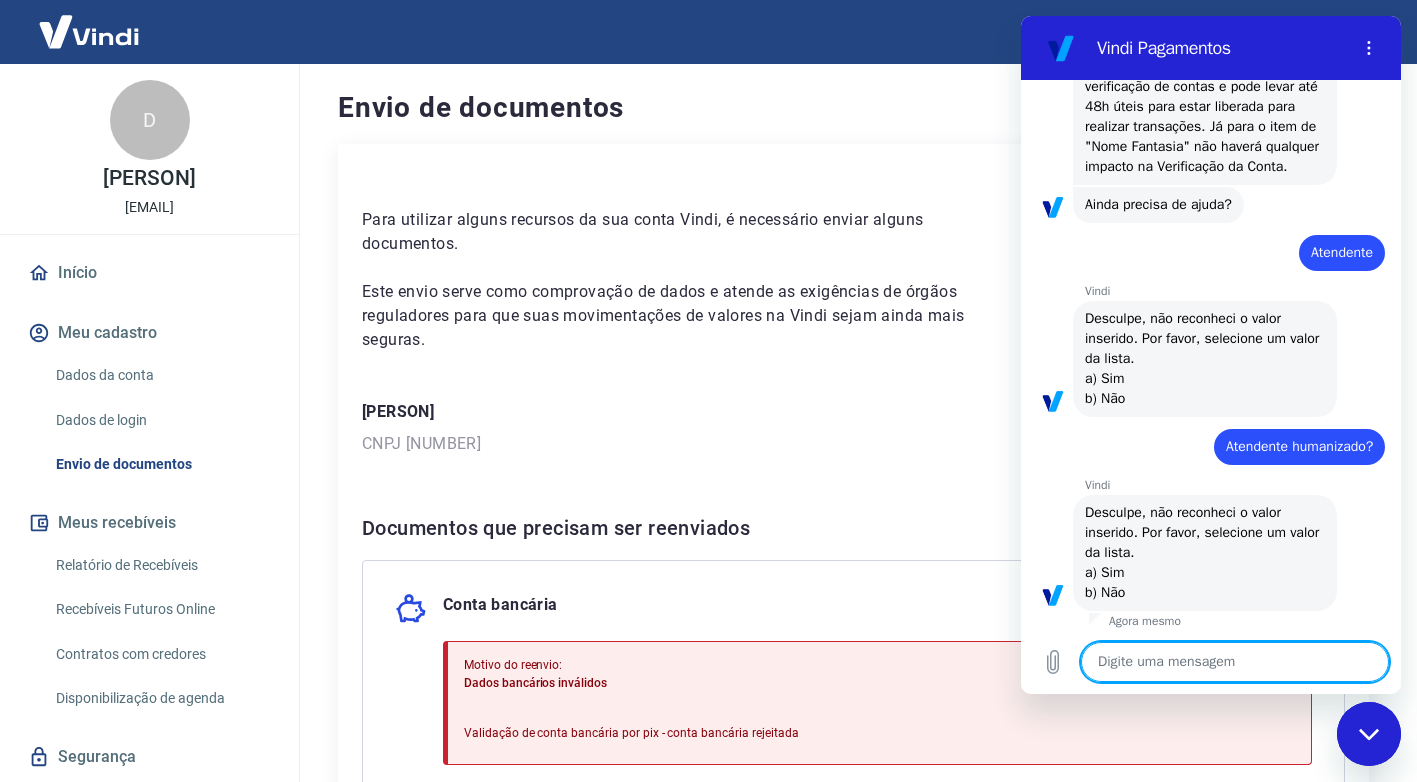 scroll, scrollTop: 1427, scrollLeft: 0, axis: vertical 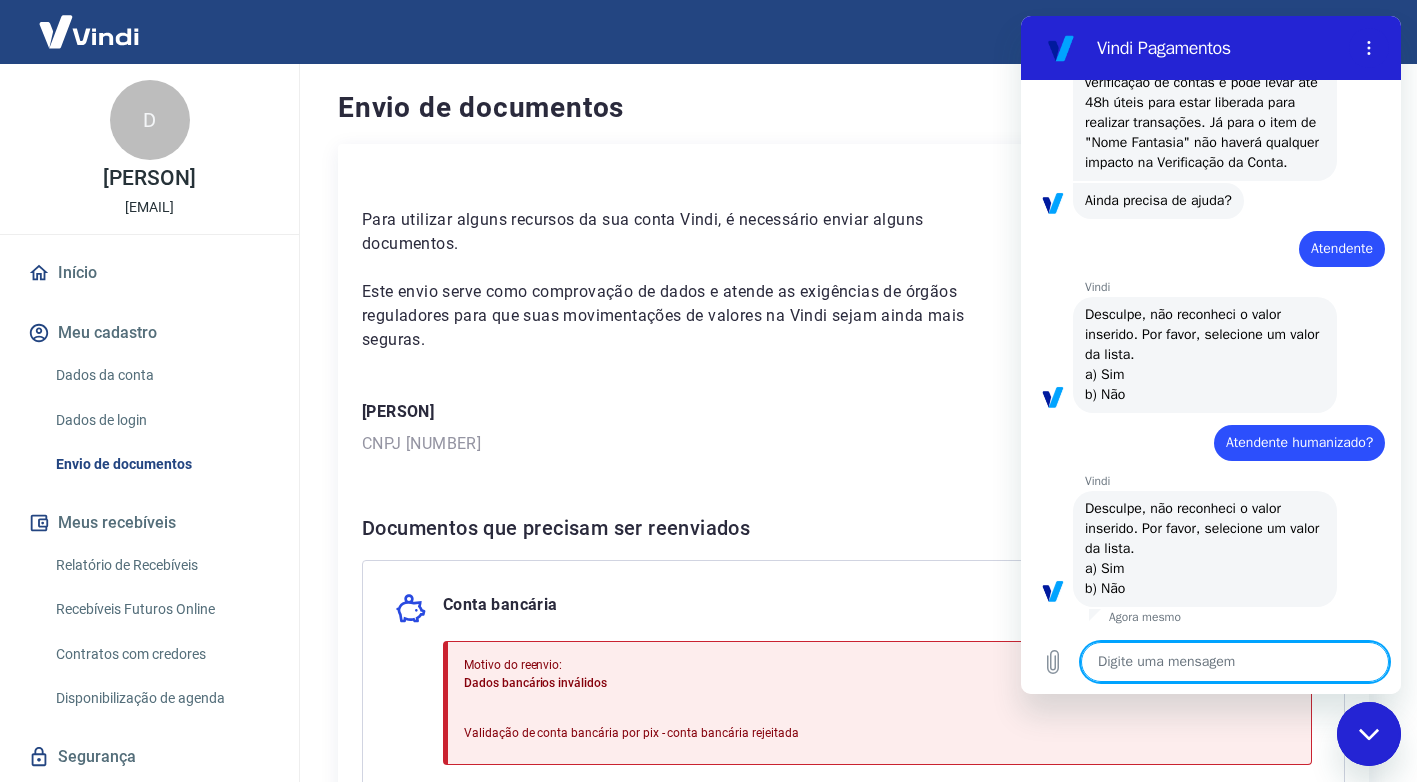 click on "Sair" at bounding box center (708, 32) 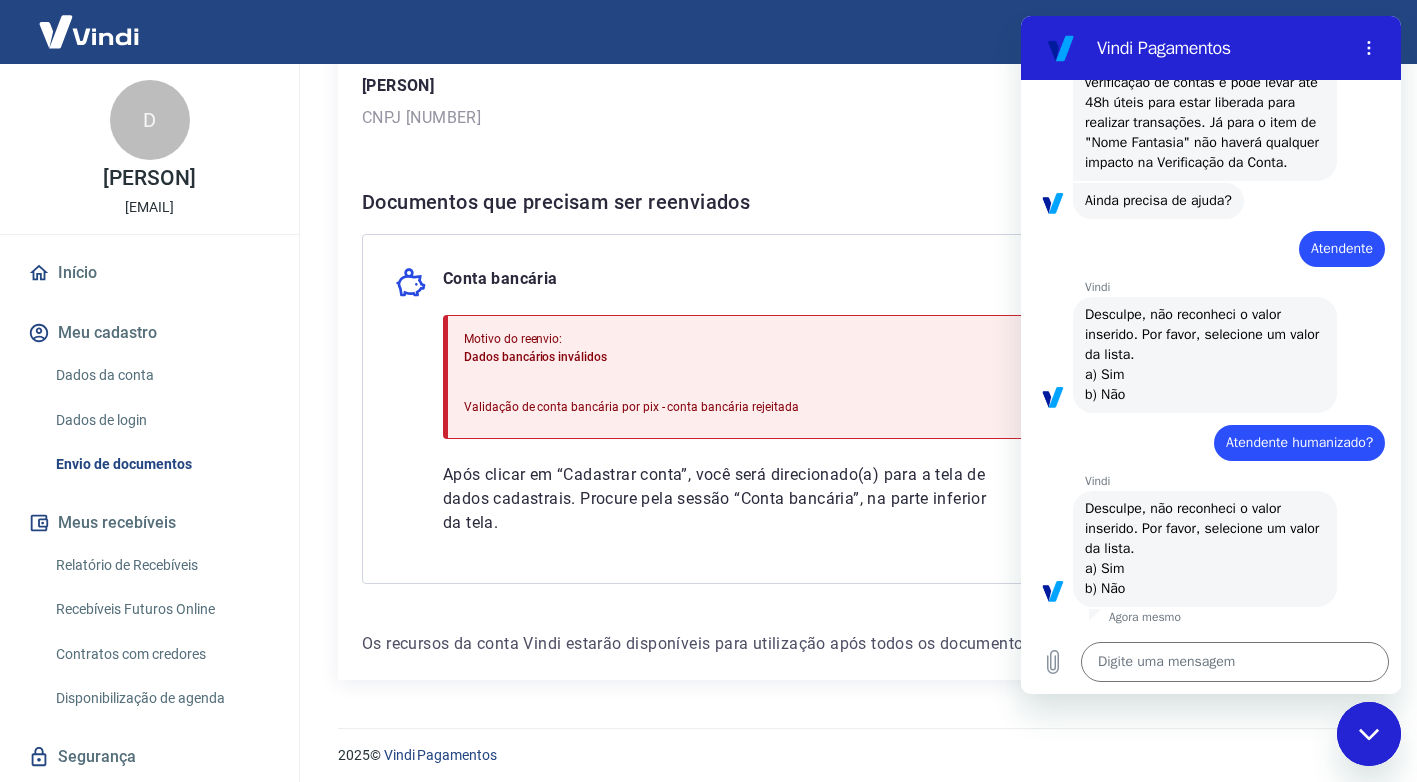 scroll, scrollTop: 334, scrollLeft: 0, axis: vertical 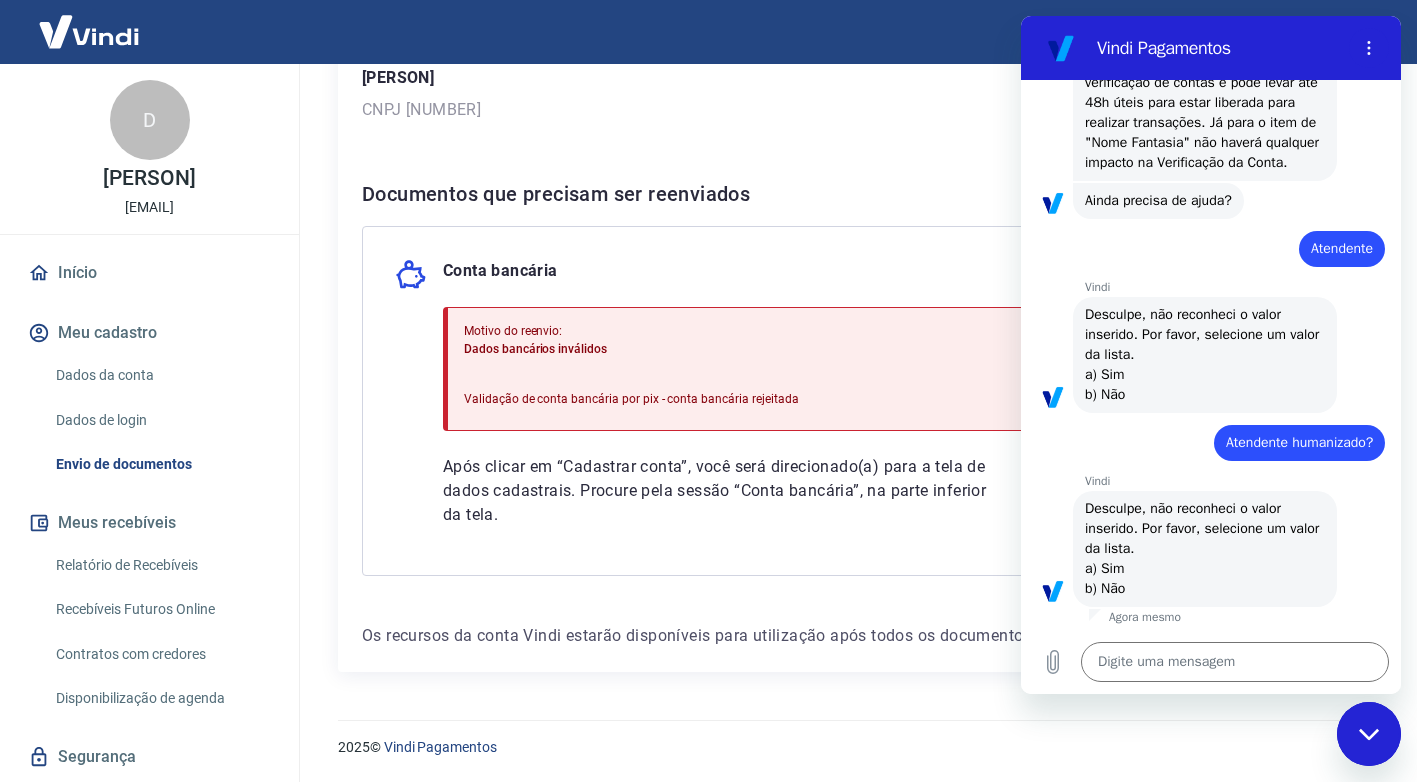click at bounding box center (1369, 734) 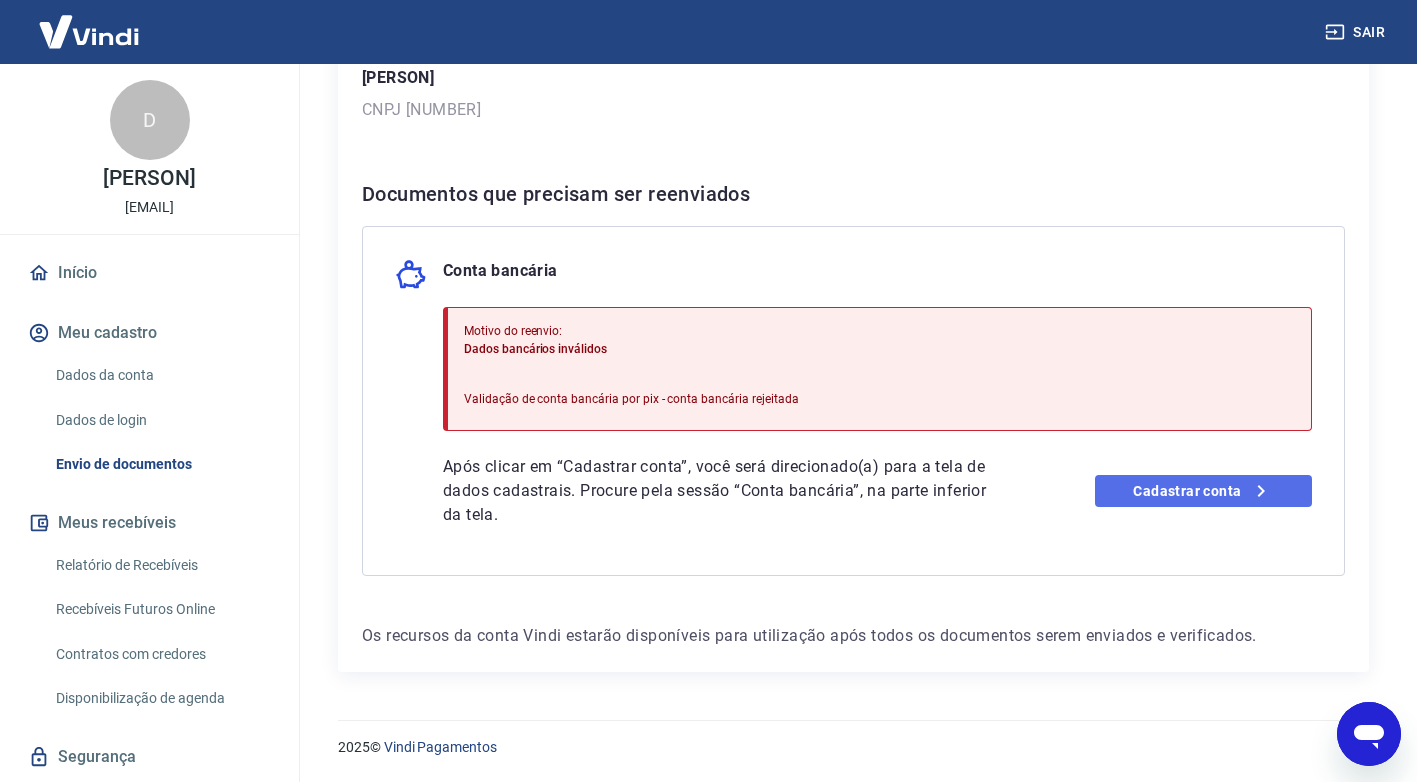 click on "Cadastrar conta" at bounding box center (1203, 491) 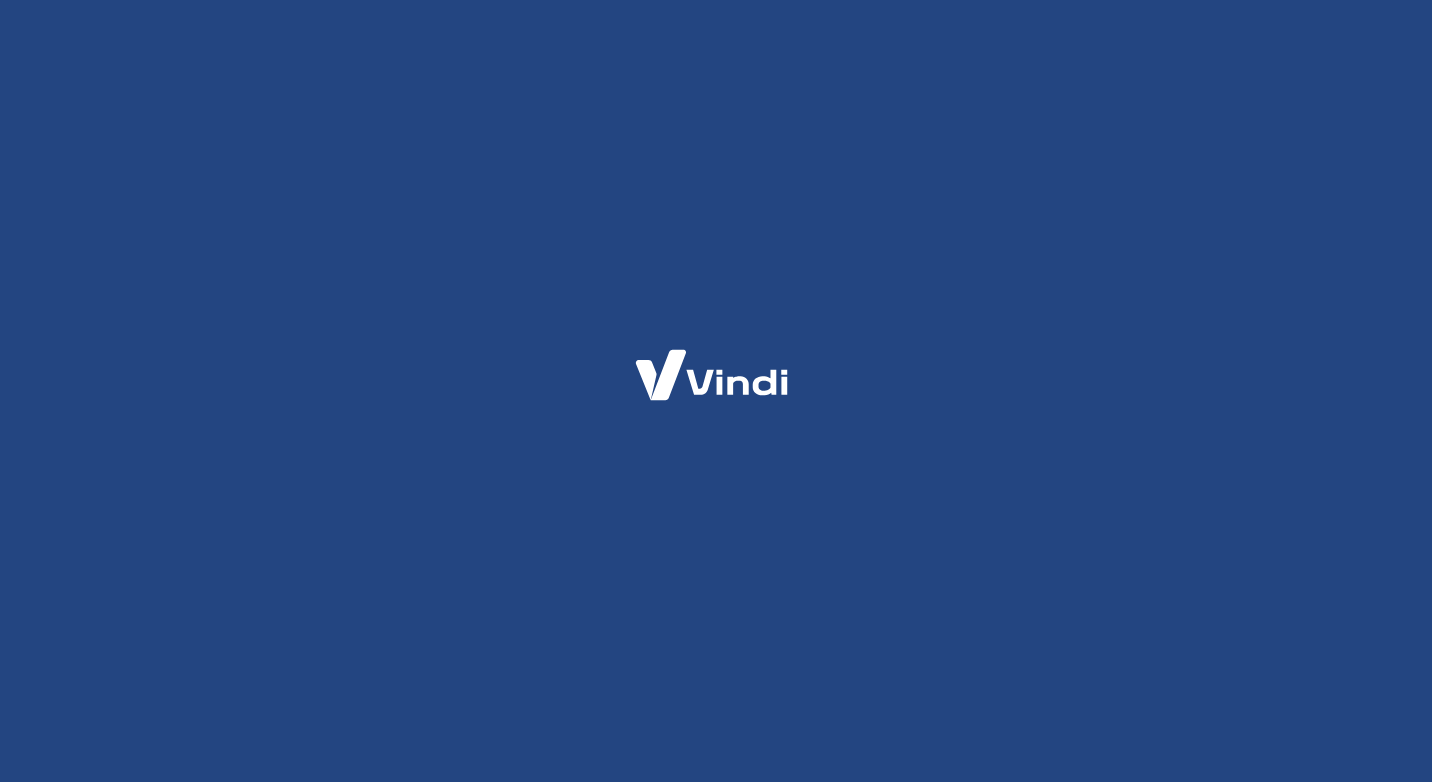 scroll, scrollTop: 0, scrollLeft: 0, axis: both 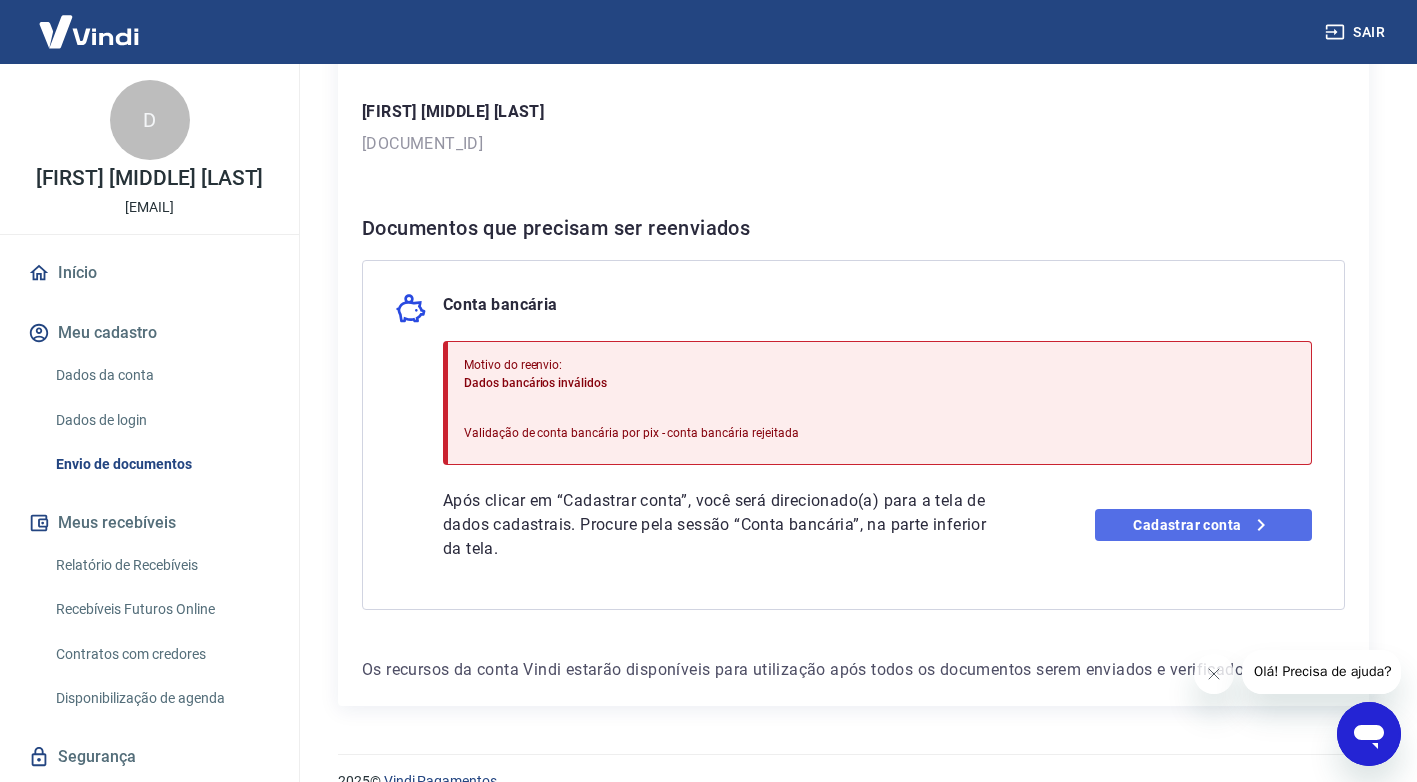 click on "Cadastrar conta" at bounding box center (1203, 525) 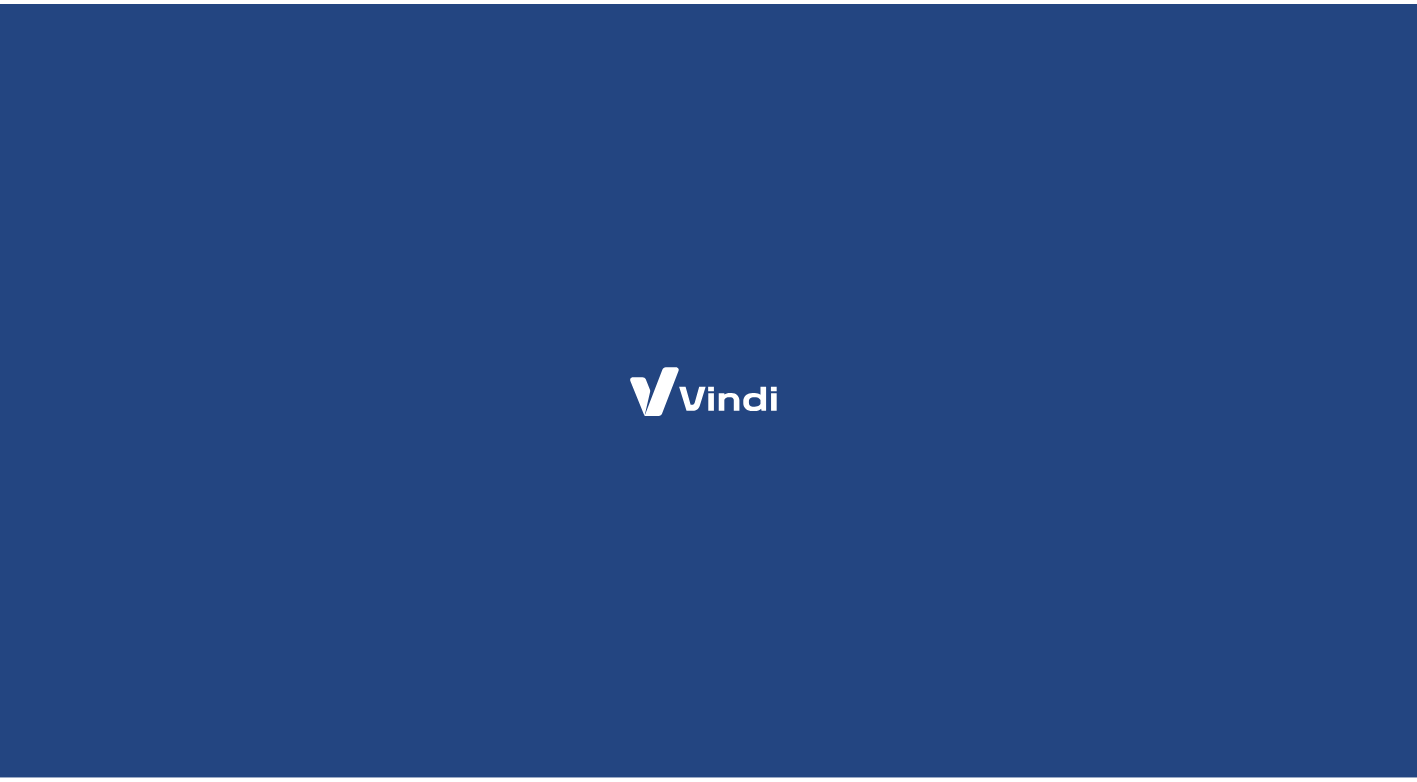 scroll, scrollTop: 0, scrollLeft: 0, axis: both 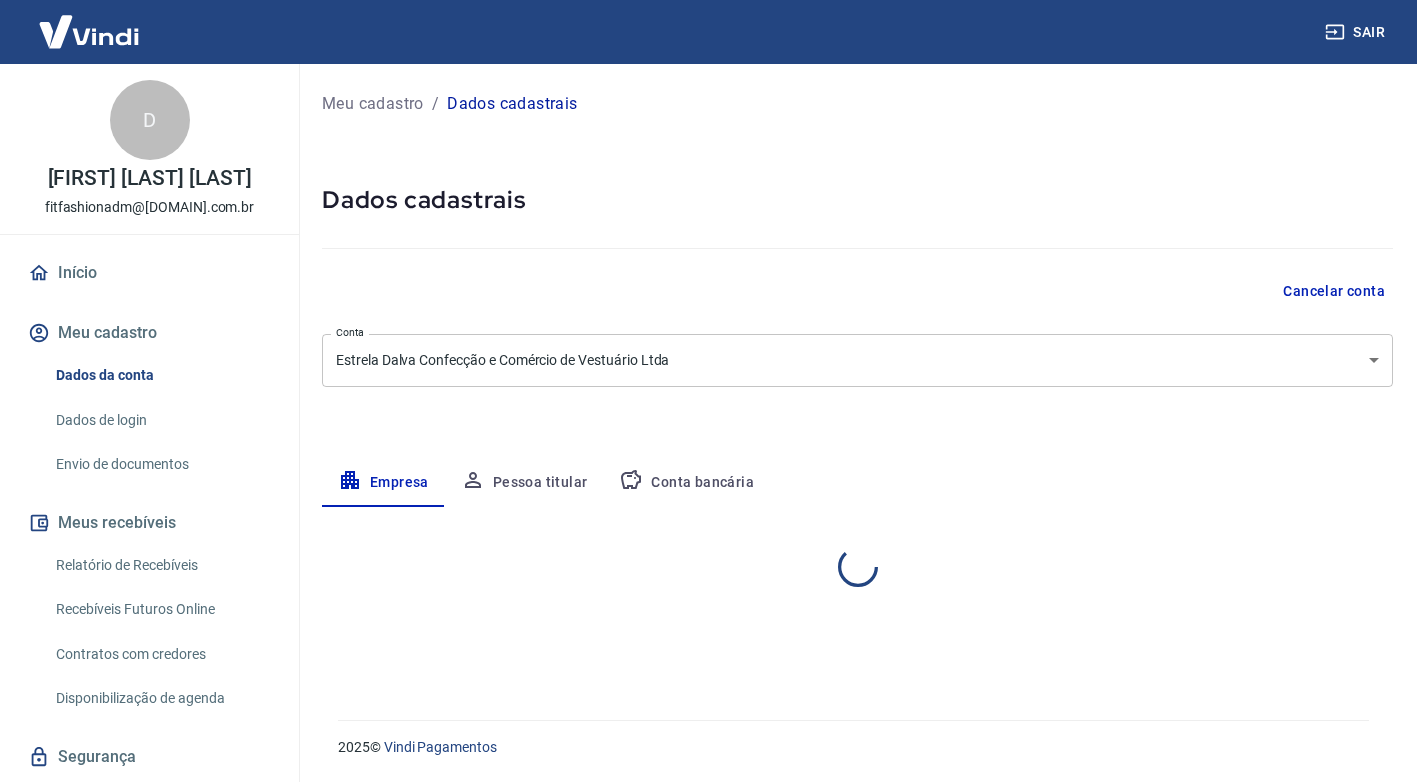 select on "RJ" 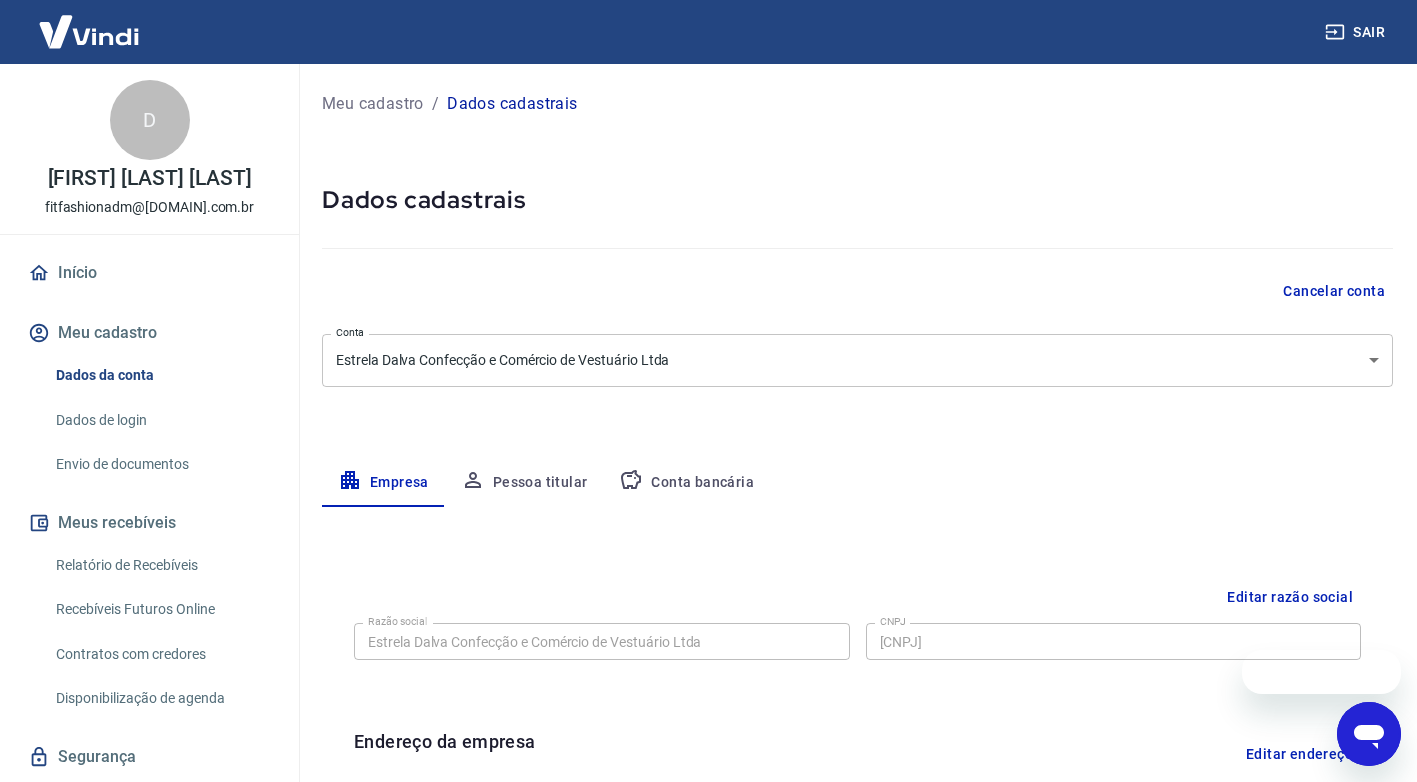 scroll, scrollTop: 0, scrollLeft: 0, axis: both 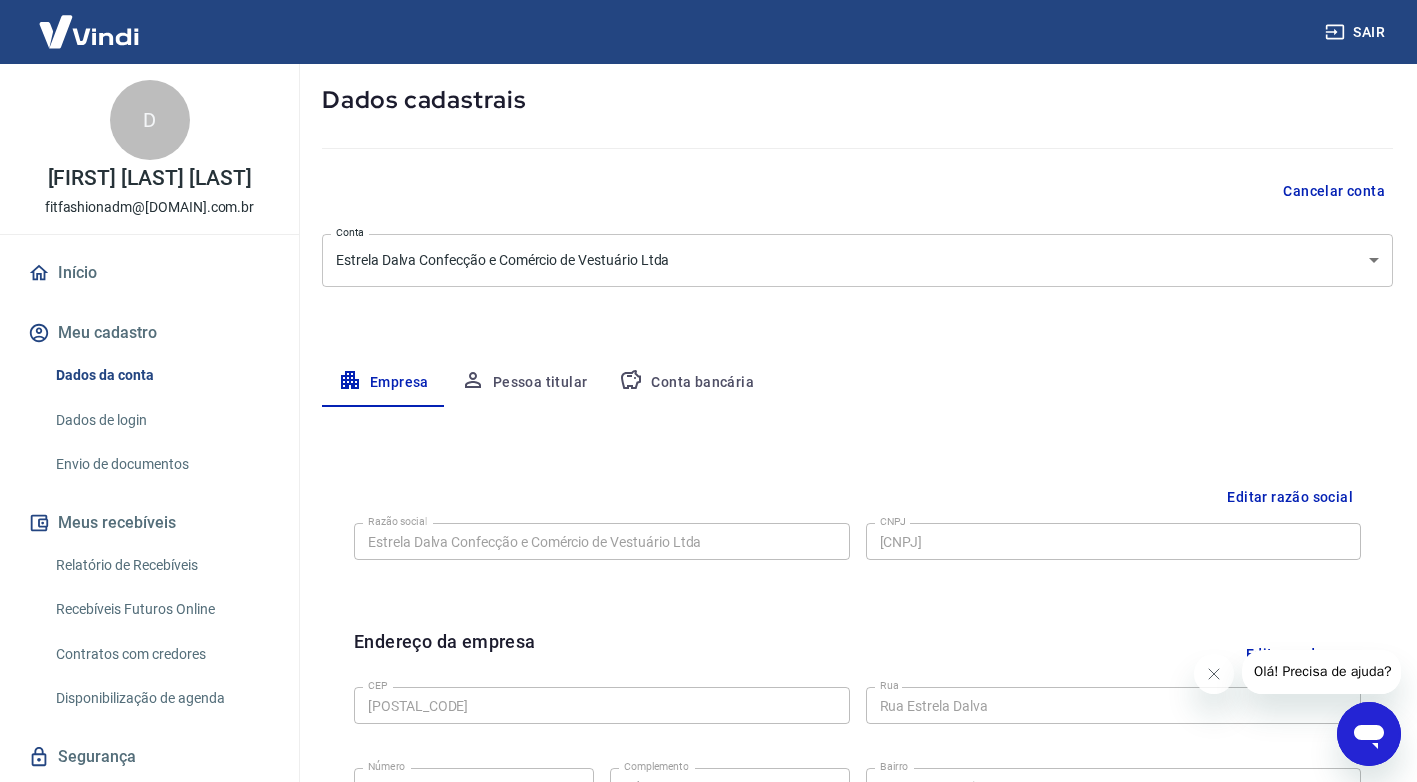 click on "Conta bancária" at bounding box center [686, 383] 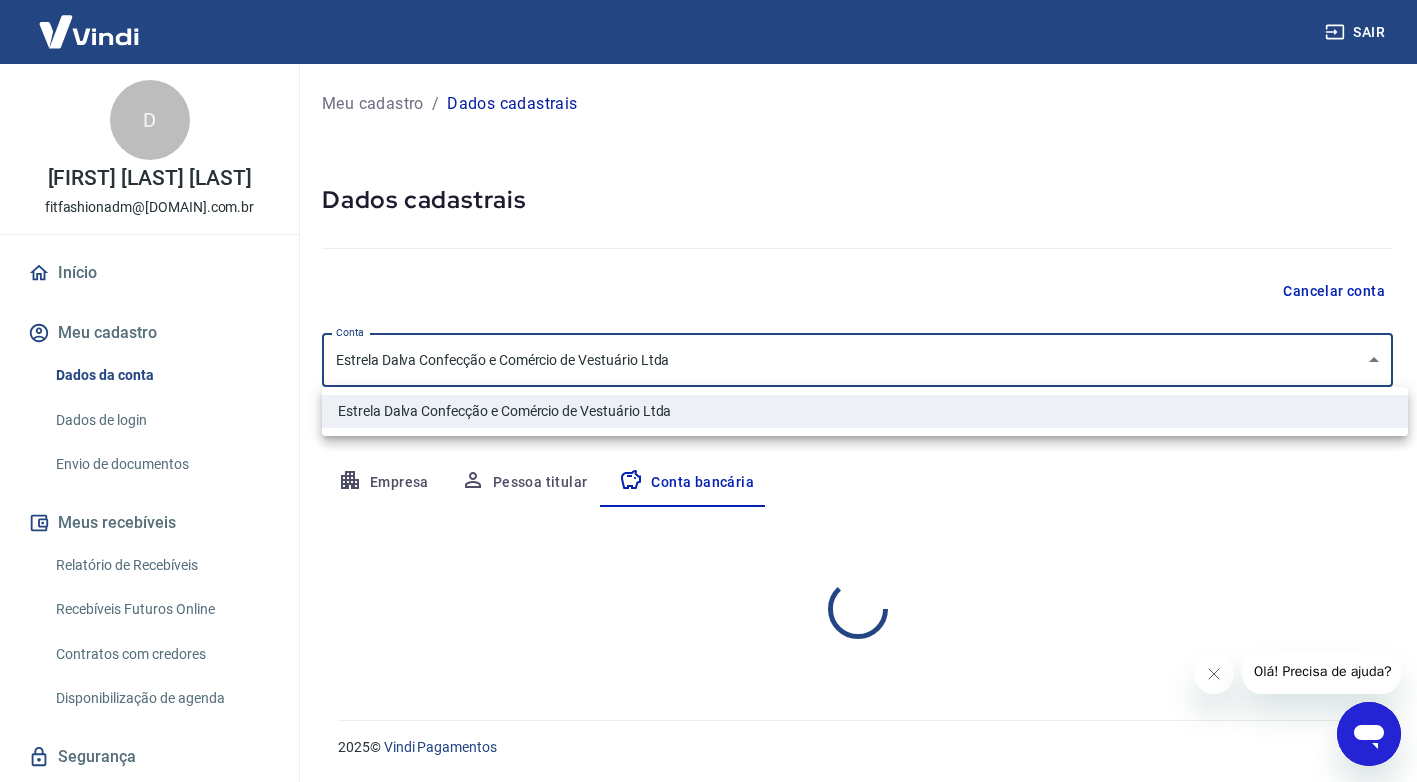 scroll, scrollTop: 0, scrollLeft: 0, axis: both 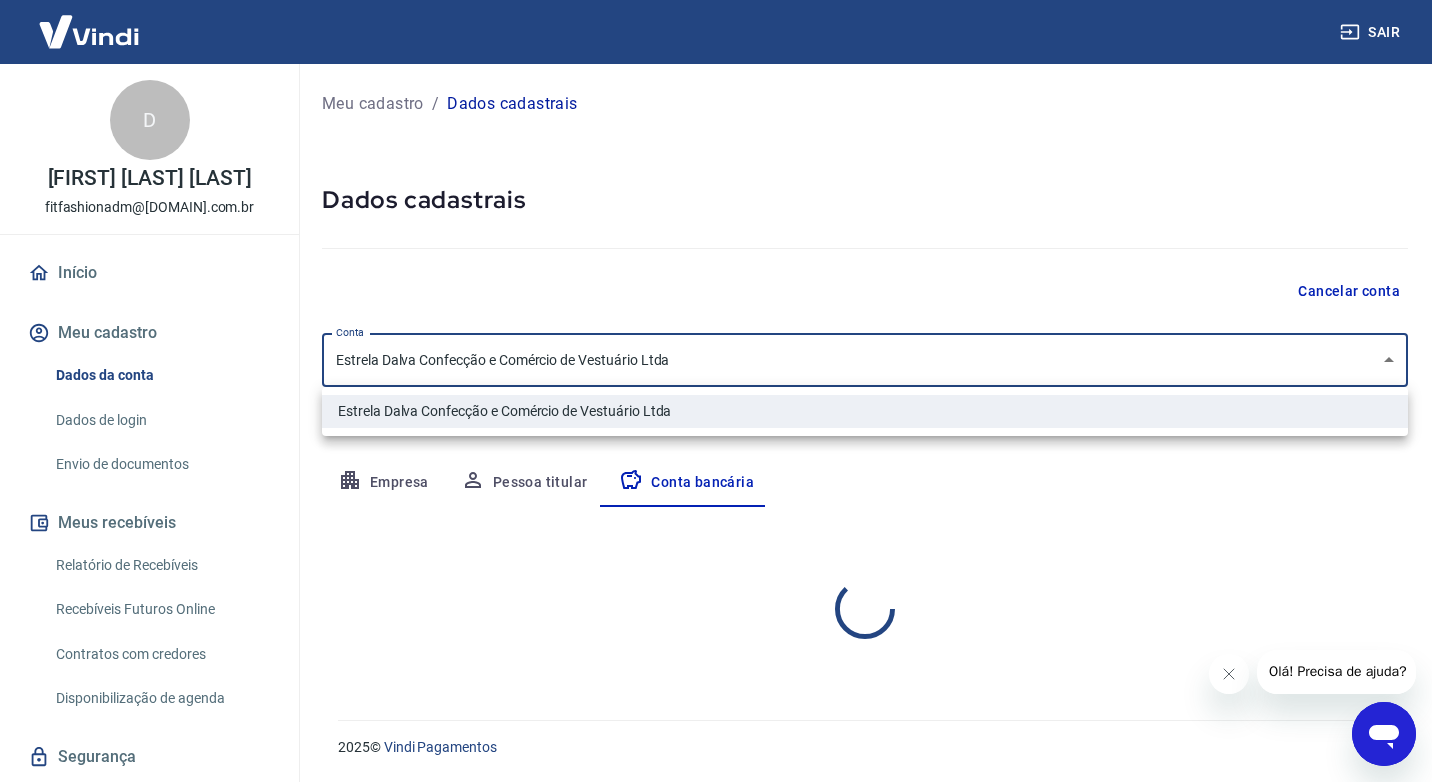 select on "1" 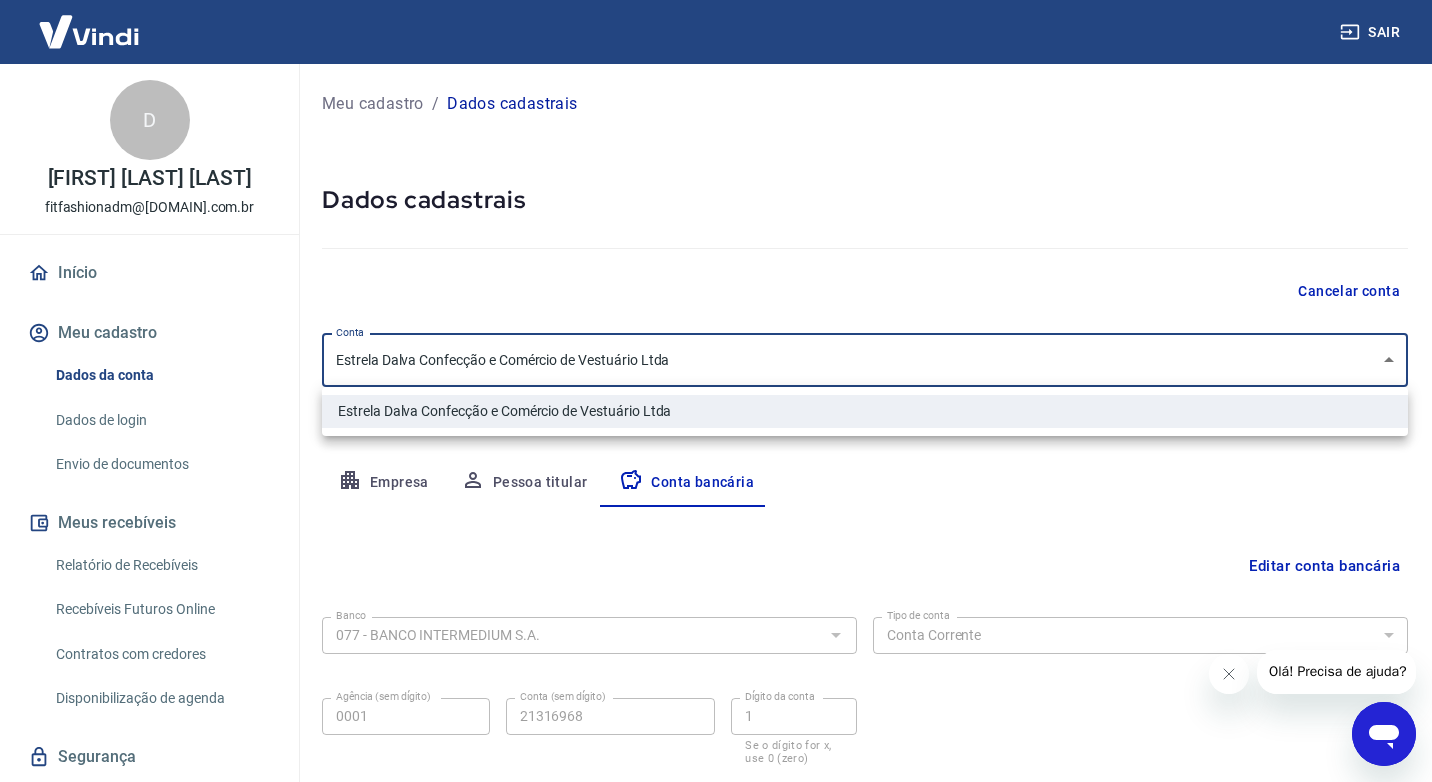 click at bounding box center (716, 391) 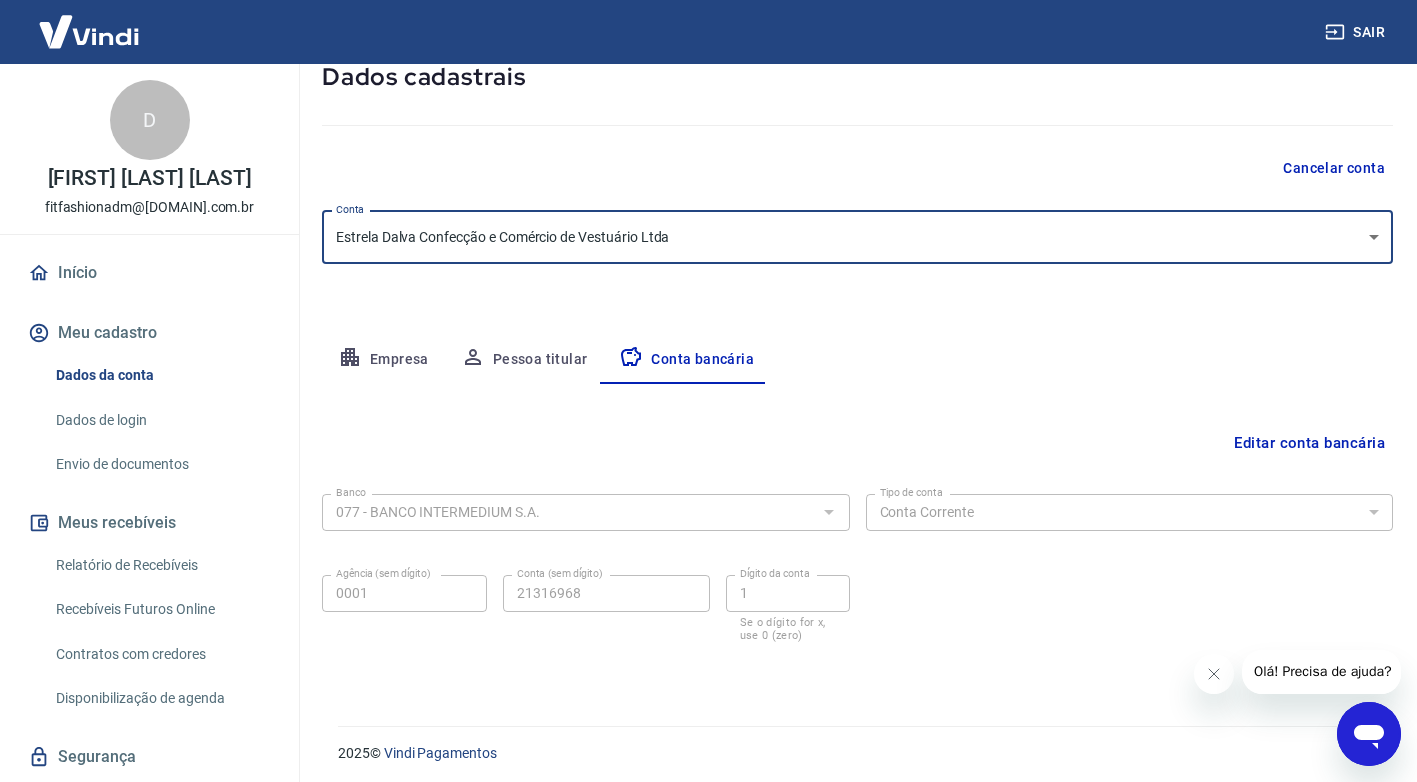 scroll, scrollTop: 129, scrollLeft: 0, axis: vertical 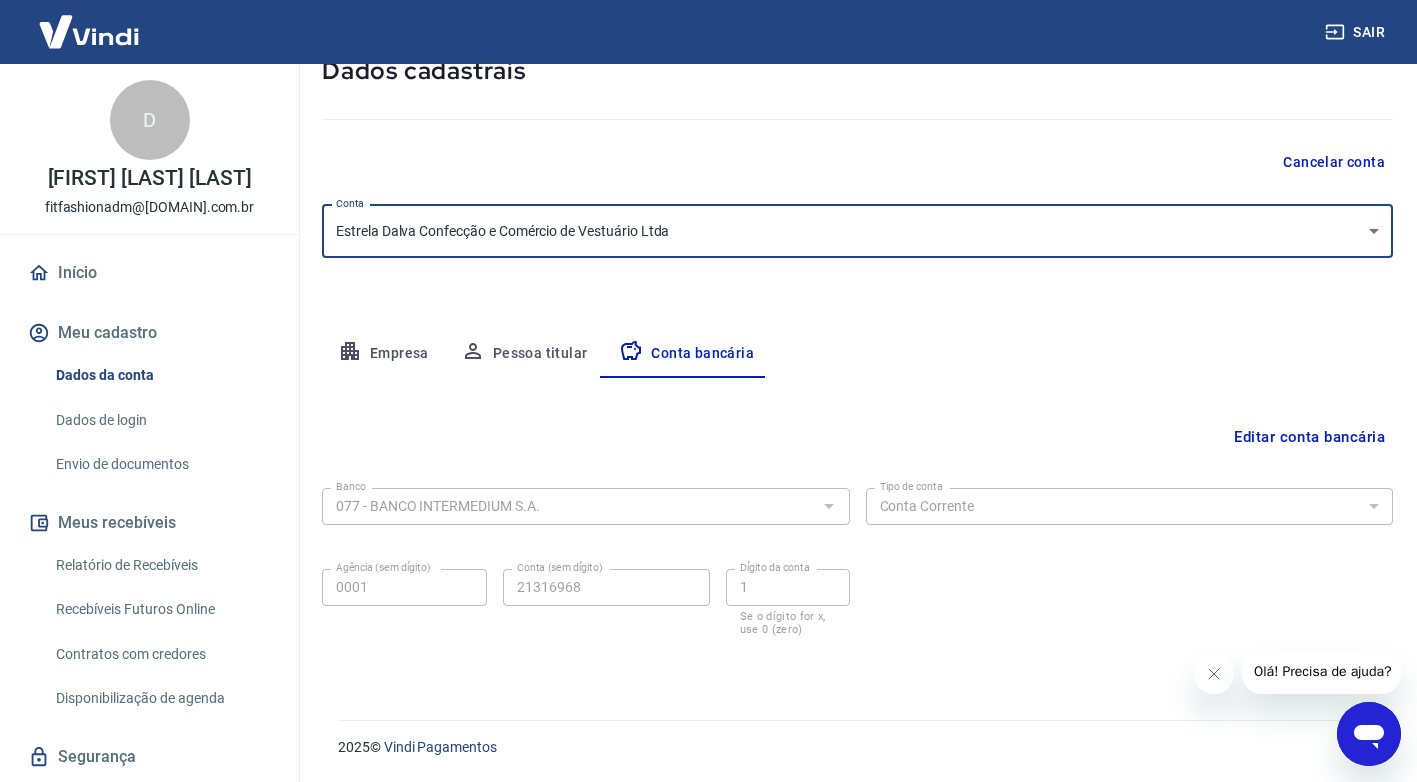 click on "Editar conta bancária" at bounding box center [1309, 437] 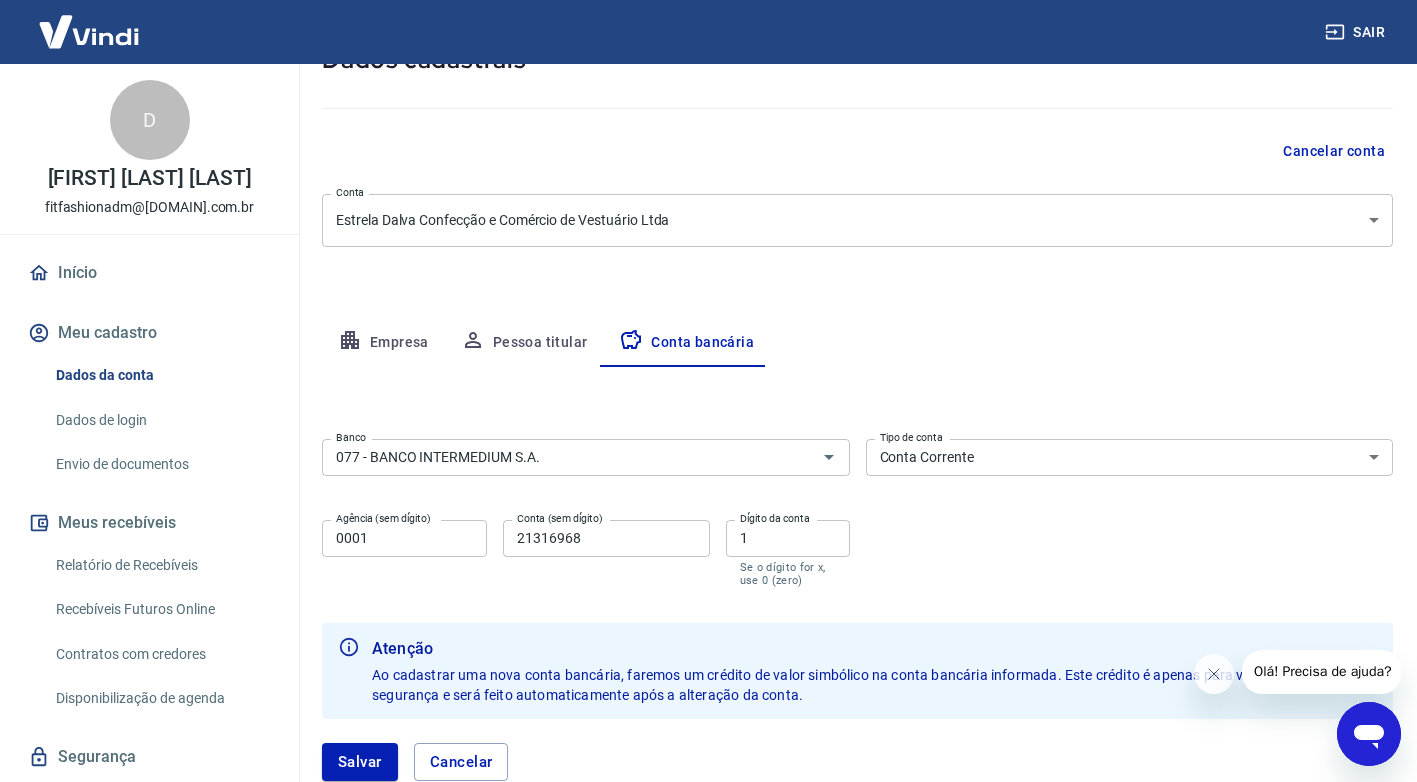 scroll, scrollTop: 173, scrollLeft: 0, axis: vertical 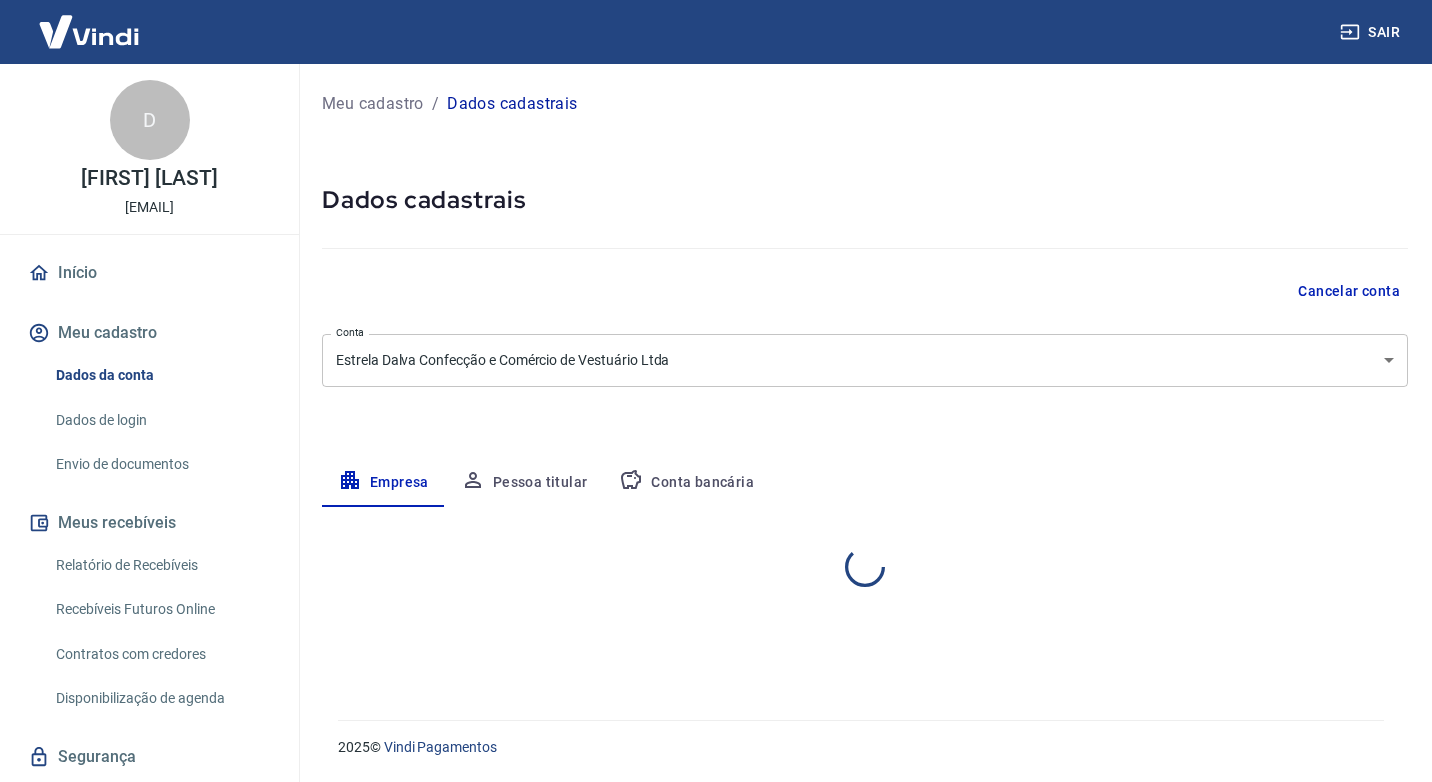 select on "RJ" 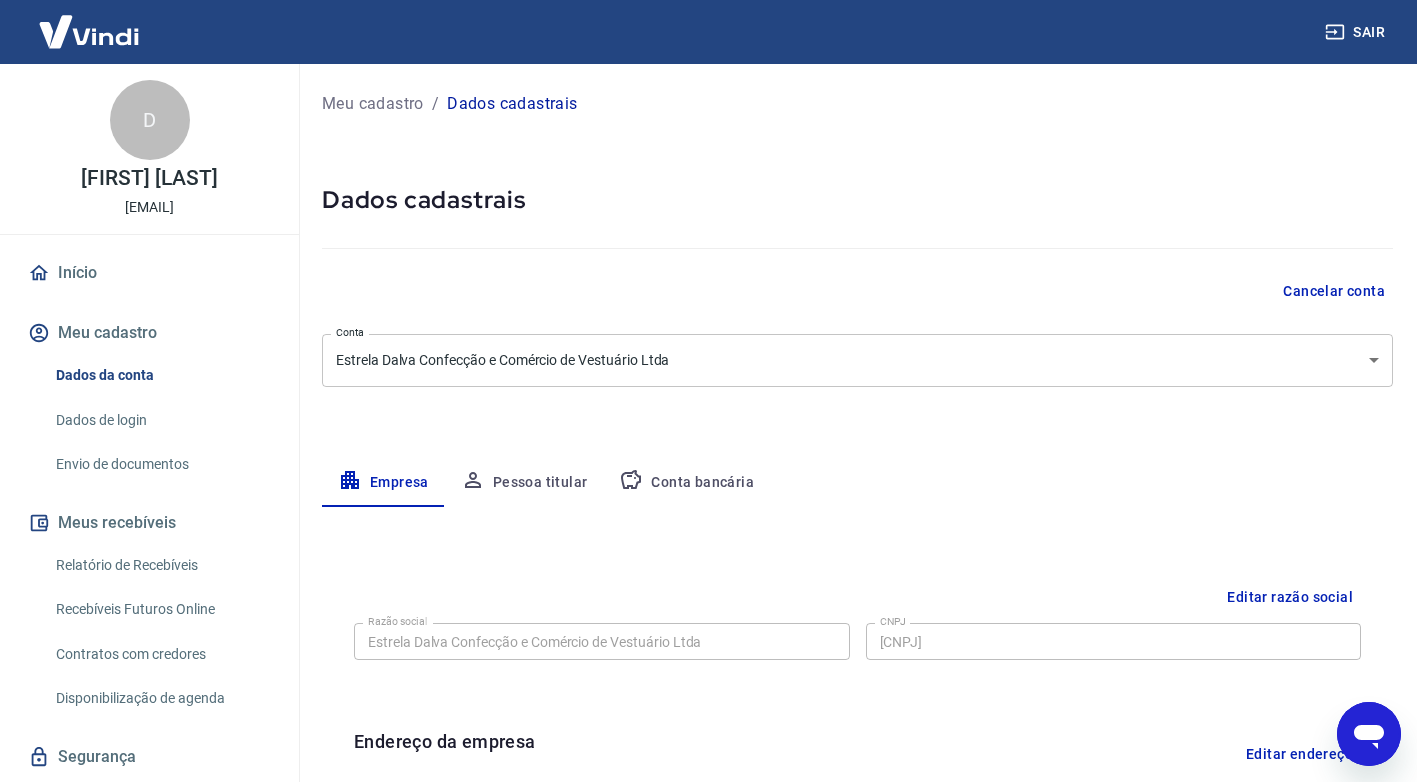 scroll, scrollTop: 0, scrollLeft: 0, axis: both 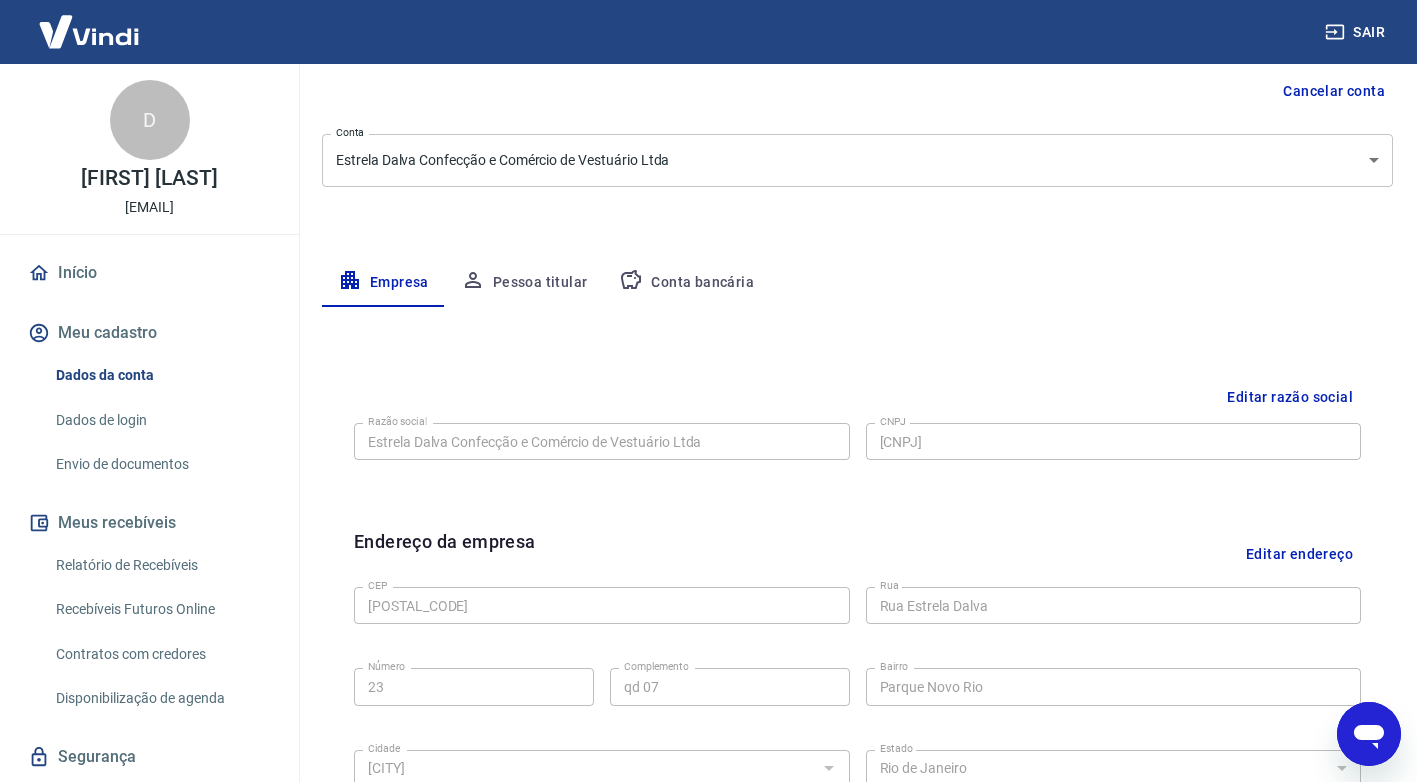 click on "Conta bancária" at bounding box center (686, 283) 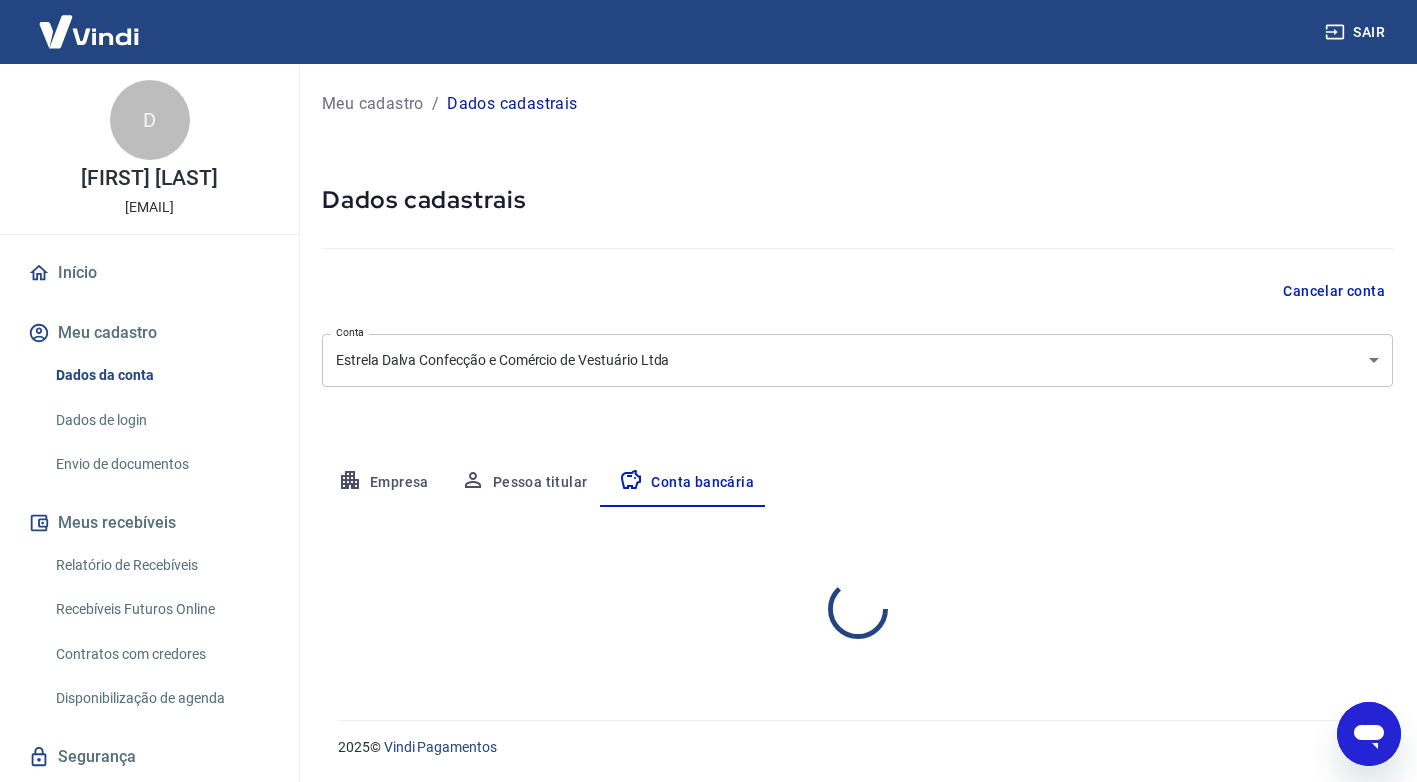 scroll, scrollTop: 0, scrollLeft: 0, axis: both 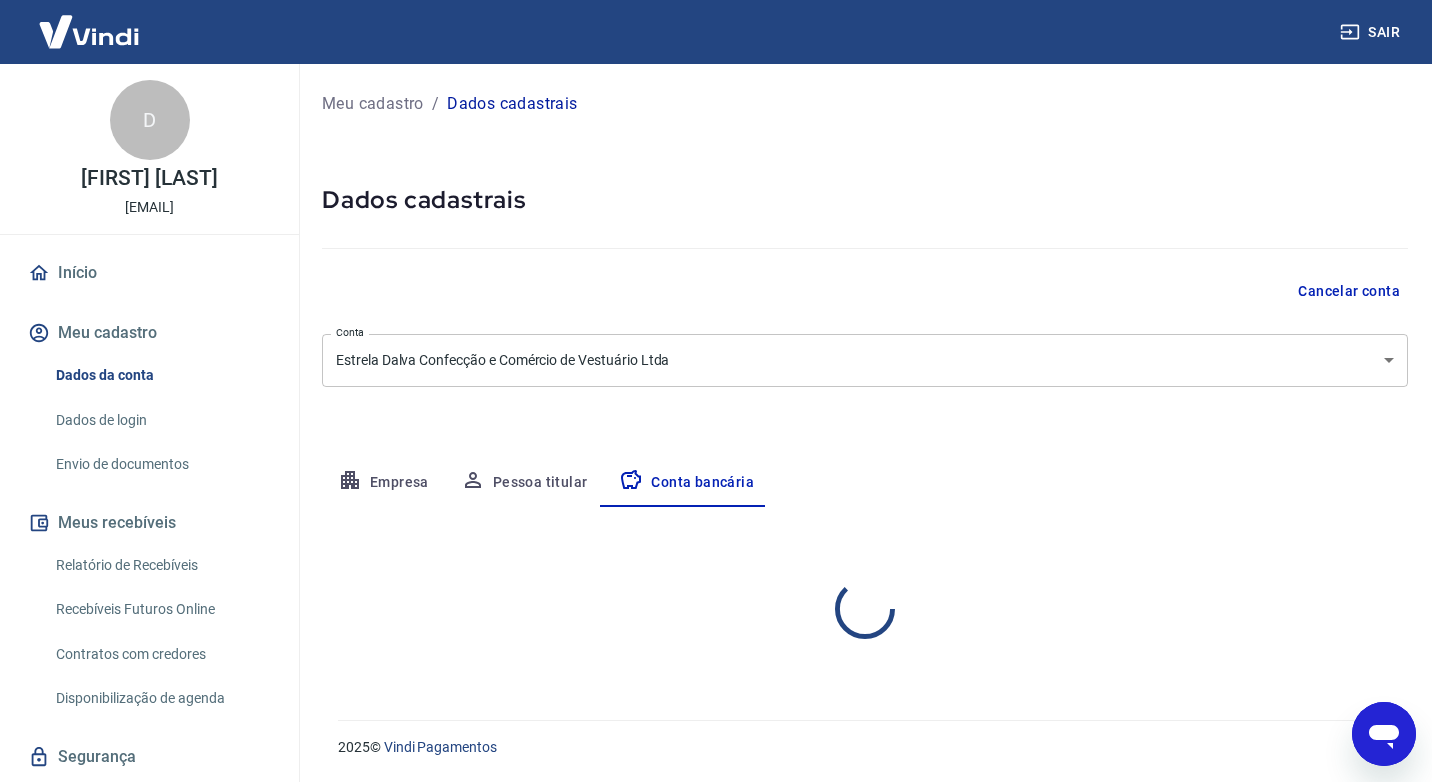 click on "Cancelar conta" at bounding box center [865, 291] 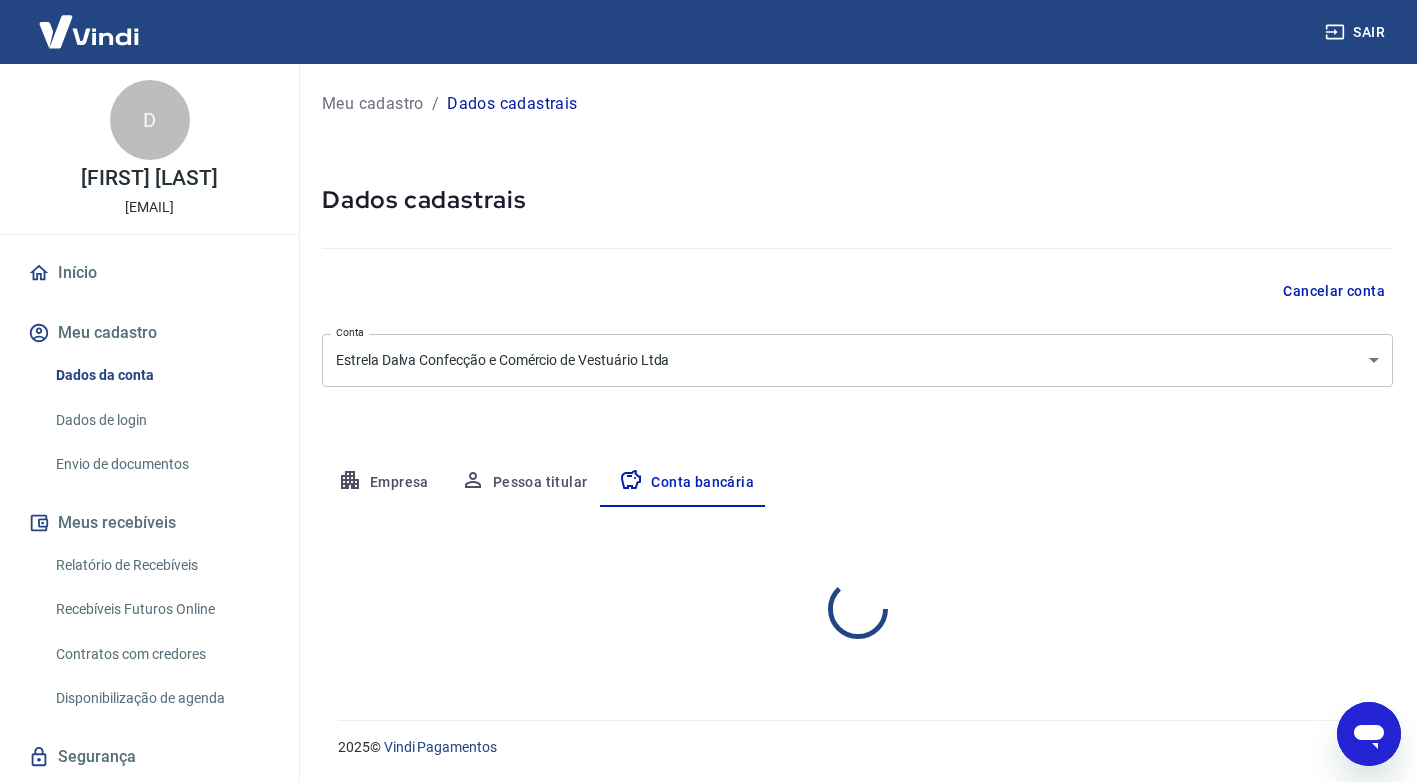 select on "1" 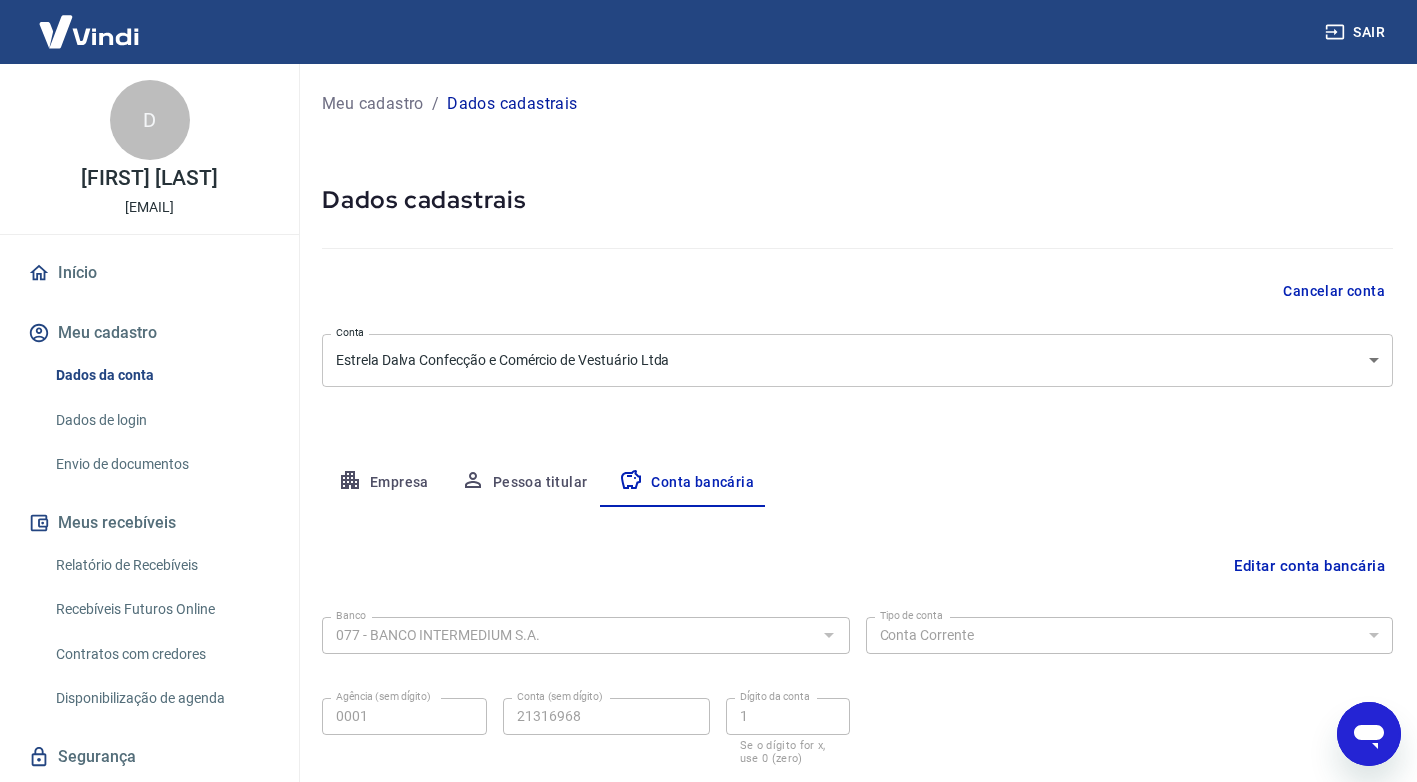 scroll, scrollTop: 129, scrollLeft: 0, axis: vertical 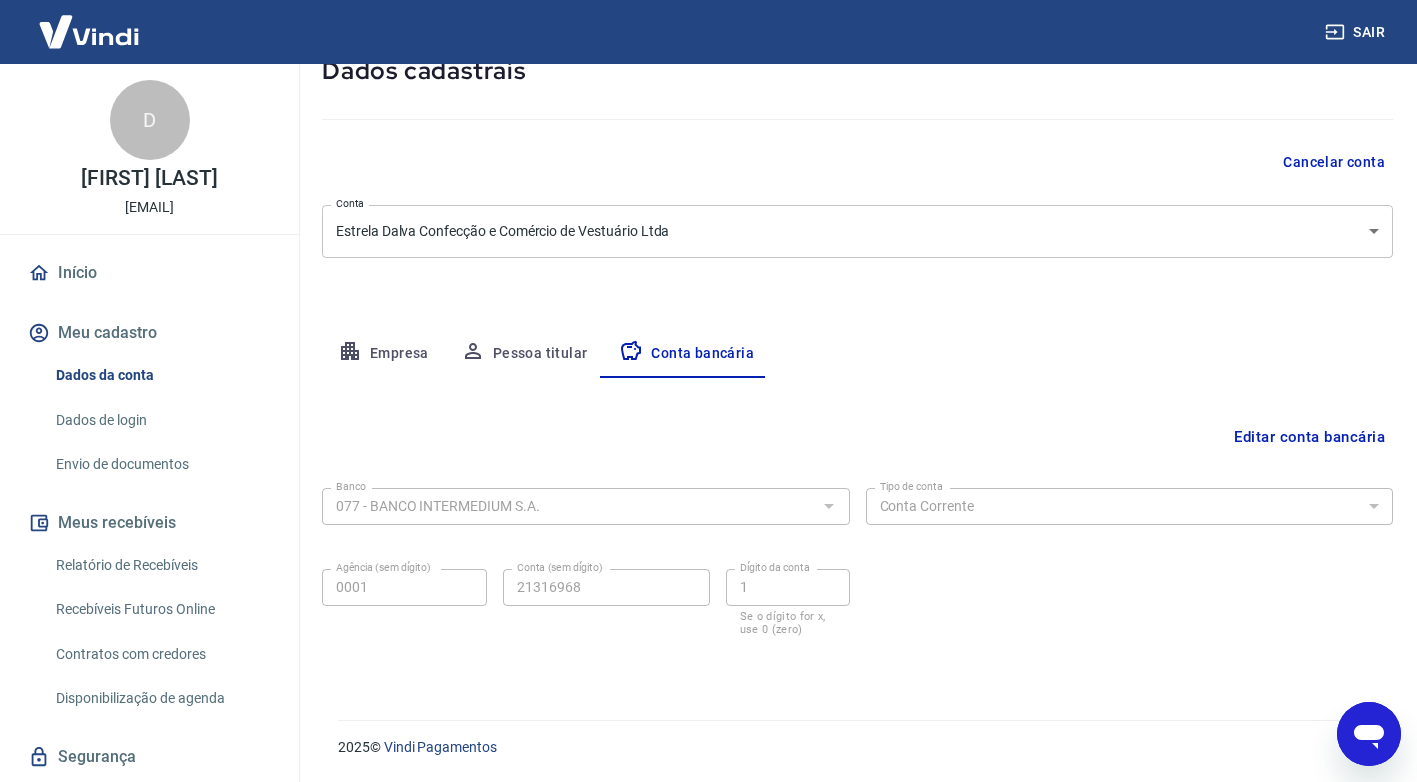 click on "Editar conta bancária" at bounding box center [1309, 437] 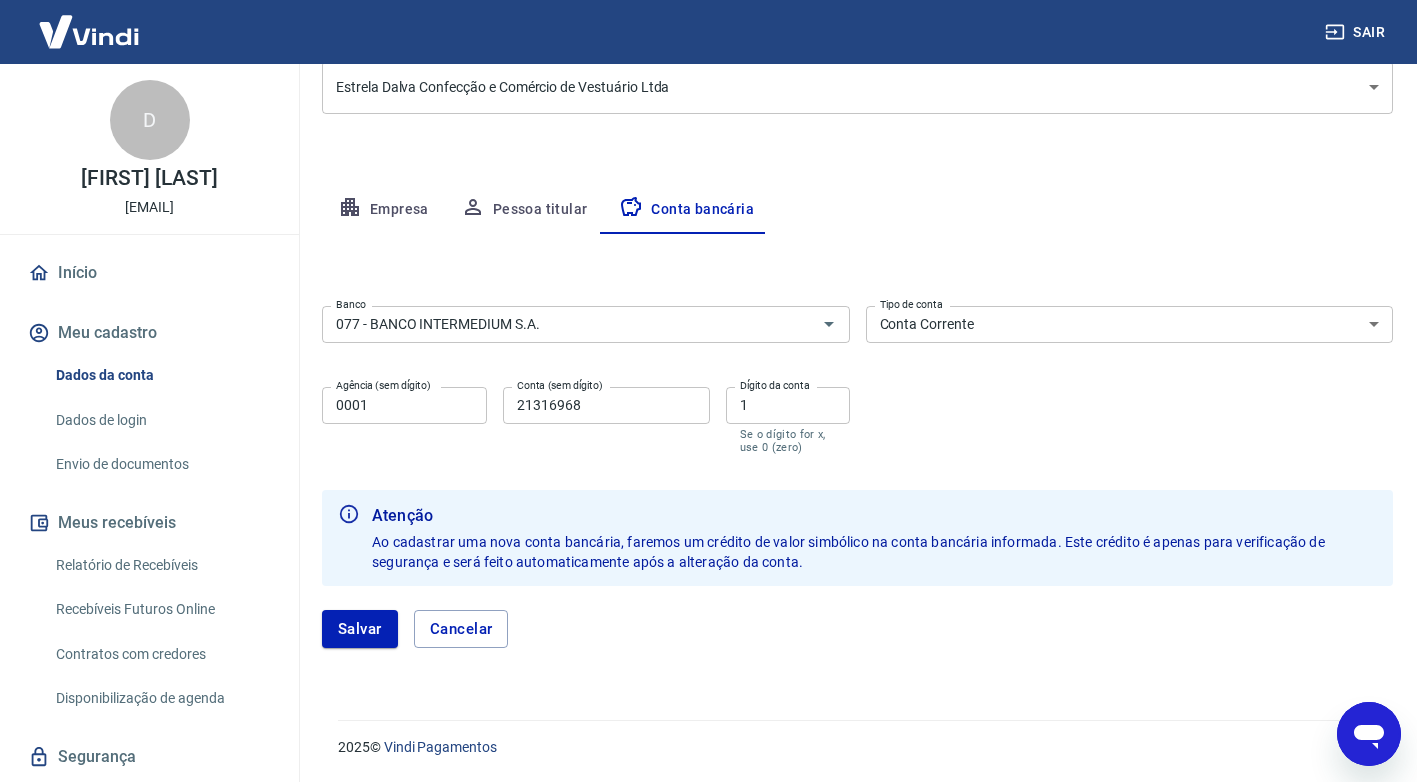 scroll, scrollTop: 173, scrollLeft: 0, axis: vertical 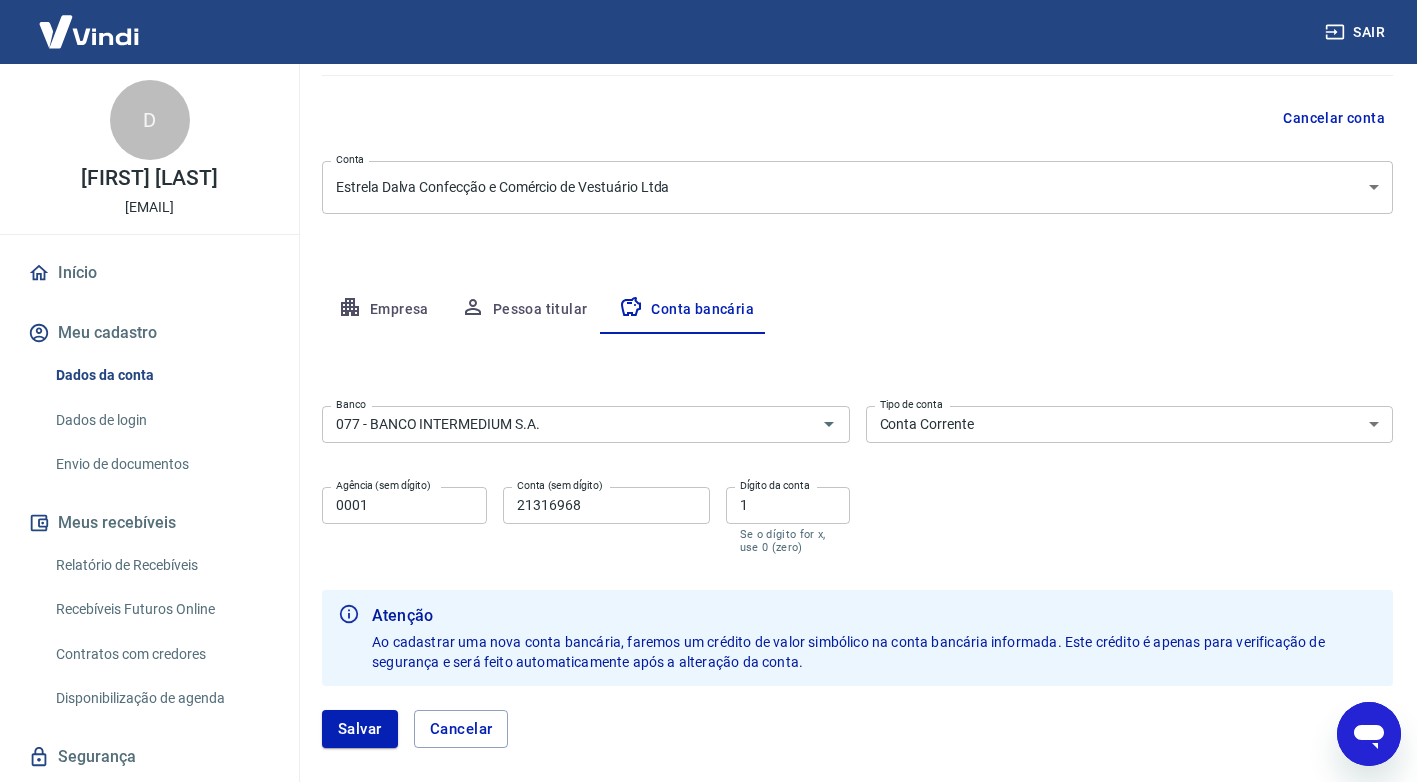 click on "Pessoa titular" at bounding box center (524, 310) 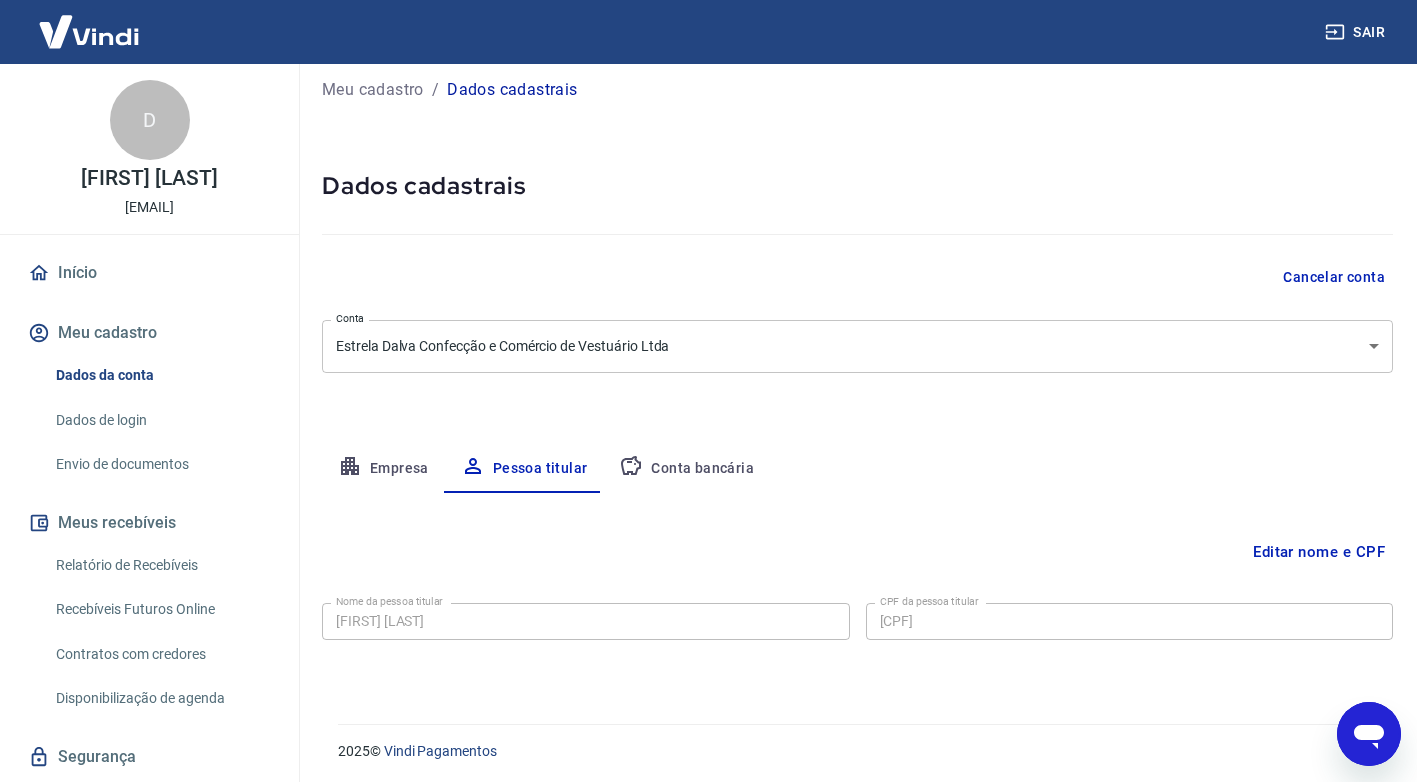scroll, scrollTop: 18, scrollLeft: 0, axis: vertical 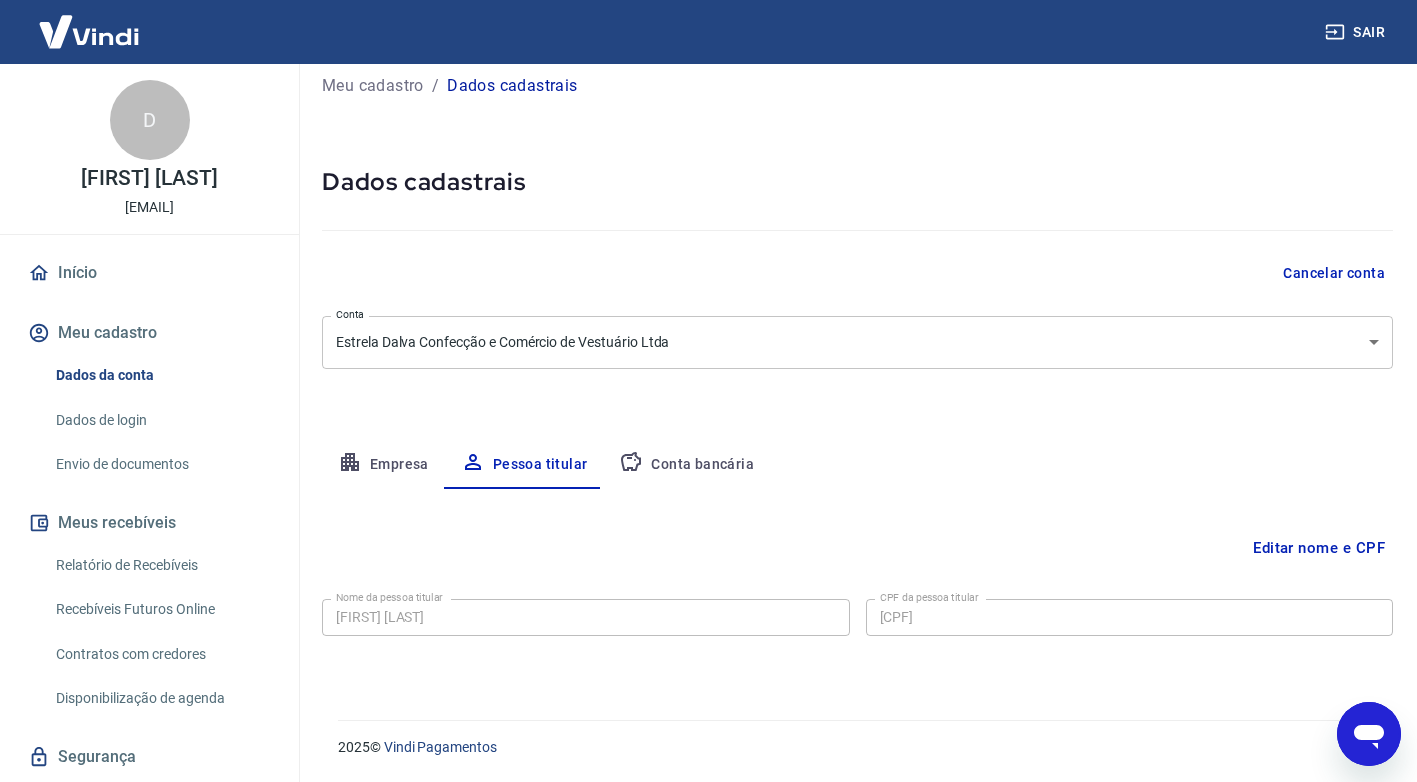 click on "Conta bancária" at bounding box center [686, 465] 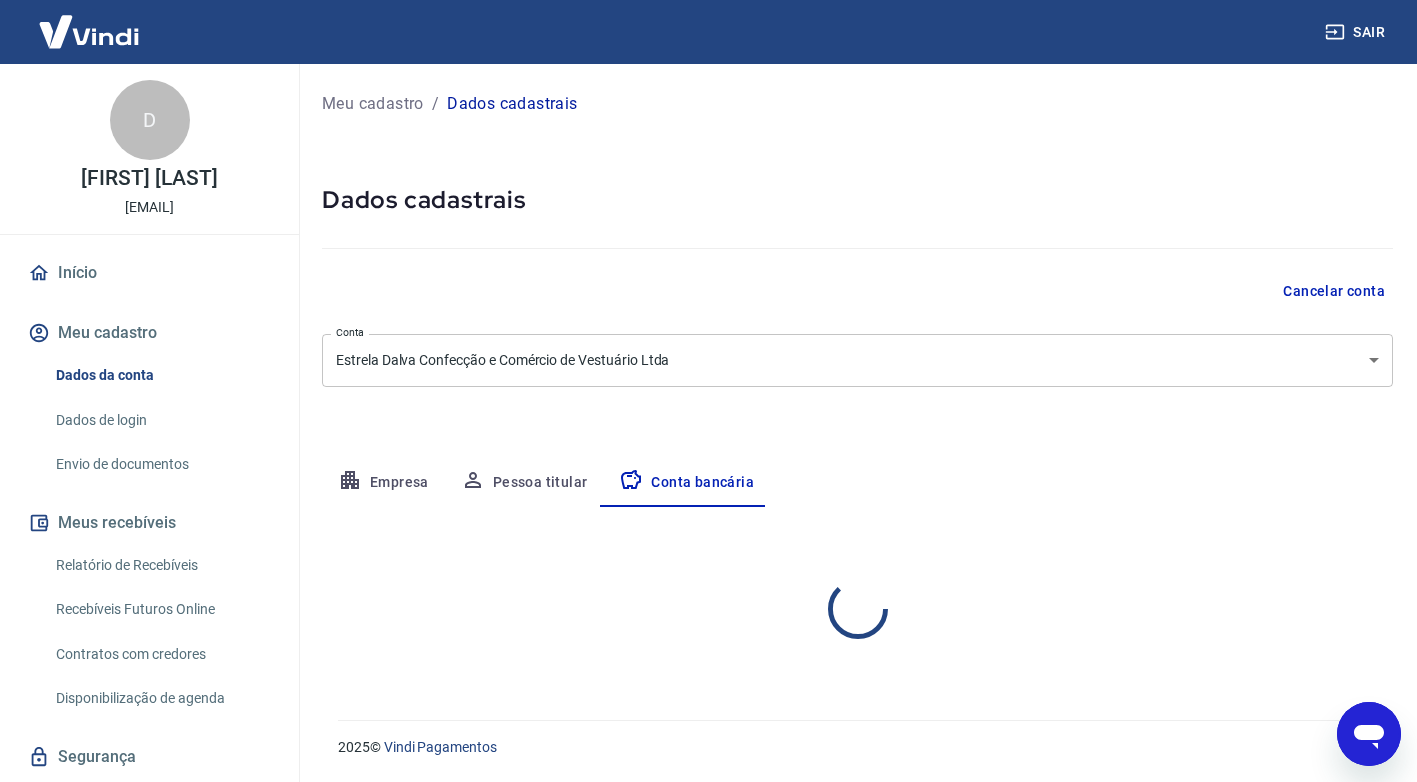 scroll, scrollTop: 0, scrollLeft: 0, axis: both 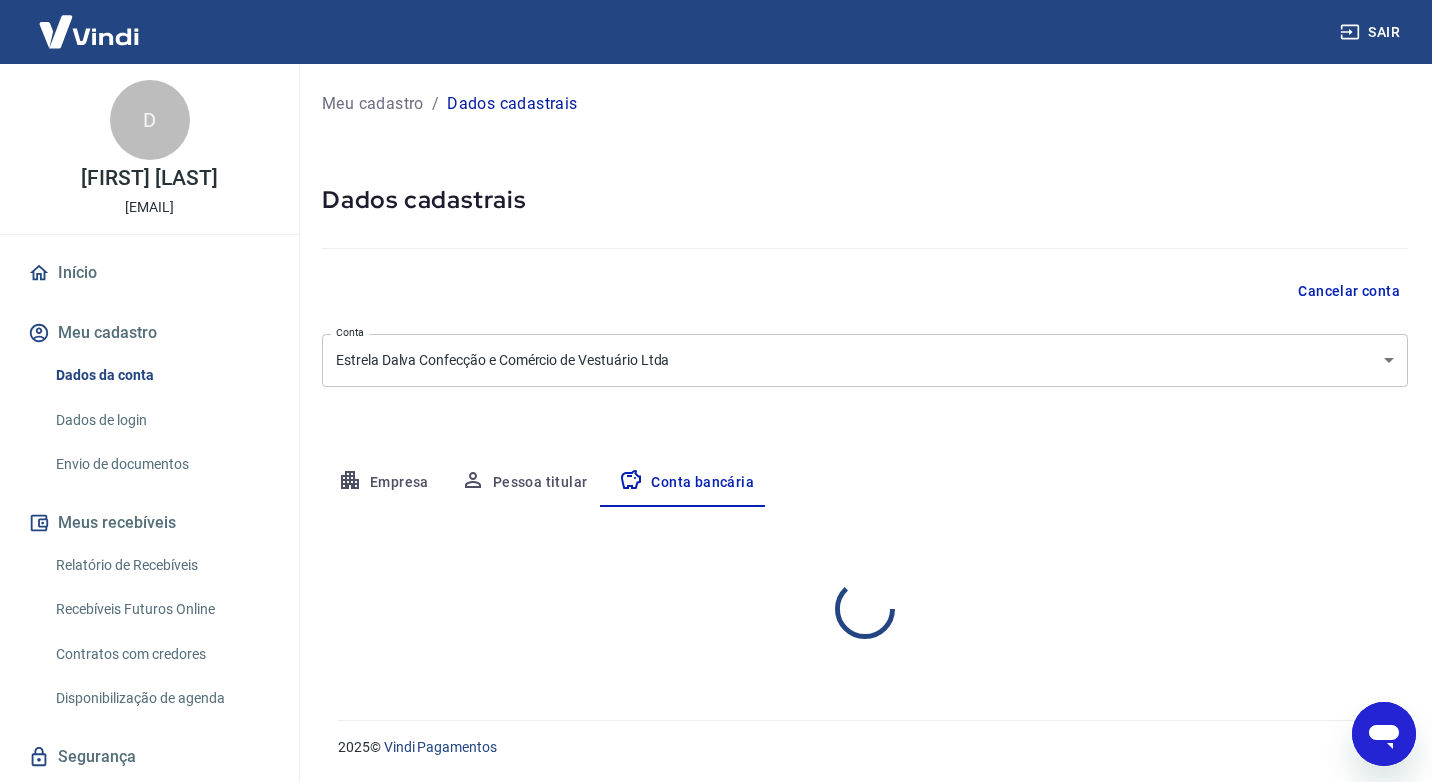 click on "Conta bancária" at bounding box center [686, 483] 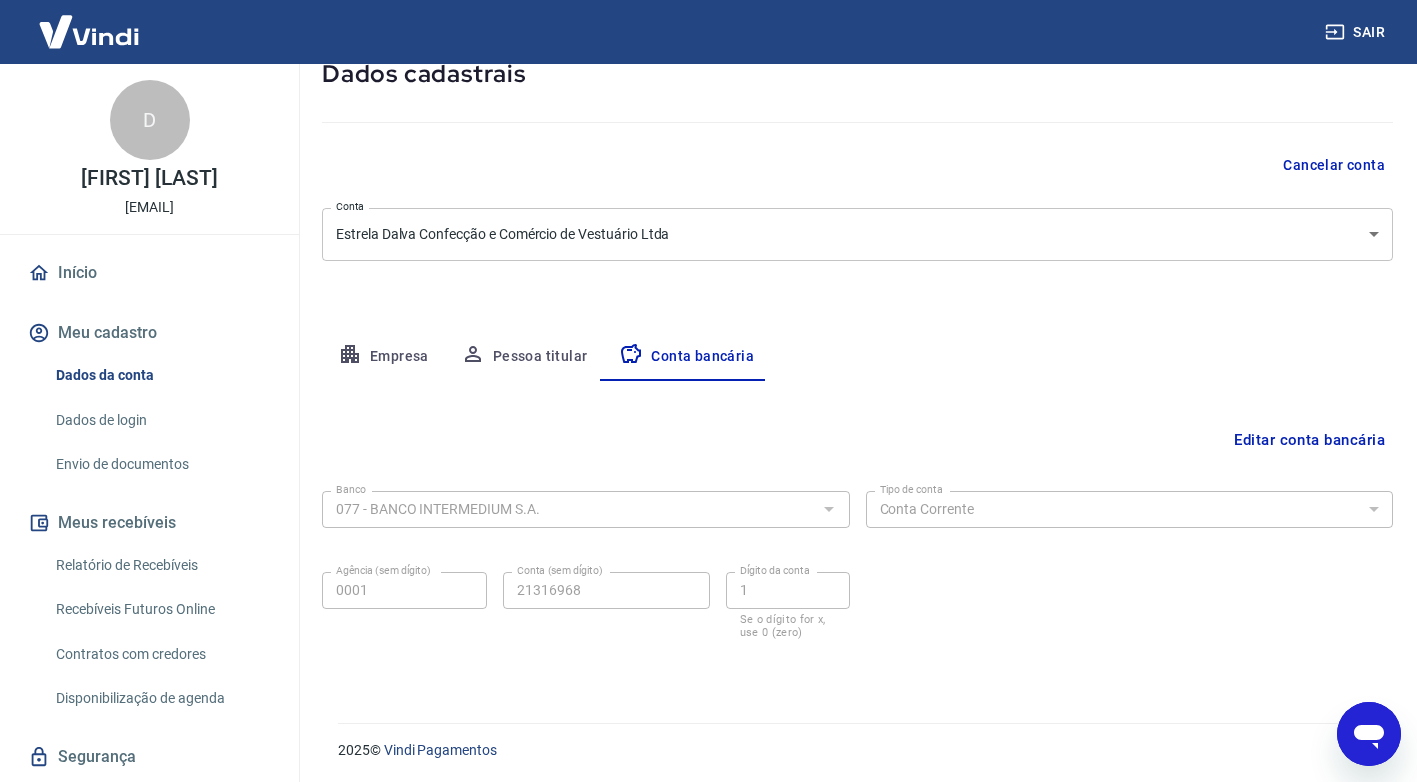 scroll, scrollTop: 129, scrollLeft: 0, axis: vertical 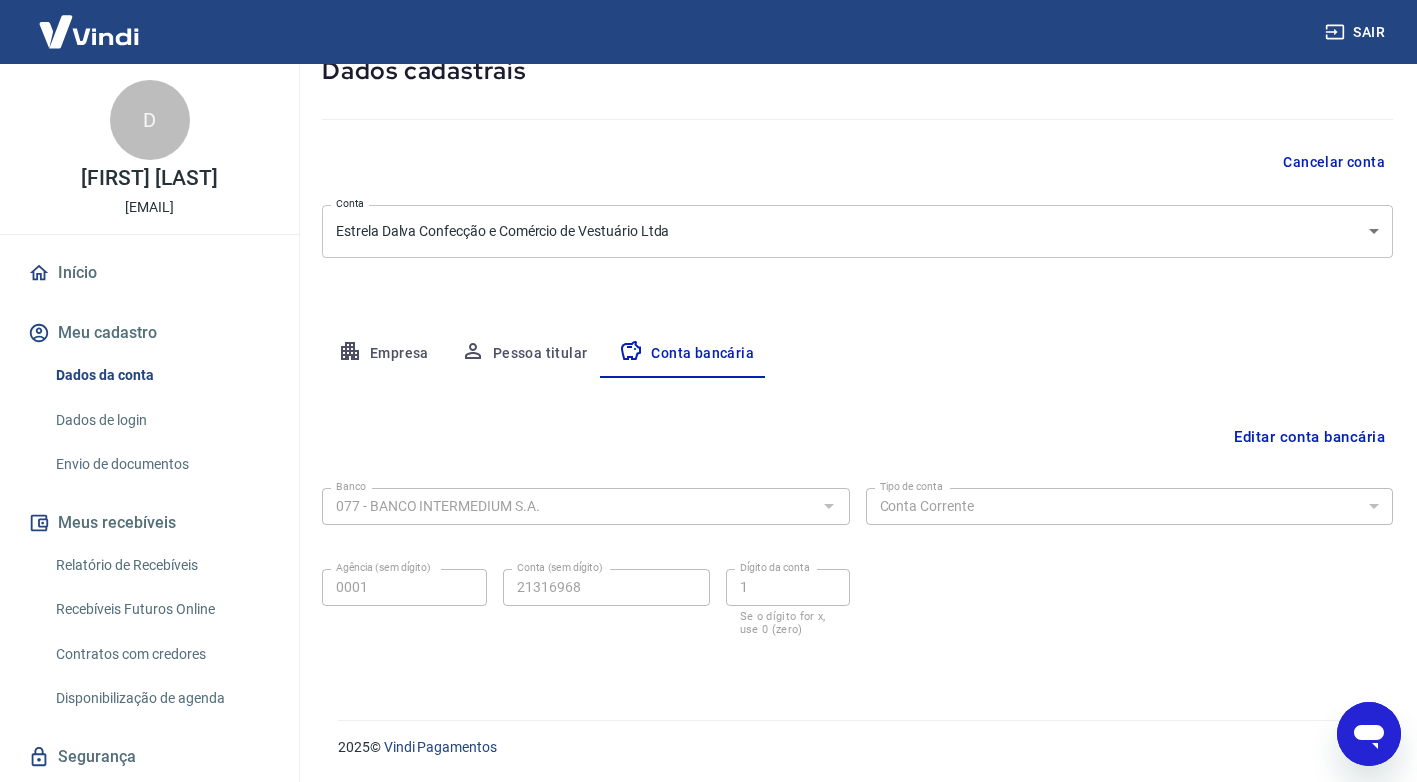 click on "Empresa" at bounding box center (383, 354) 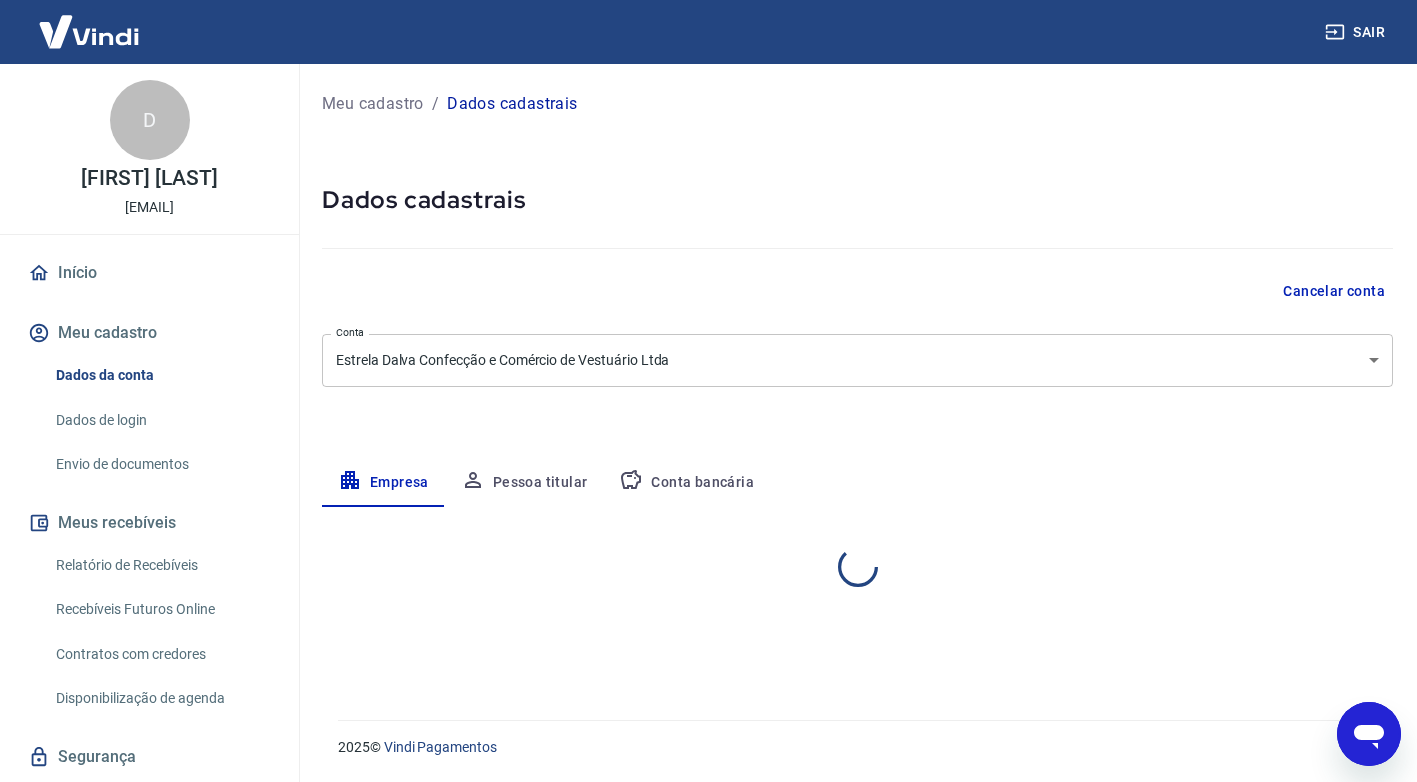 scroll, scrollTop: 0, scrollLeft: 0, axis: both 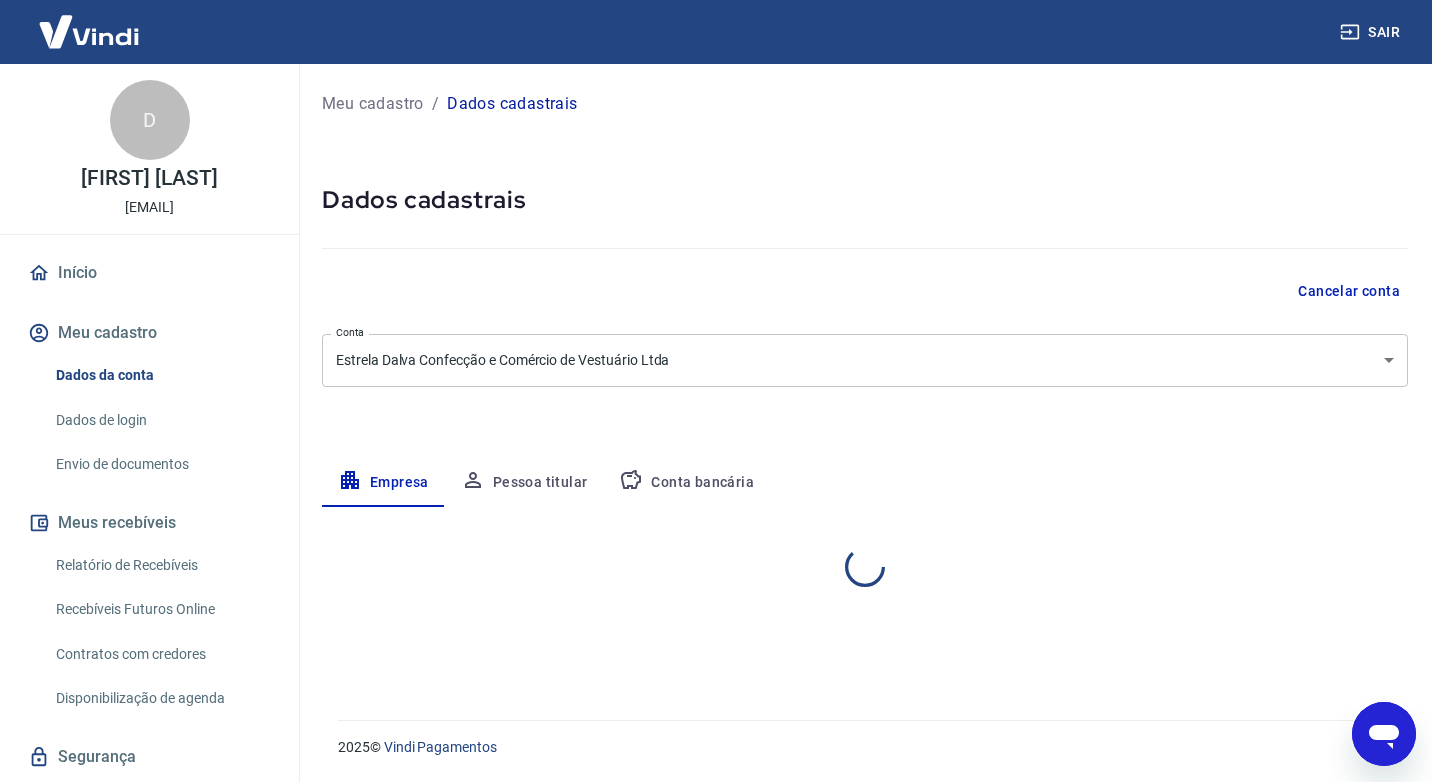 select on "RJ" 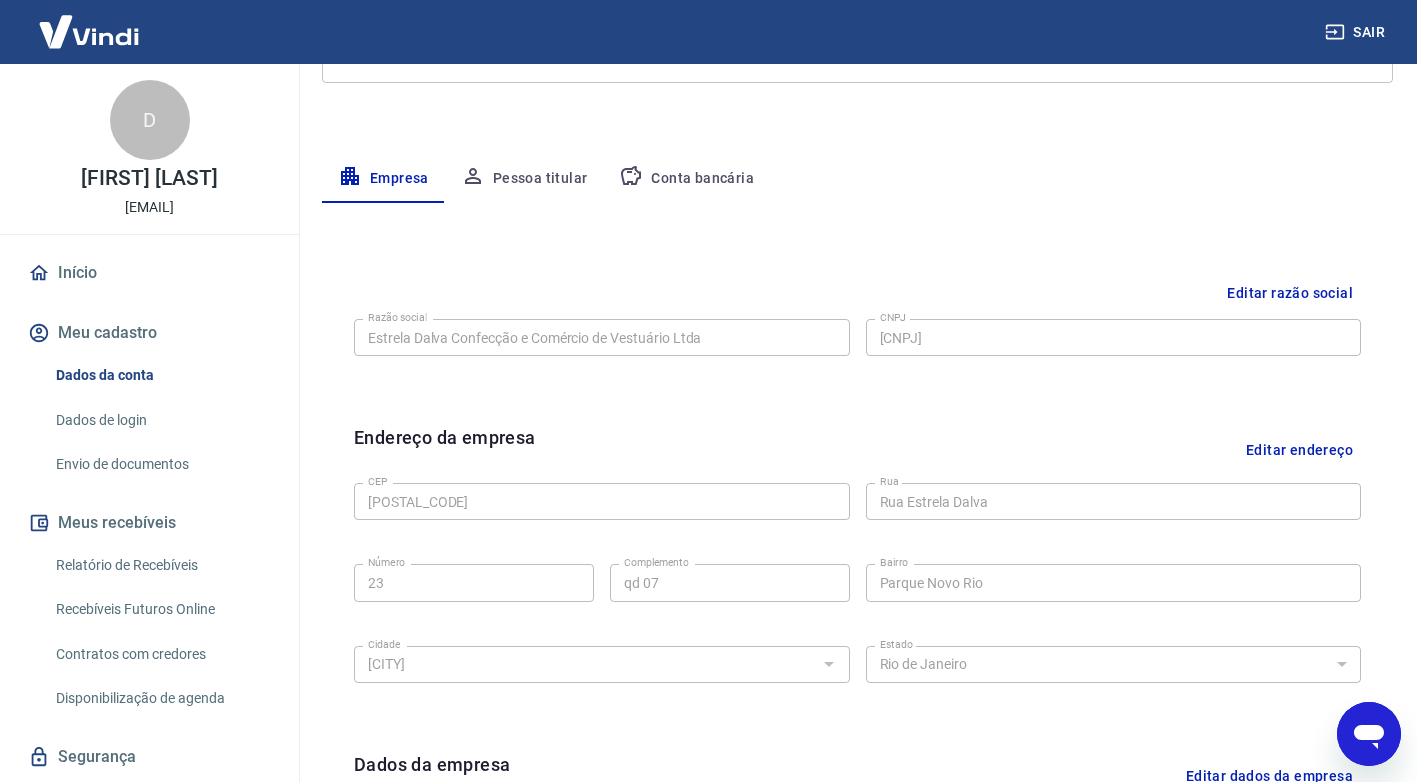 scroll, scrollTop: 260, scrollLeft: 0, axis: vertical 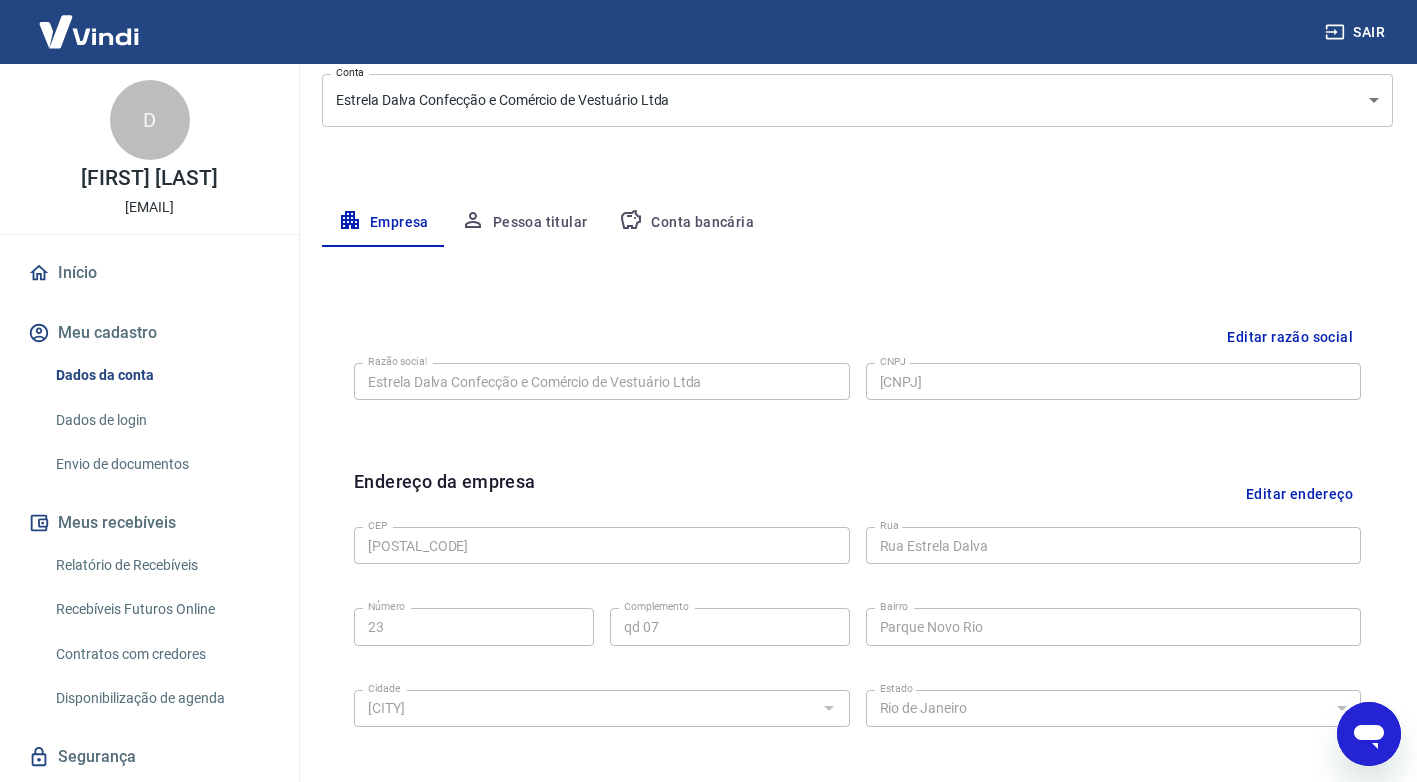 click on "Conta bancária" at bounding box center [686, 223] 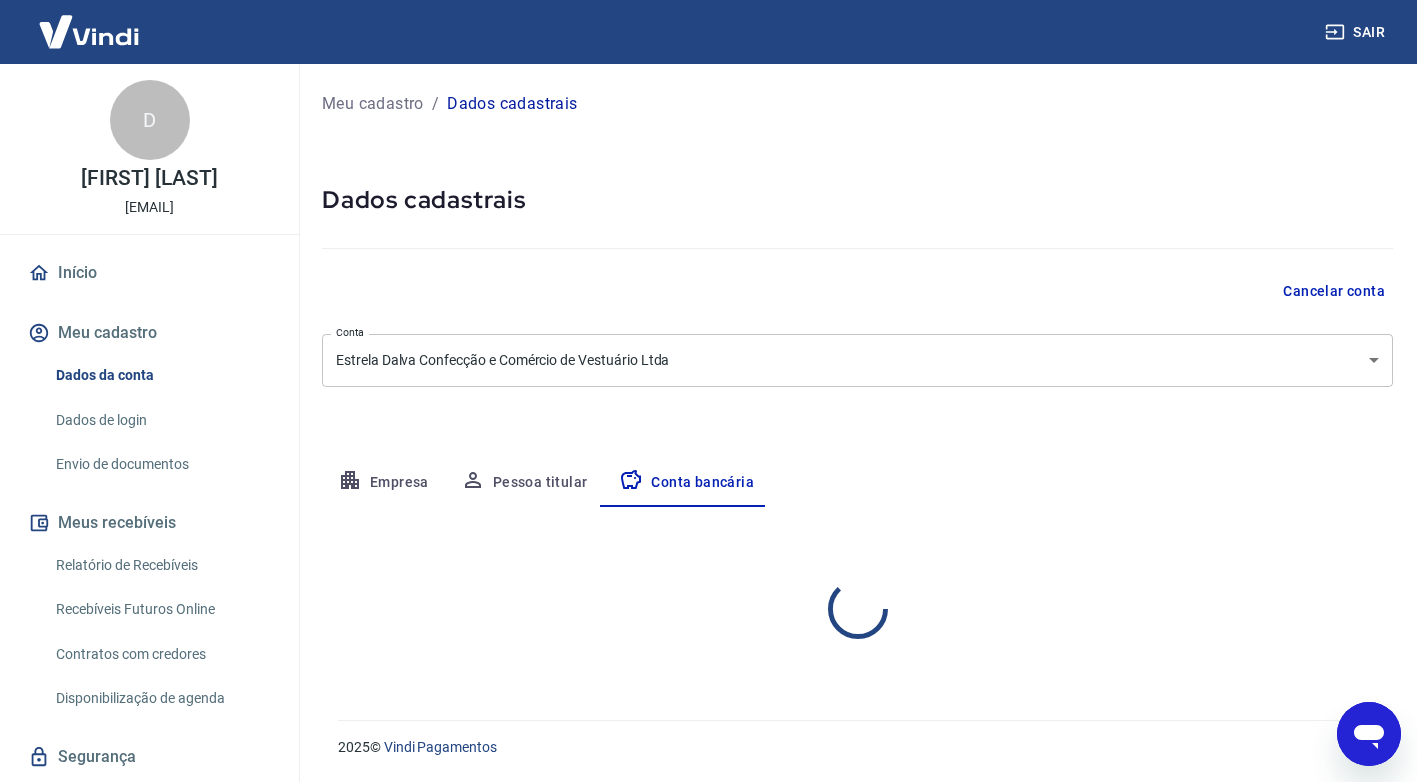 scroll, scrollTop: 0, scrollLeft: 0, axis: both 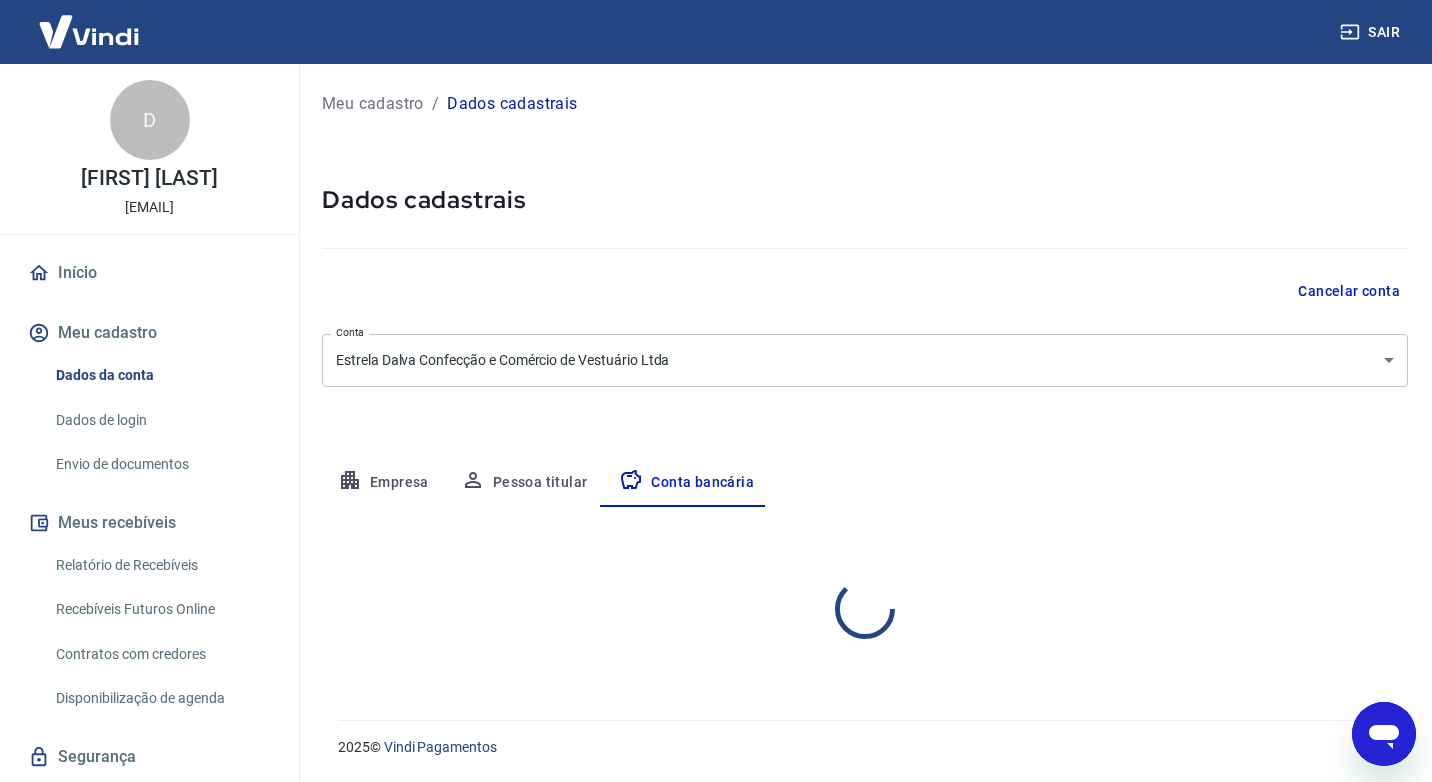 select on "1" 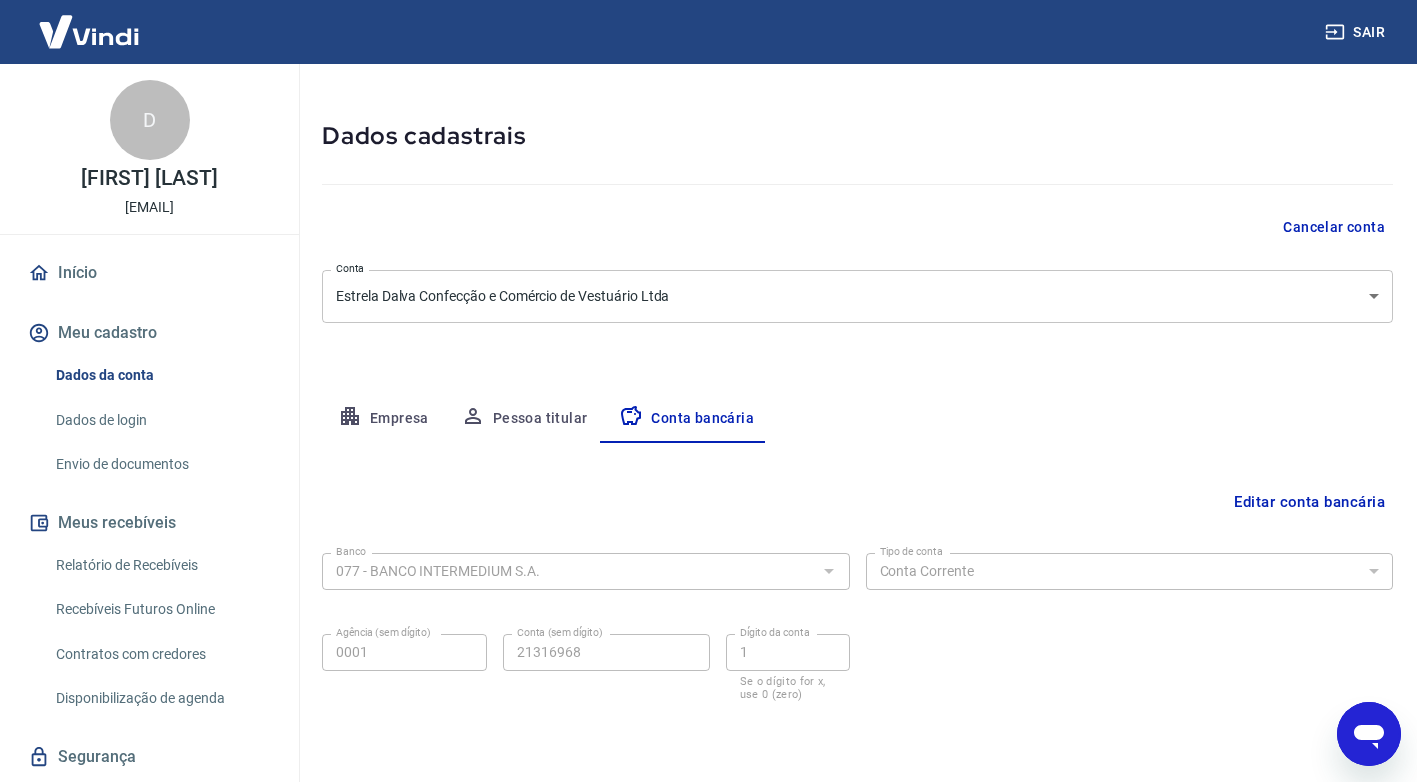 scroll, scrollTop: 29, scrollLeft: 0, axis: vertical 